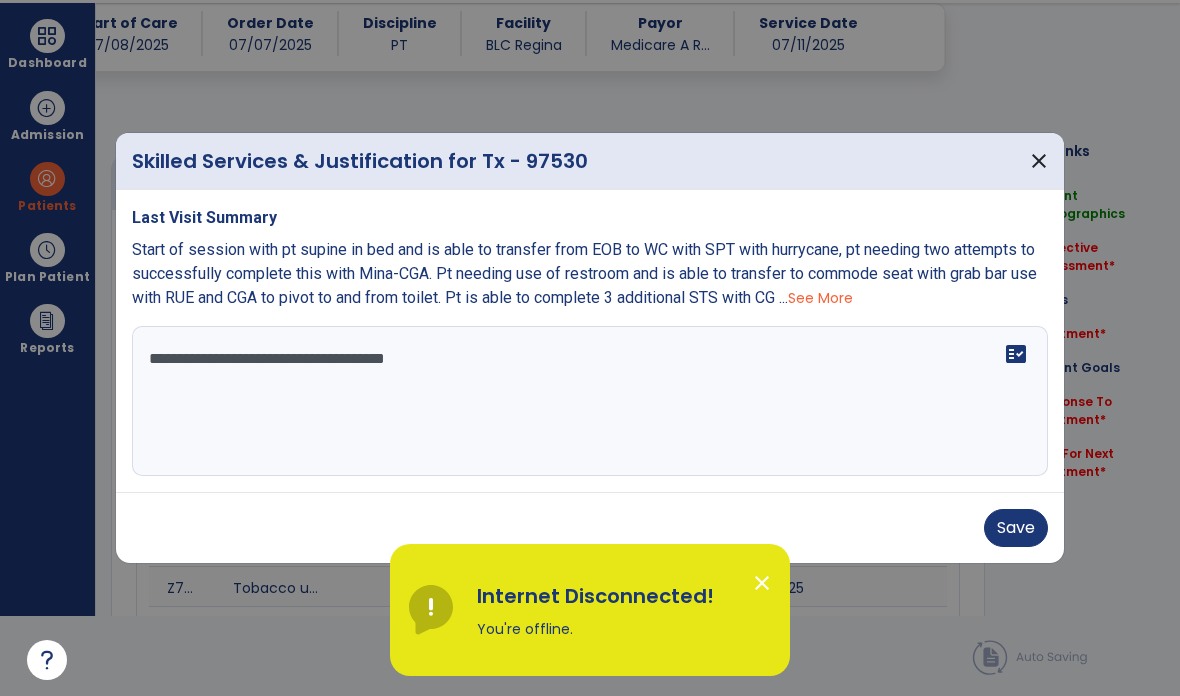 select on "*" 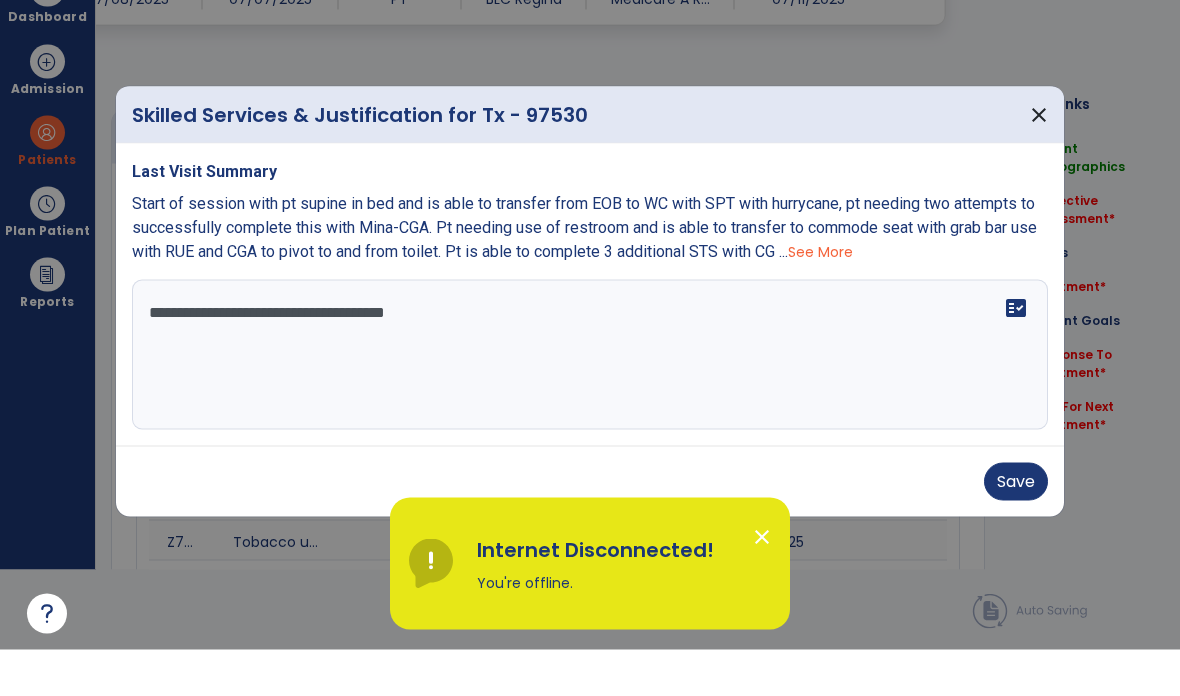scroll, scrollTop: 1408, scrollLeft: 0, axis: vertical 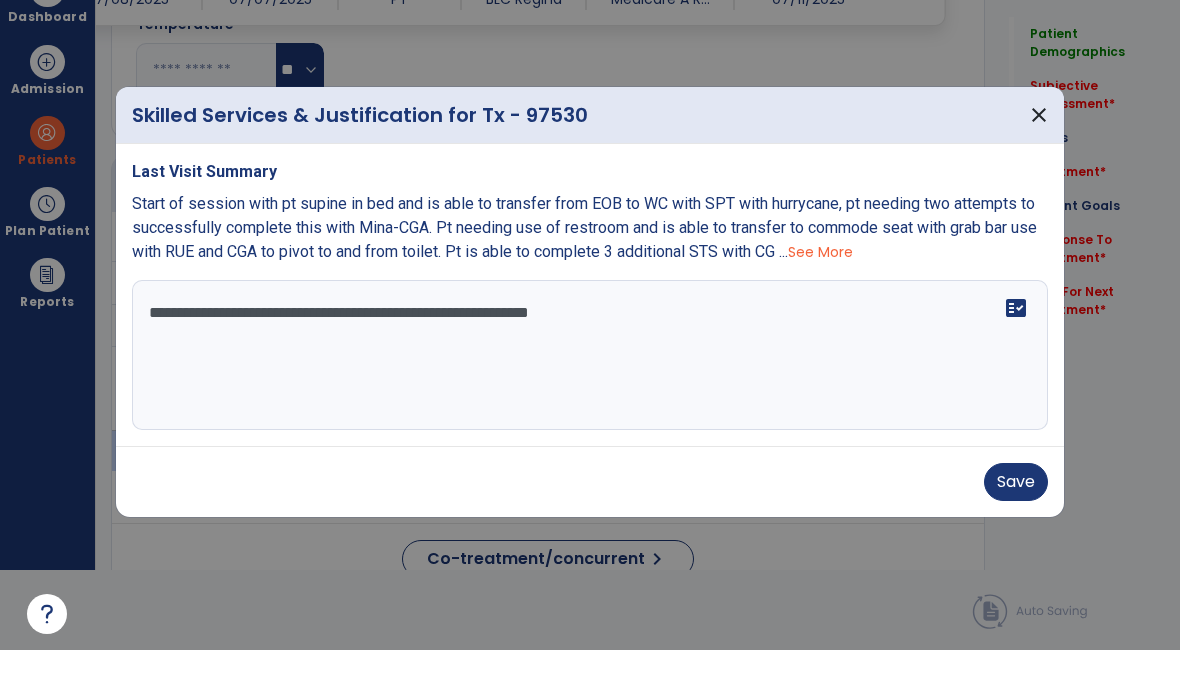 click on "**********" at bounding box center (590, 401) 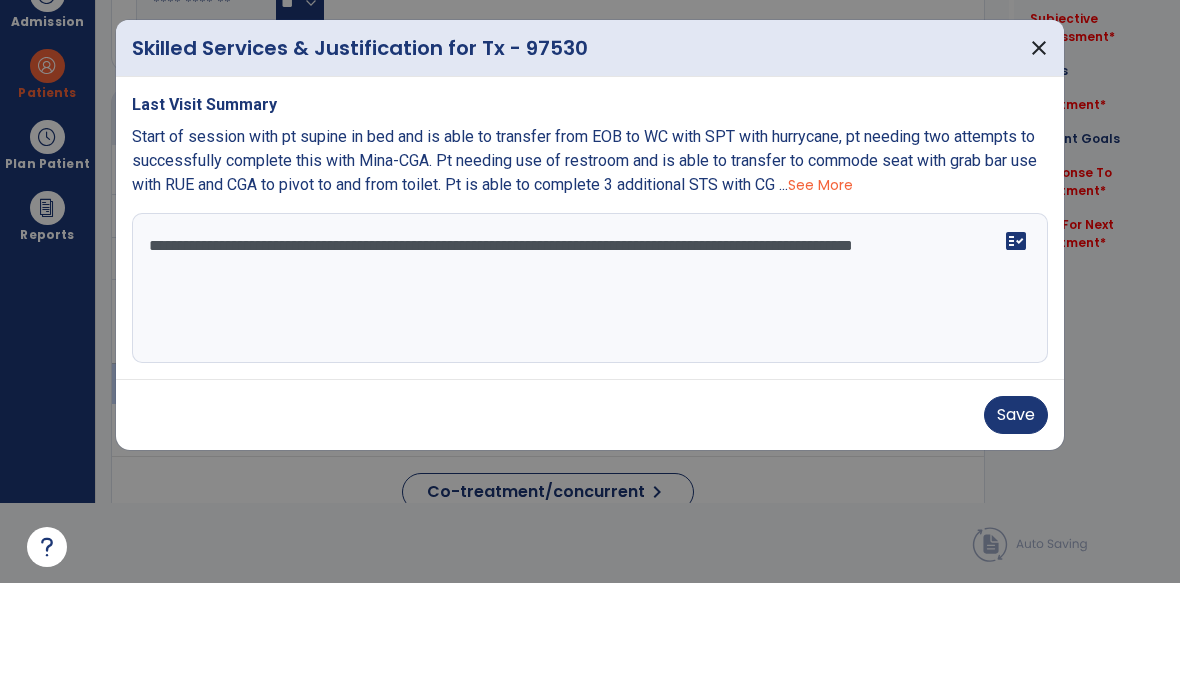 click on "**********" at bounding box center [590, 401] 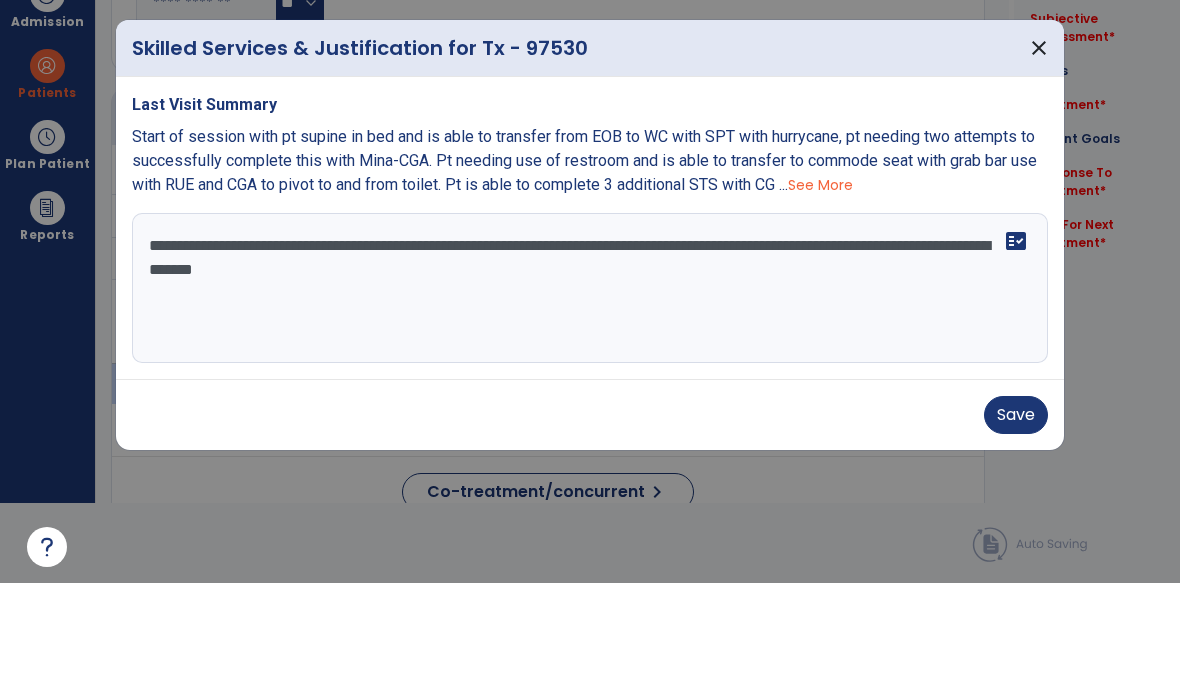 type on "**********" 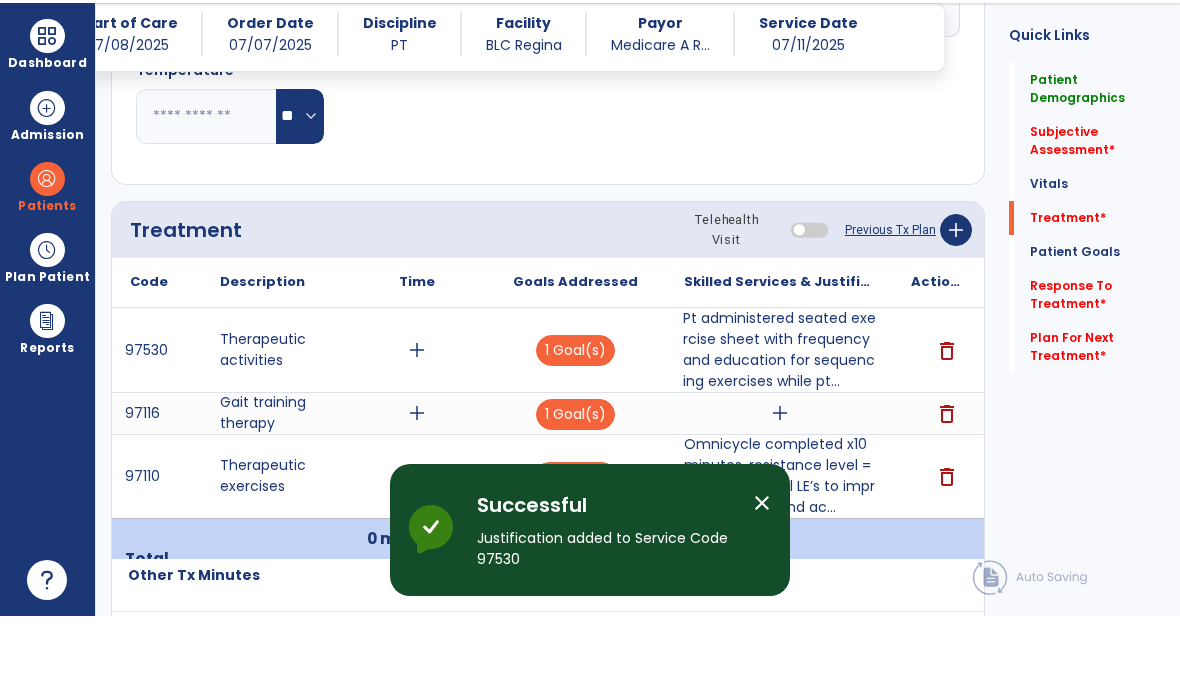 scroll, scrollTop: 80, scrollLeft: 0, axis: vertical 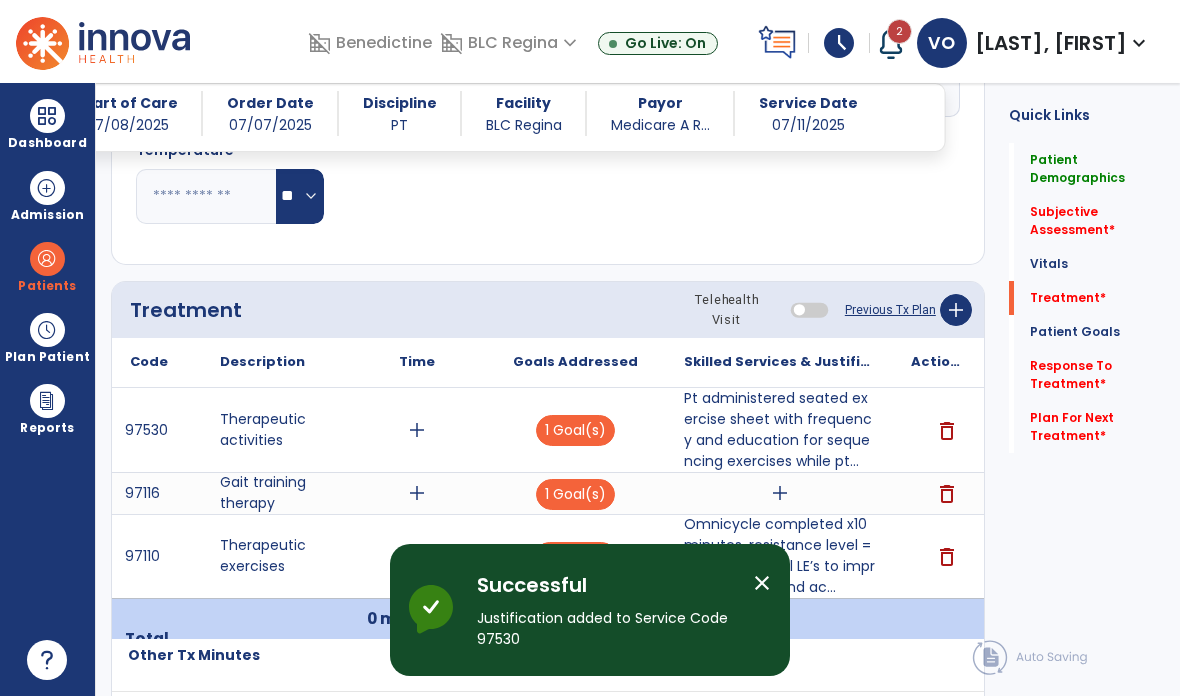 click on "add" at bounding box center [780, 493] 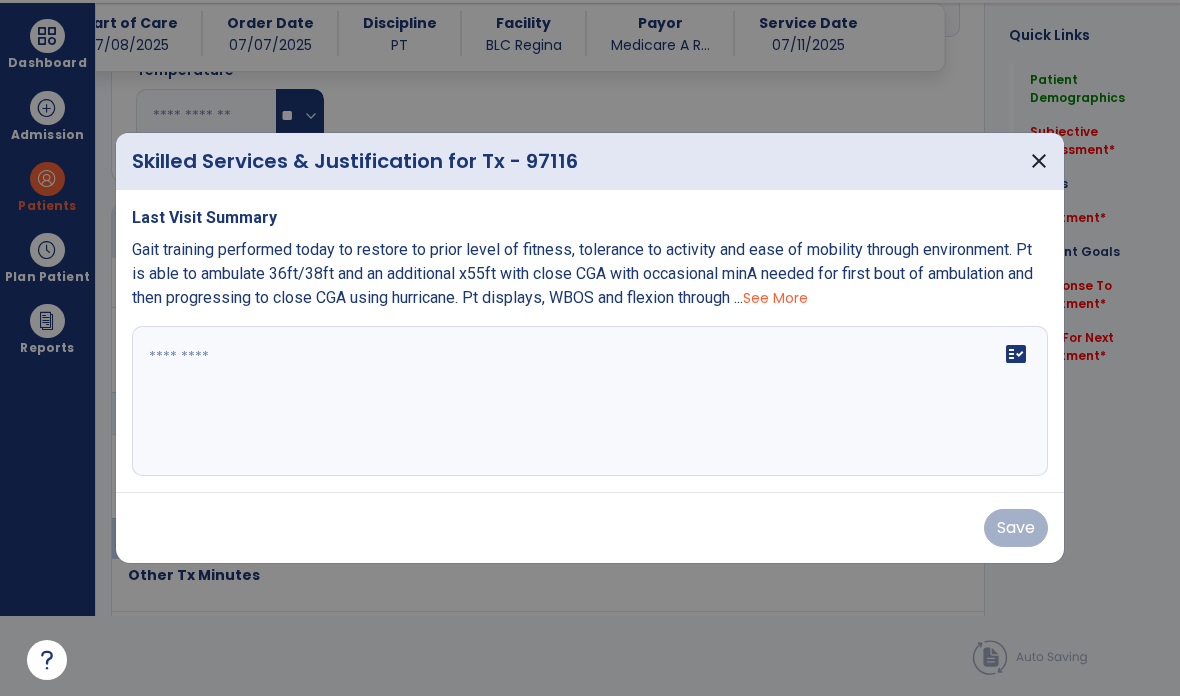scroll, scrollTop: 0, scrollLeft: 0, axis: both 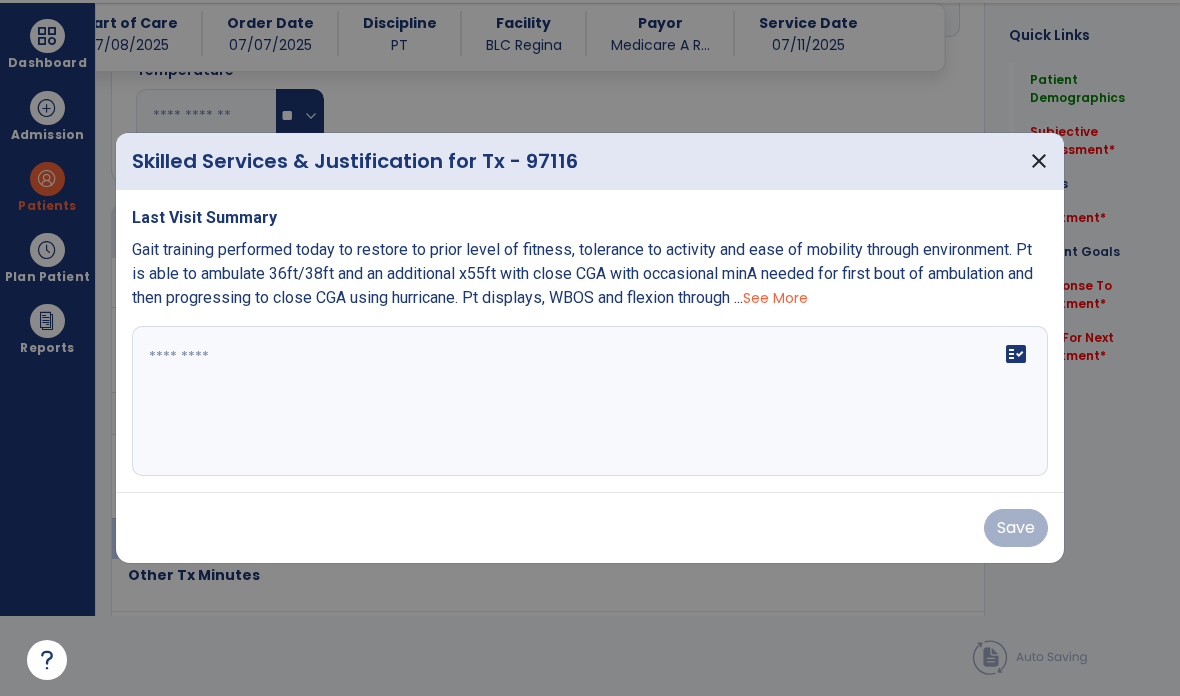 click at bounding box center [590, 401] 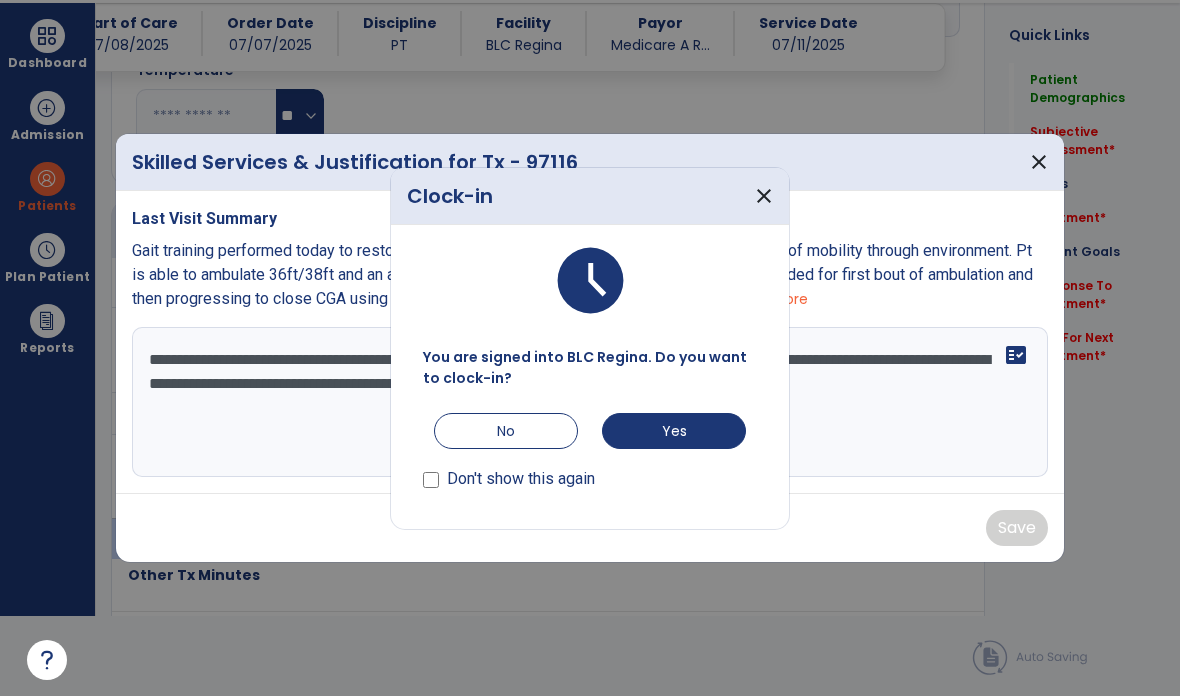click on "close" at bounding box center (764, 196) 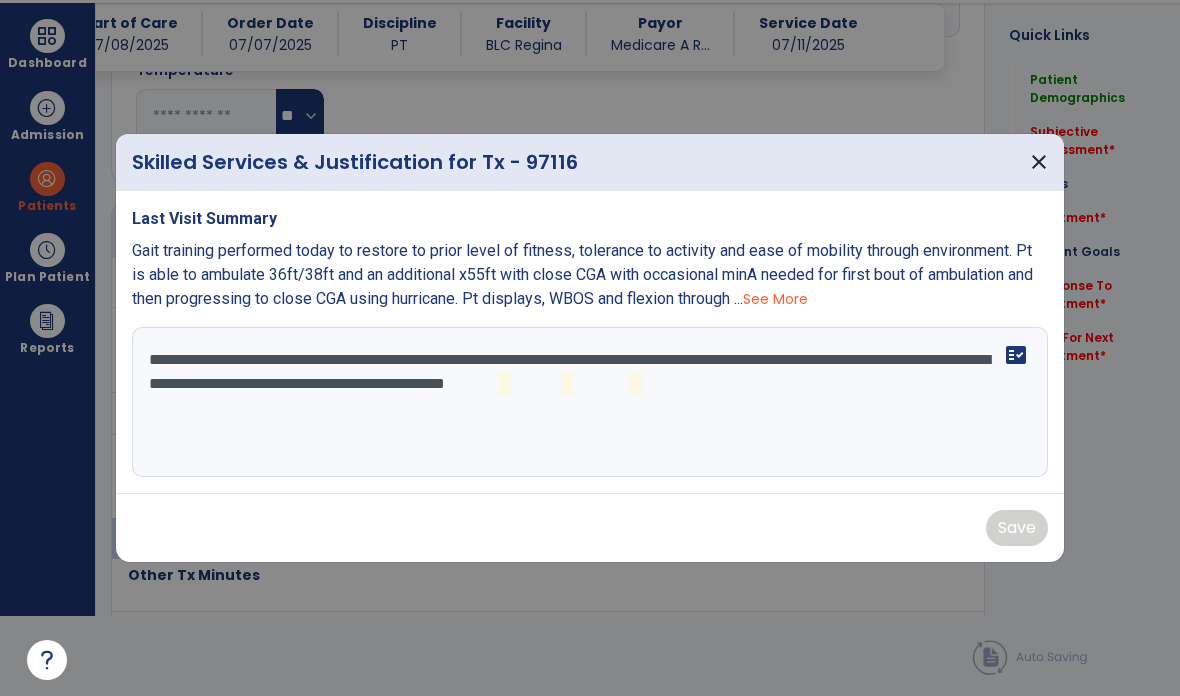 click on "**********" at bounding box center (590, 402) 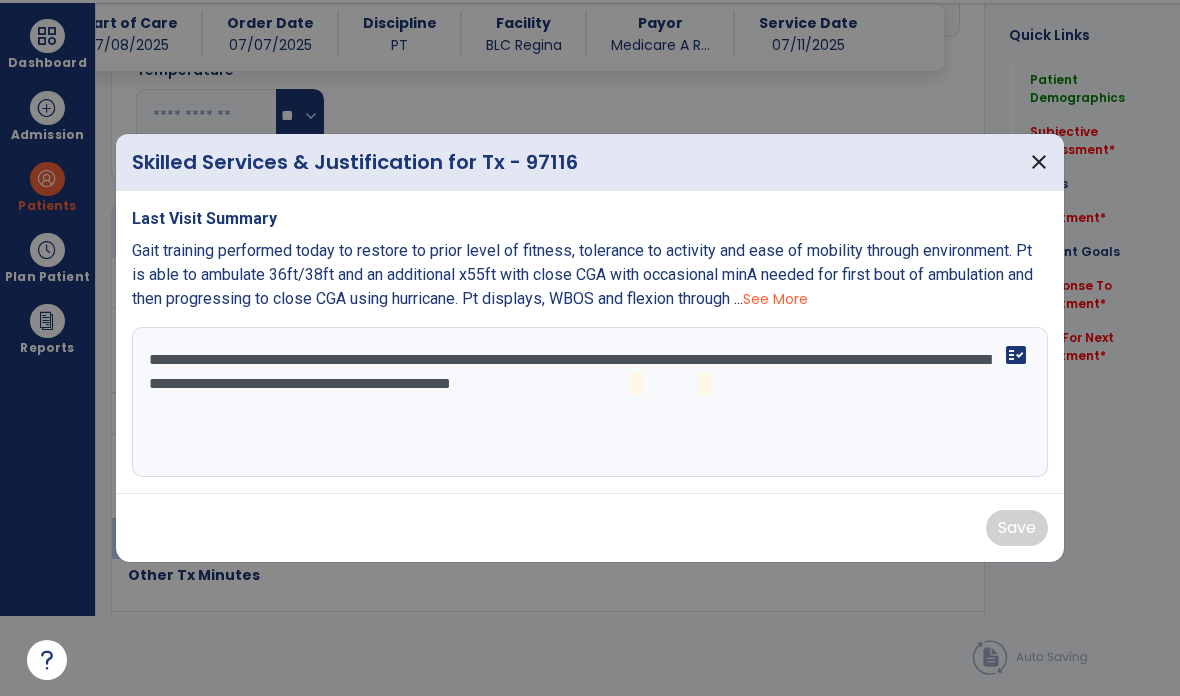 click on "**********" at bounding box center [590, 402] 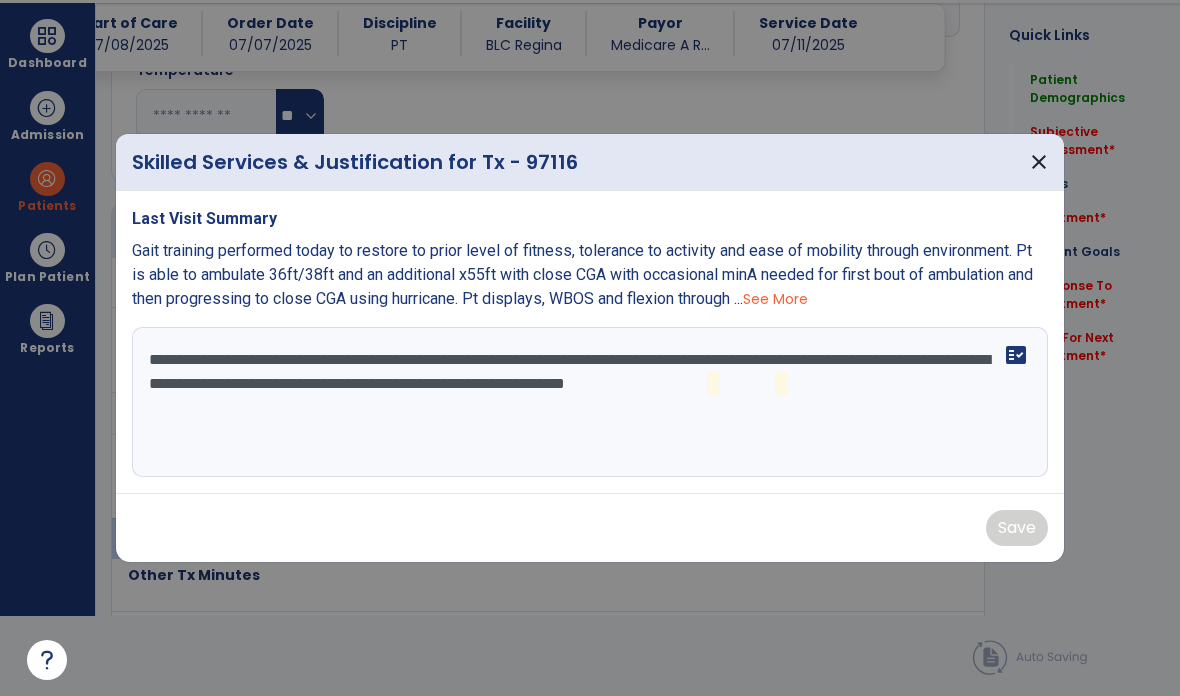 click on "**********" at bounding box center [590, 402] 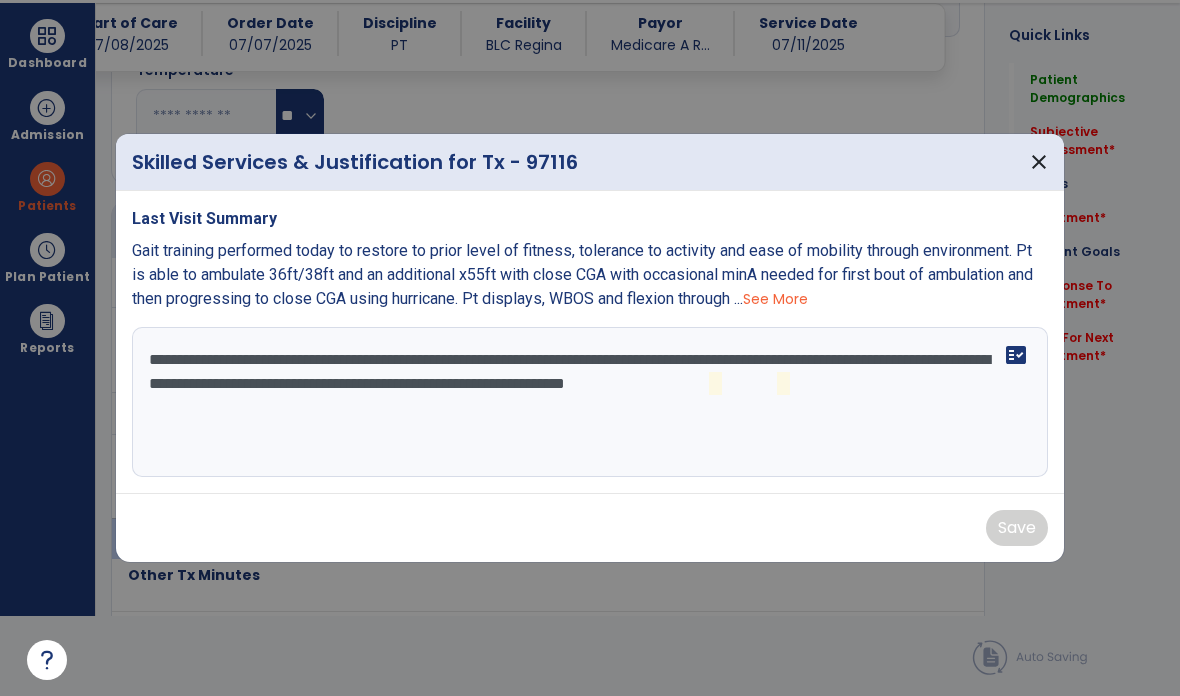 click on "**********" at bounding box center [590, 402] 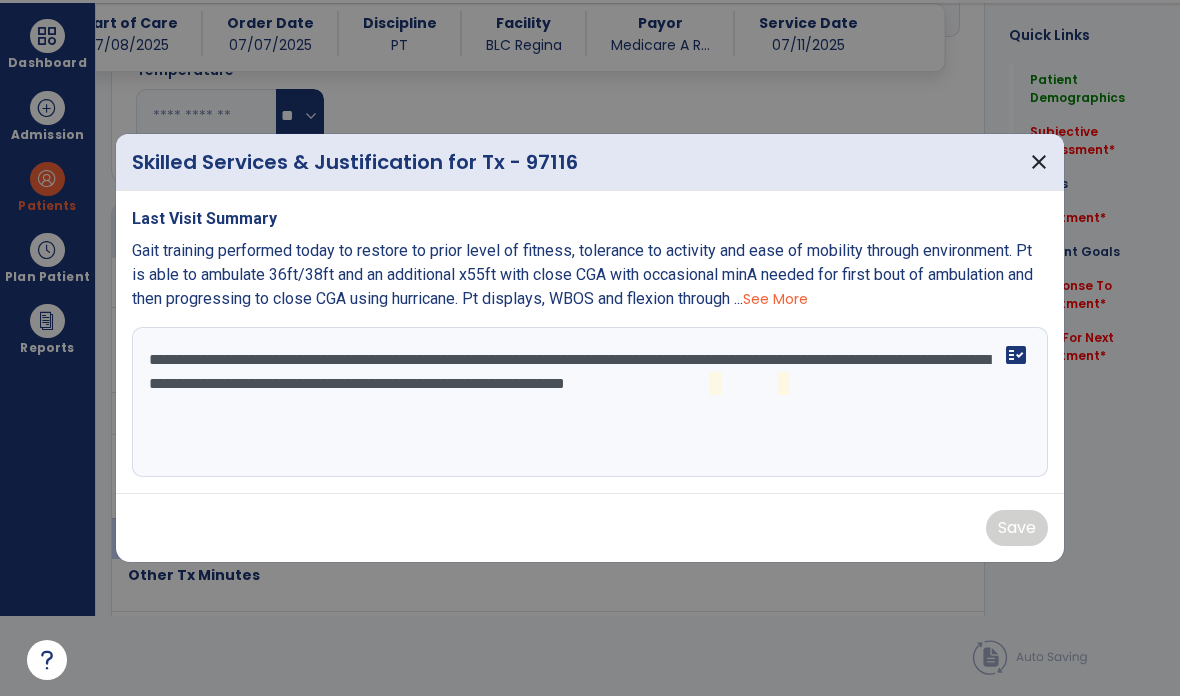 click on "**********" at bounding box center (590, 402) 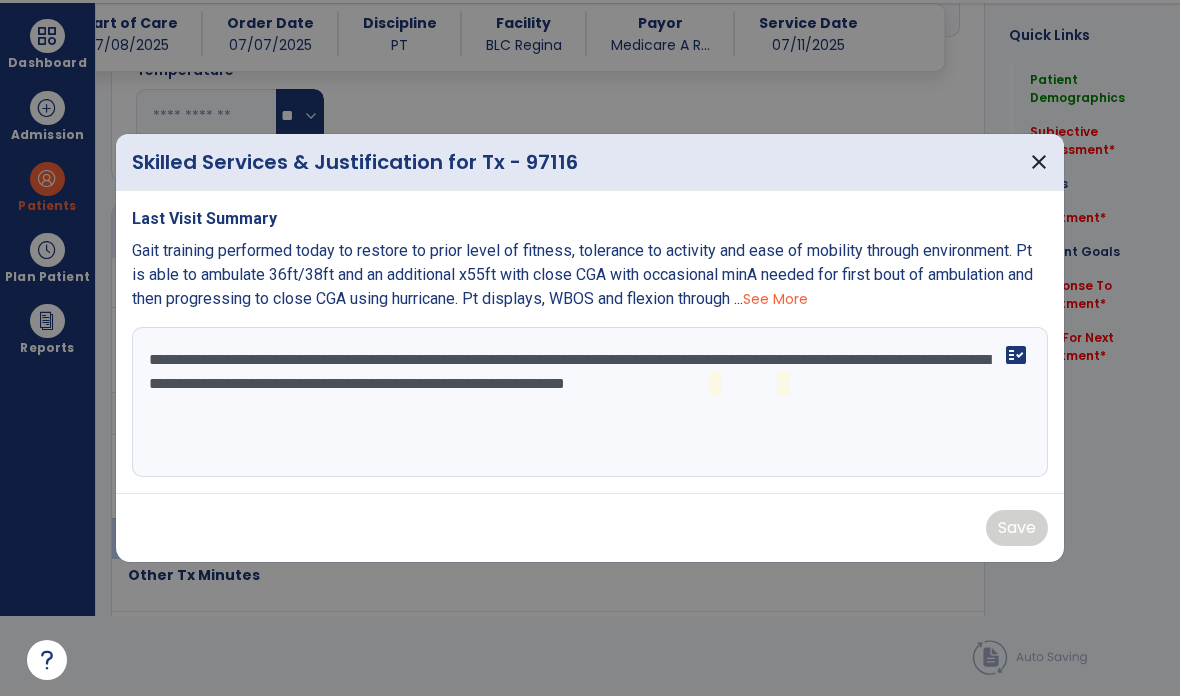 click on "**********" at bounding box center (590, 402) 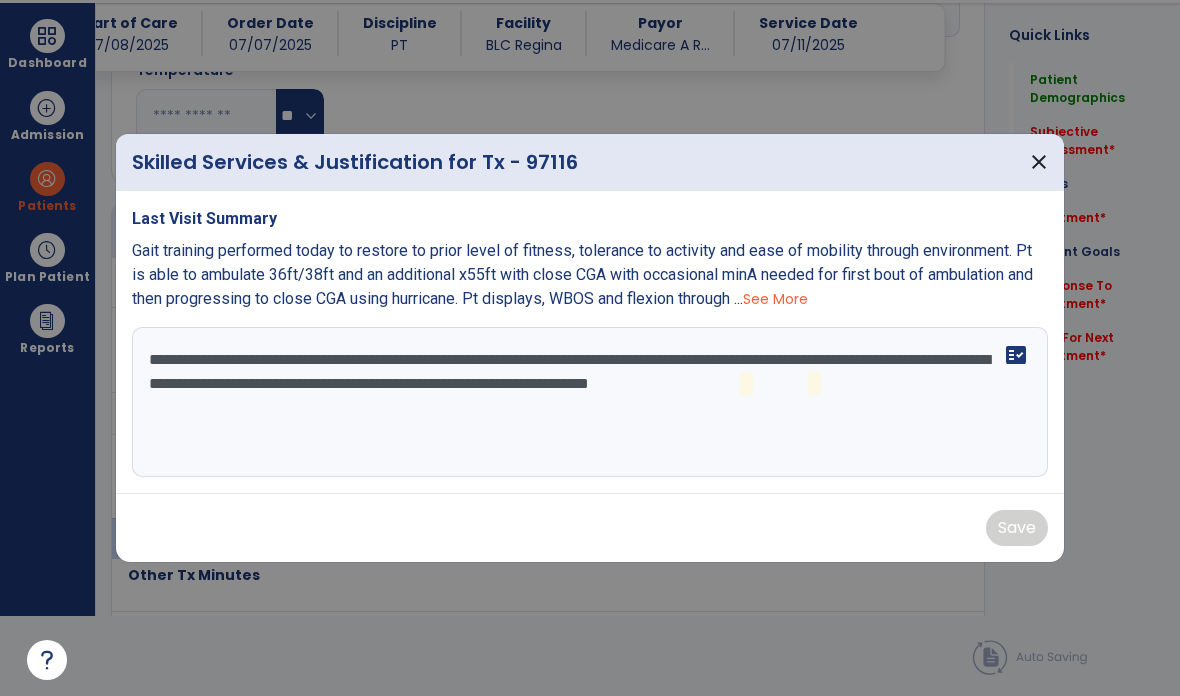 click on "**********" at bounding box center (590, 402) 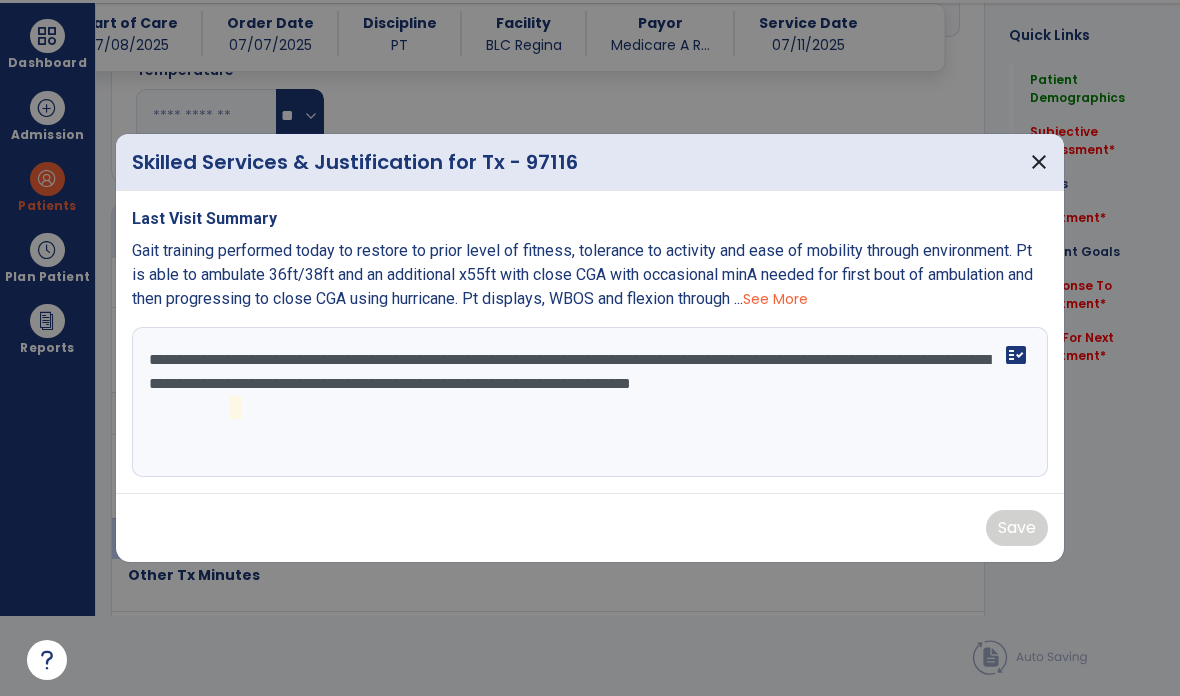 click on "**********" at bounding box center (590, 402) 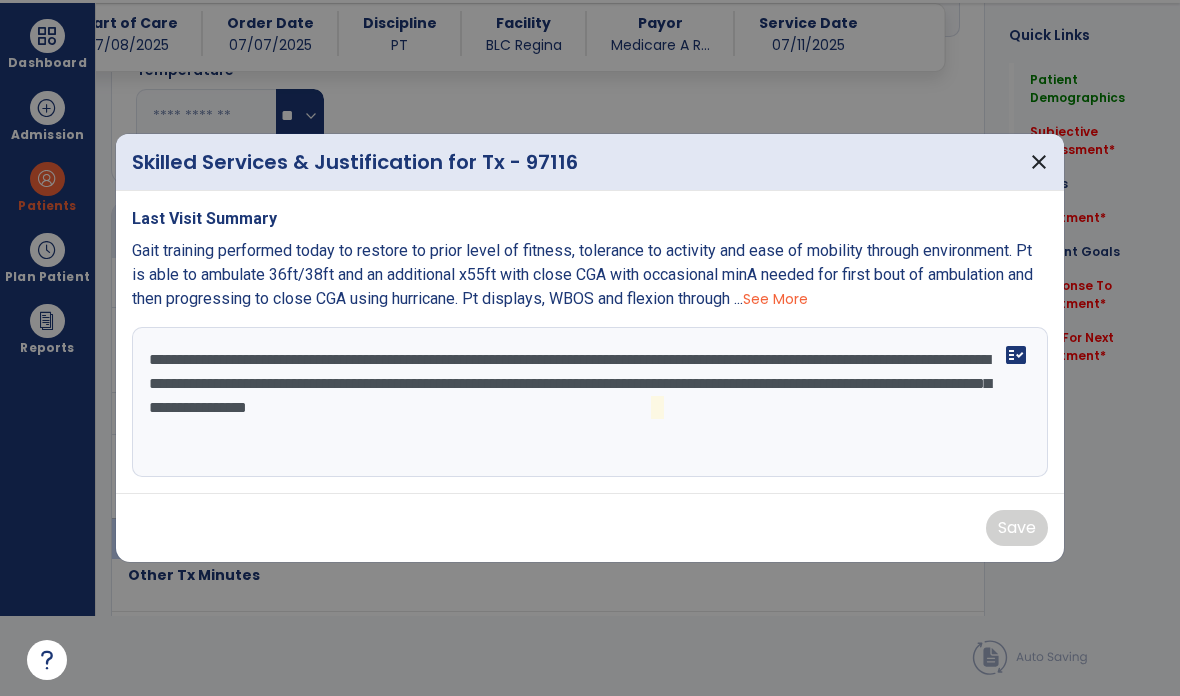 click on "**********" at bounding box center [590, 402] 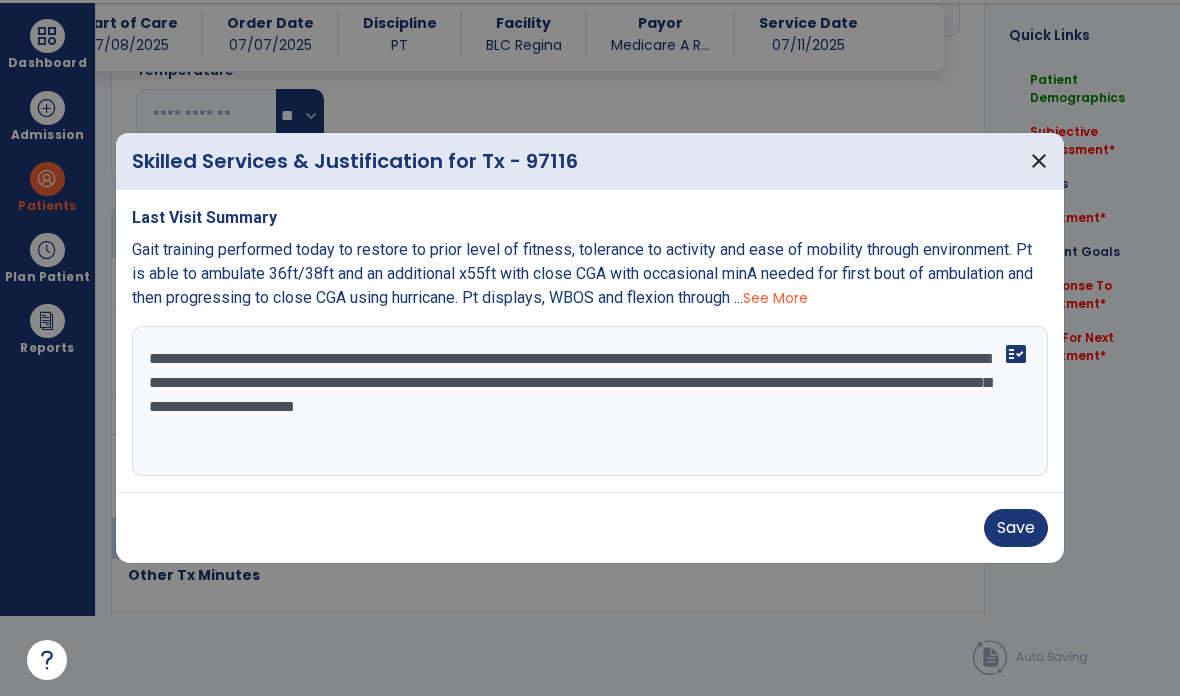 click on "**********" at bounding box center (590, 401) 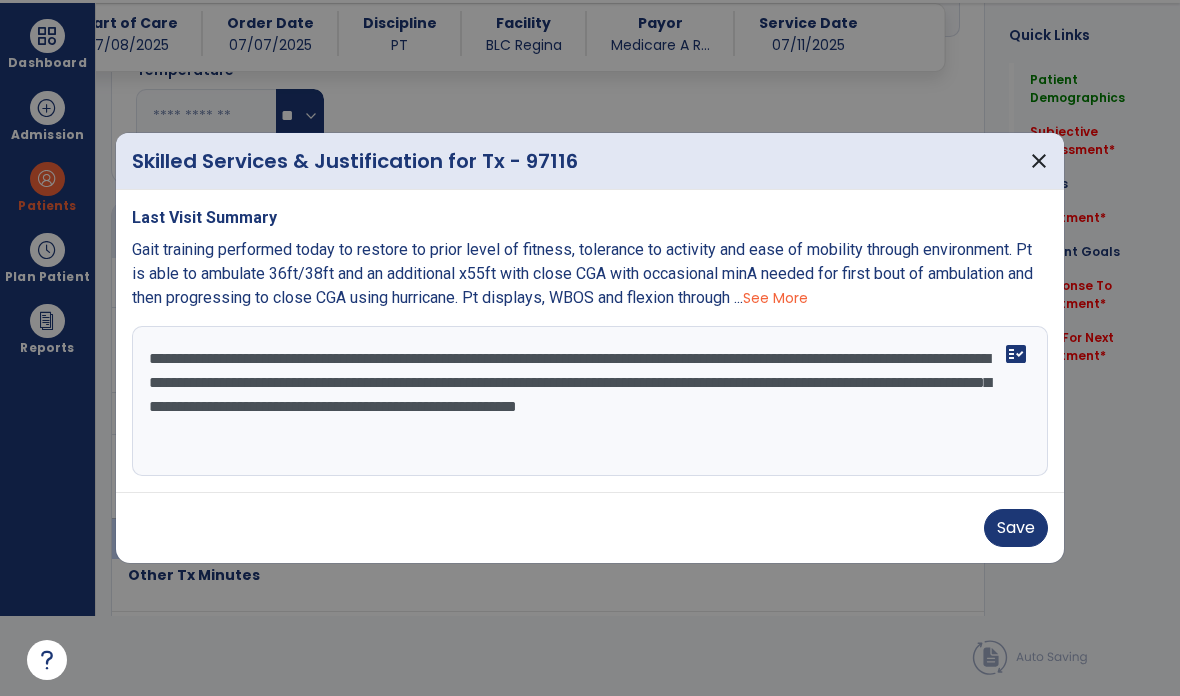 click on "**********" at bounding box center [590, 401] 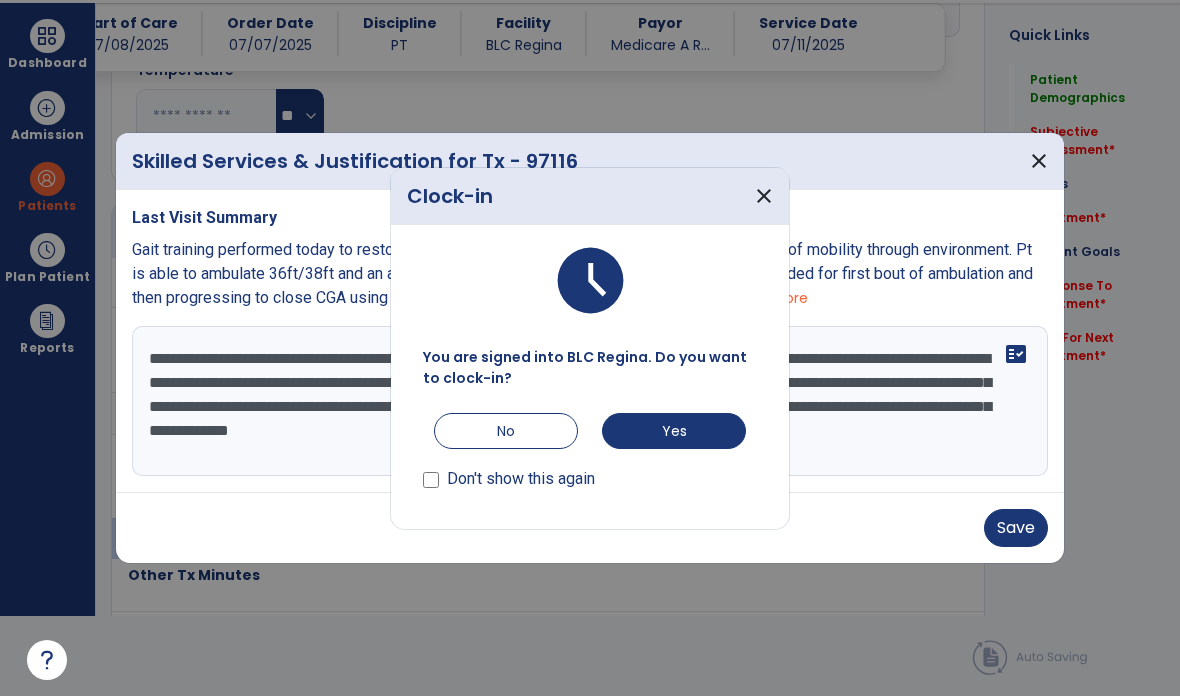 click on "close" at bounding box center (764, 196) 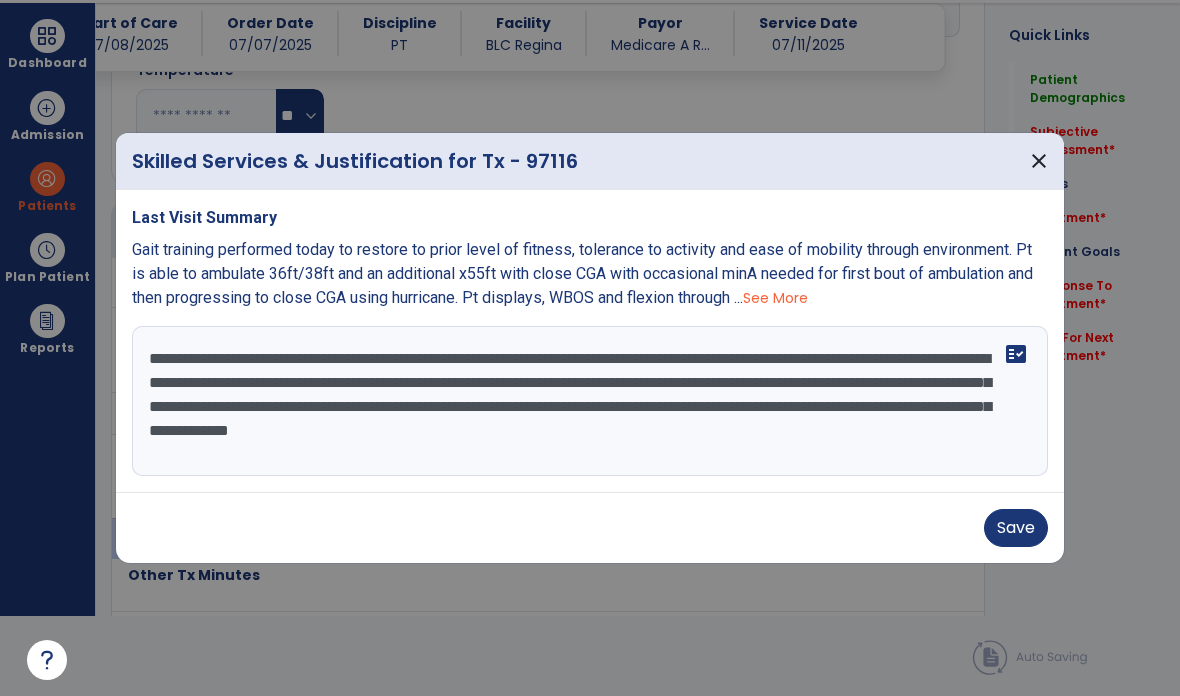 click on "**********" at bounding box center (590, 401) 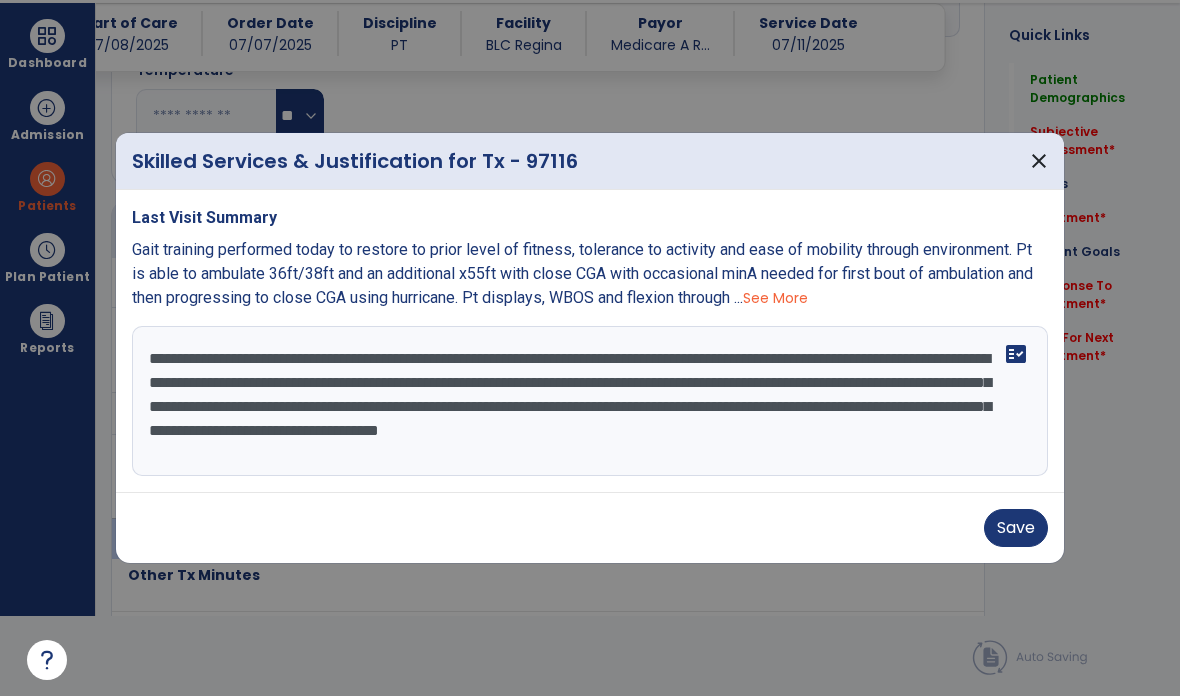 click on "**********" at bounding box center [590, 401] 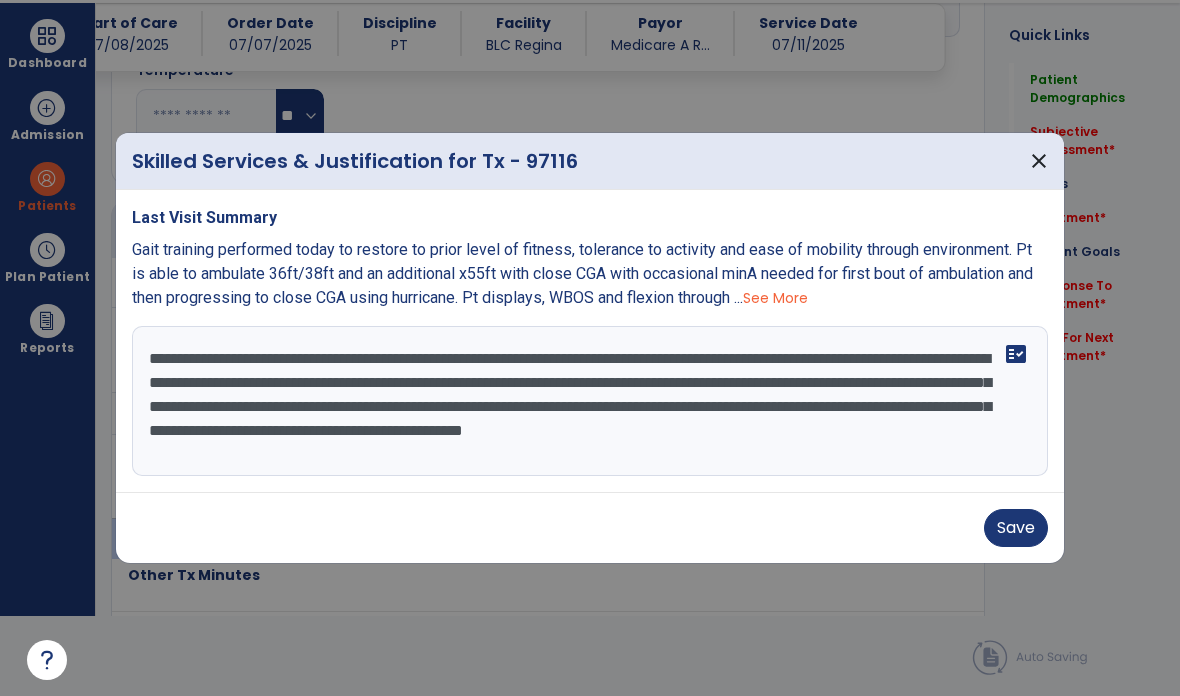 click on "**********" at bounding box center (590, 401) 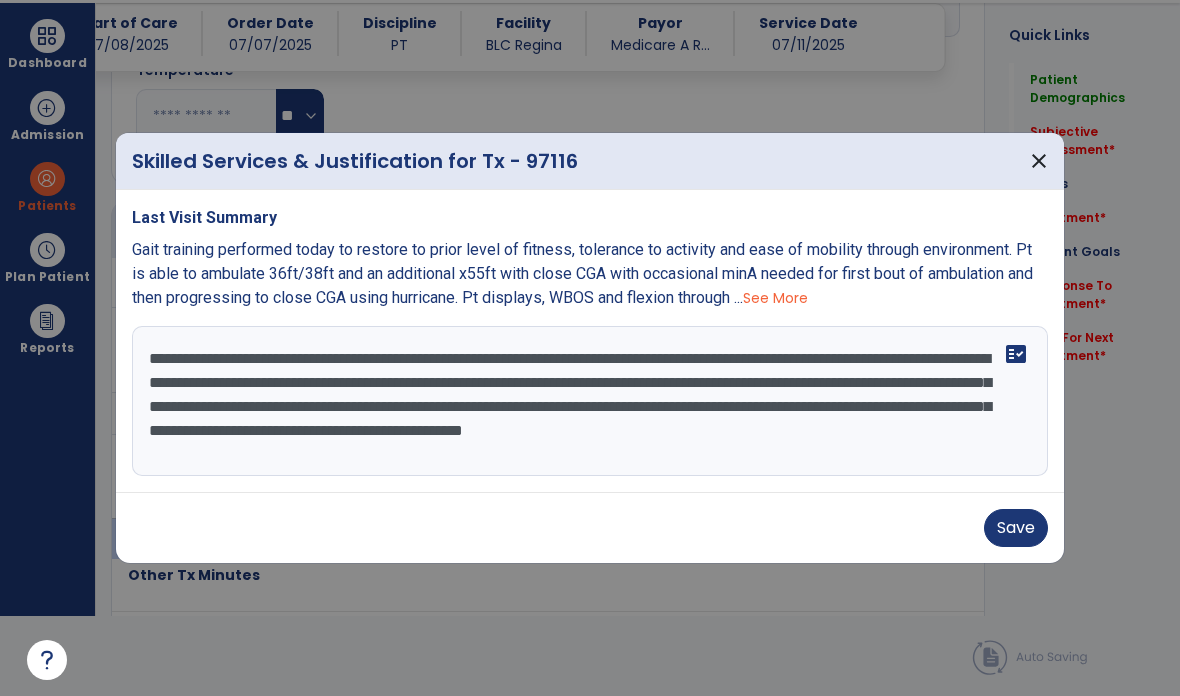 click on "**********" at bounding box center [590, 401] 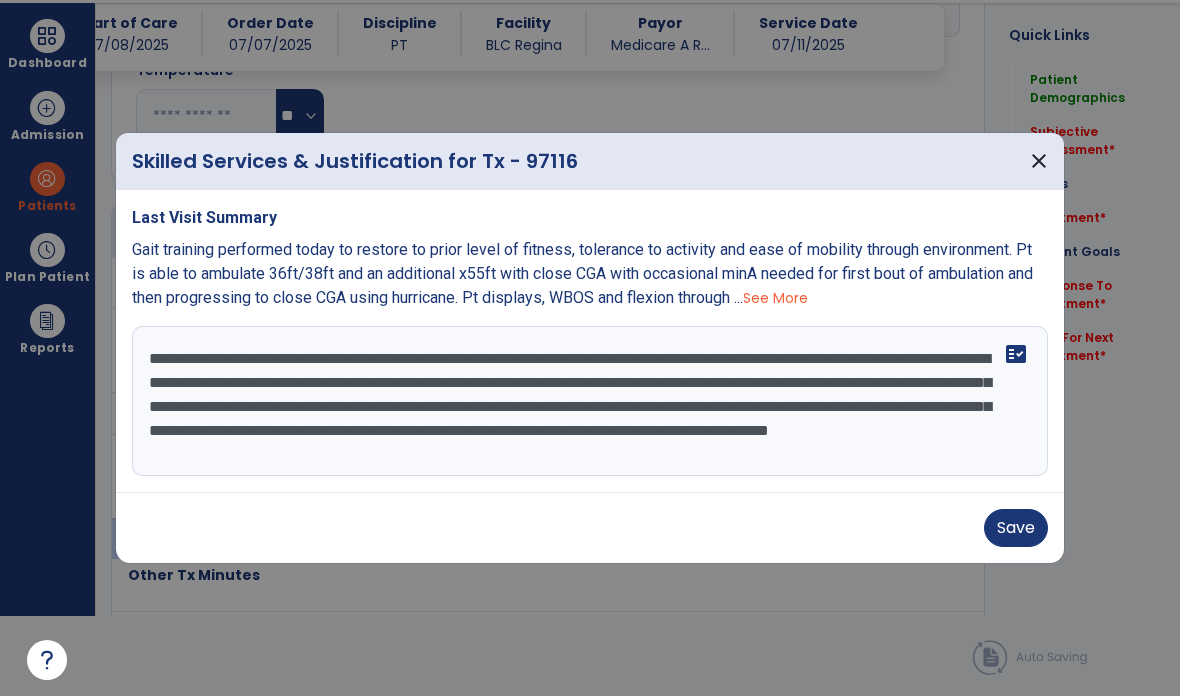 scroll, scrollTop: 15, scrollLeft: 0, axis: vertical 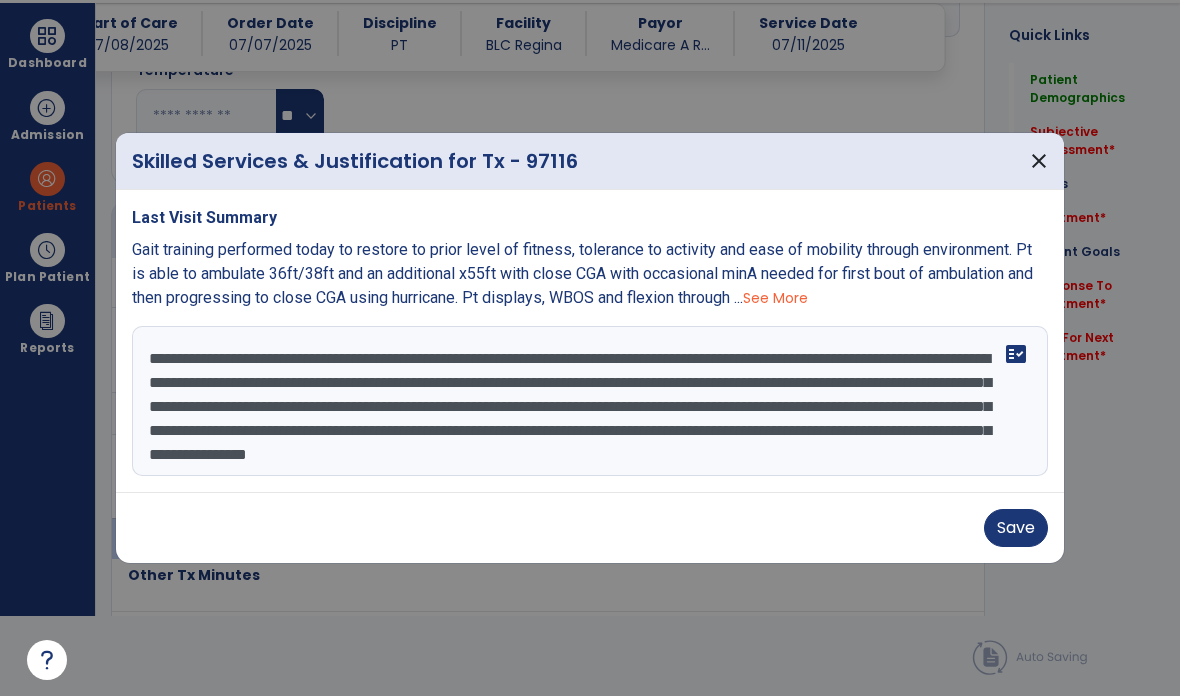 type on "**********" 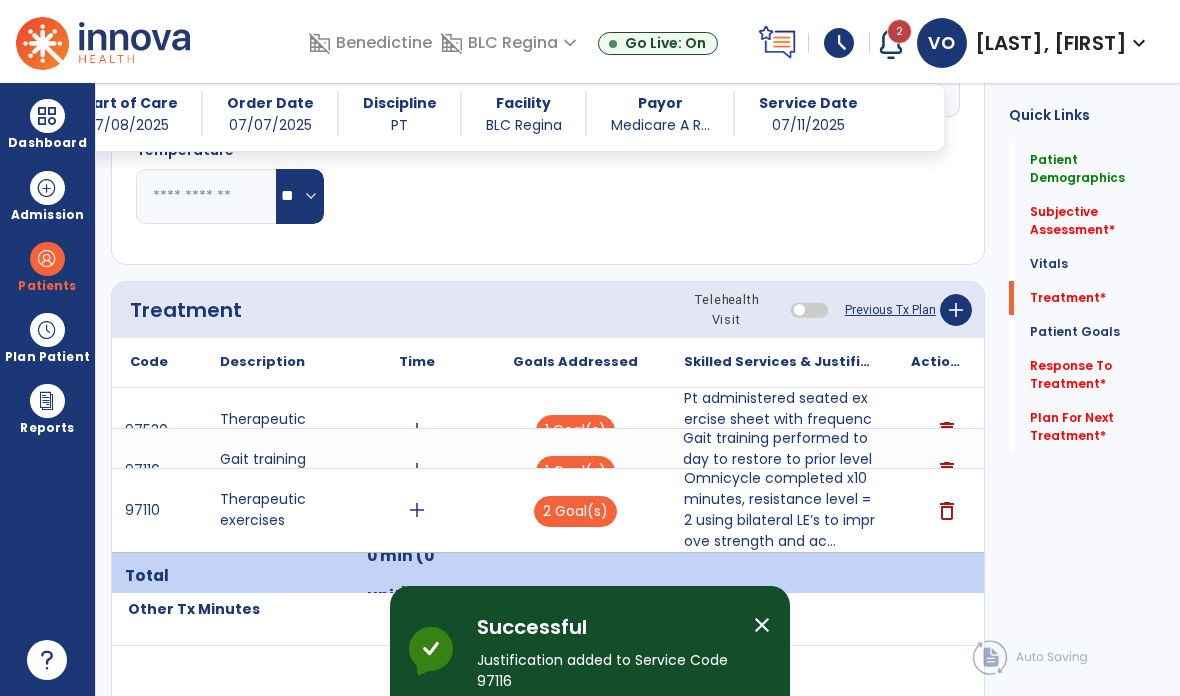 scroll, scrollTop: 80, scrollLeft: 0, axis: vertical 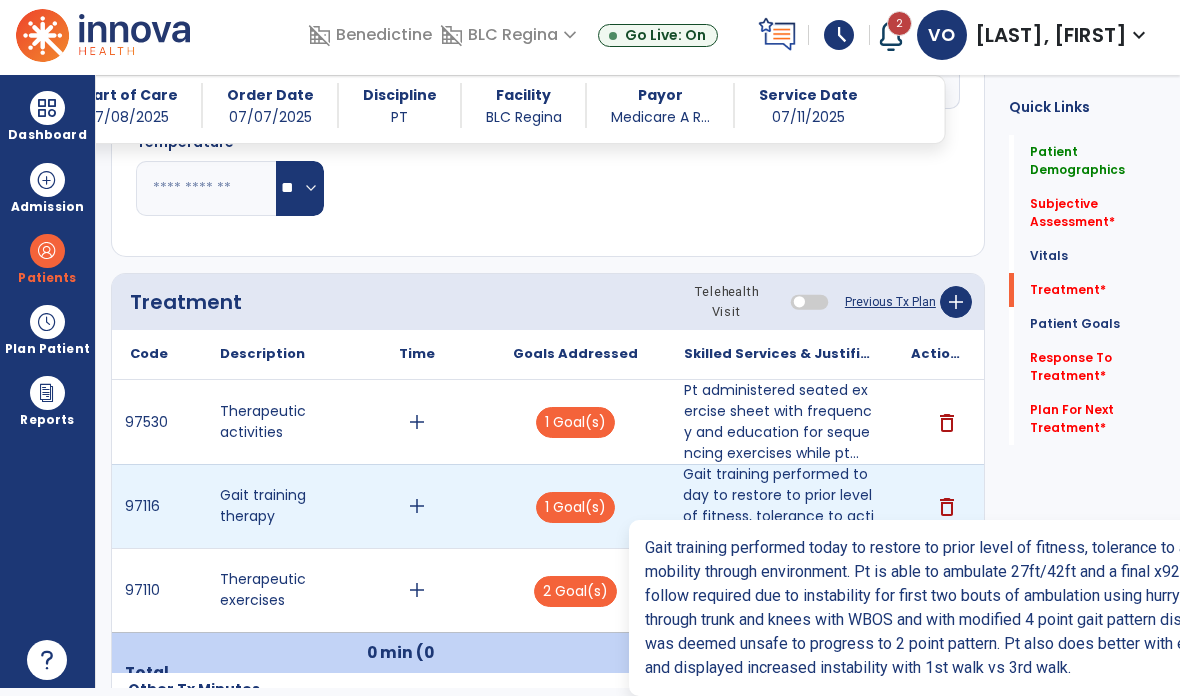 click on "Gait training performed today to restore to prior level of fitness, tolerance to activity and ease o..." at bounding box center (779, 506) 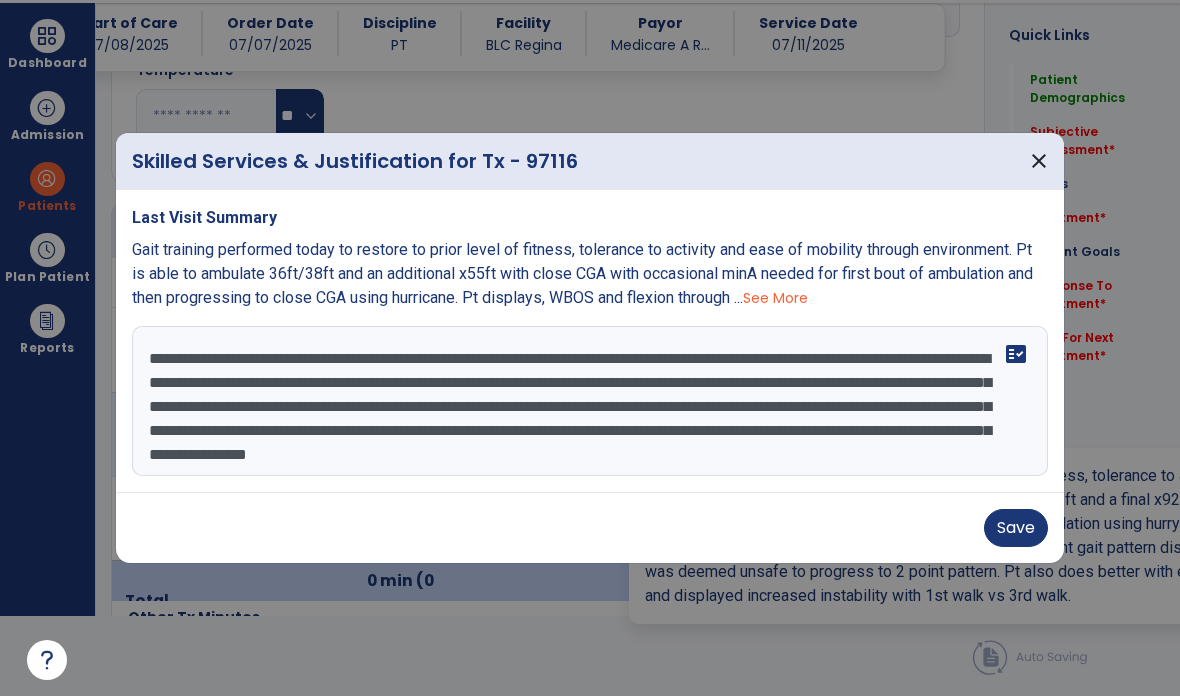 click on "close" at bounding box center (1039, 161) 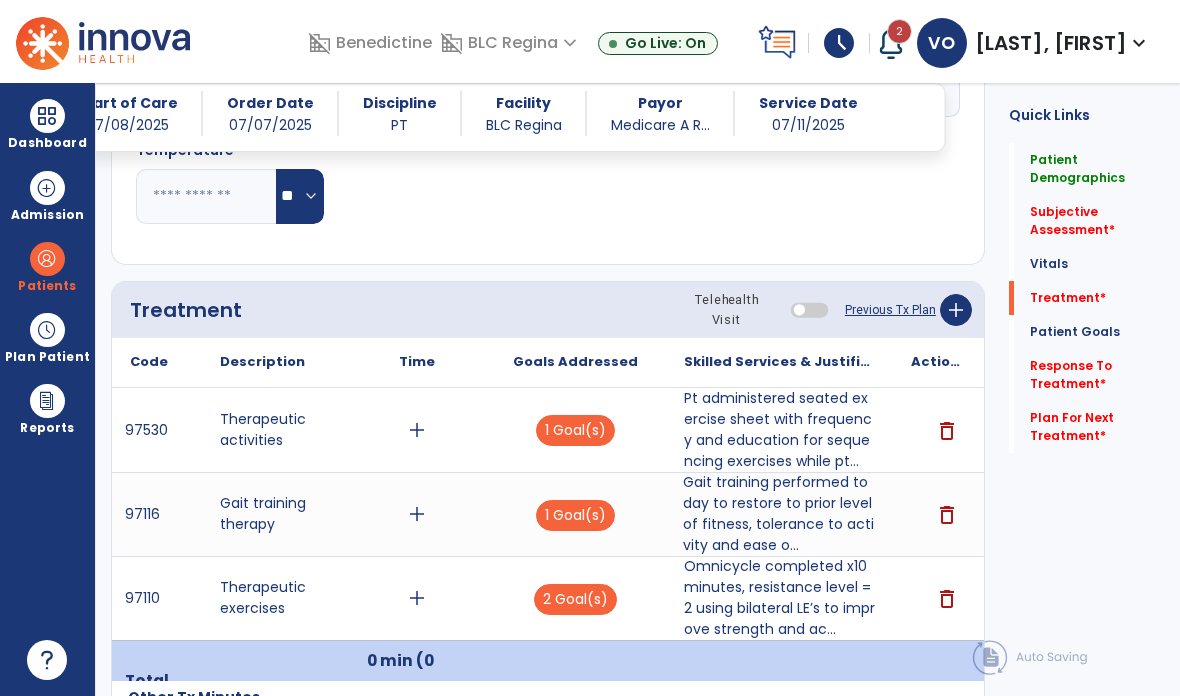 scroll, scrollTop: 80, scrollLeft: 0, axis: vertical 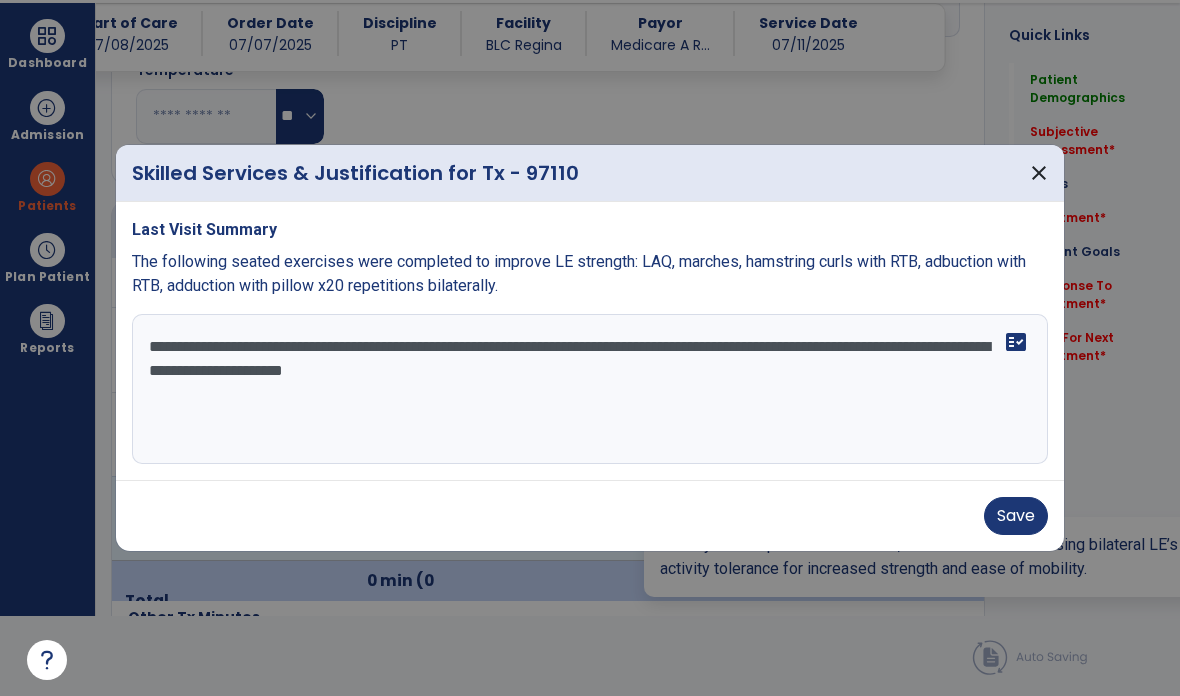 click on "**********" at bounding box center [590, 389] 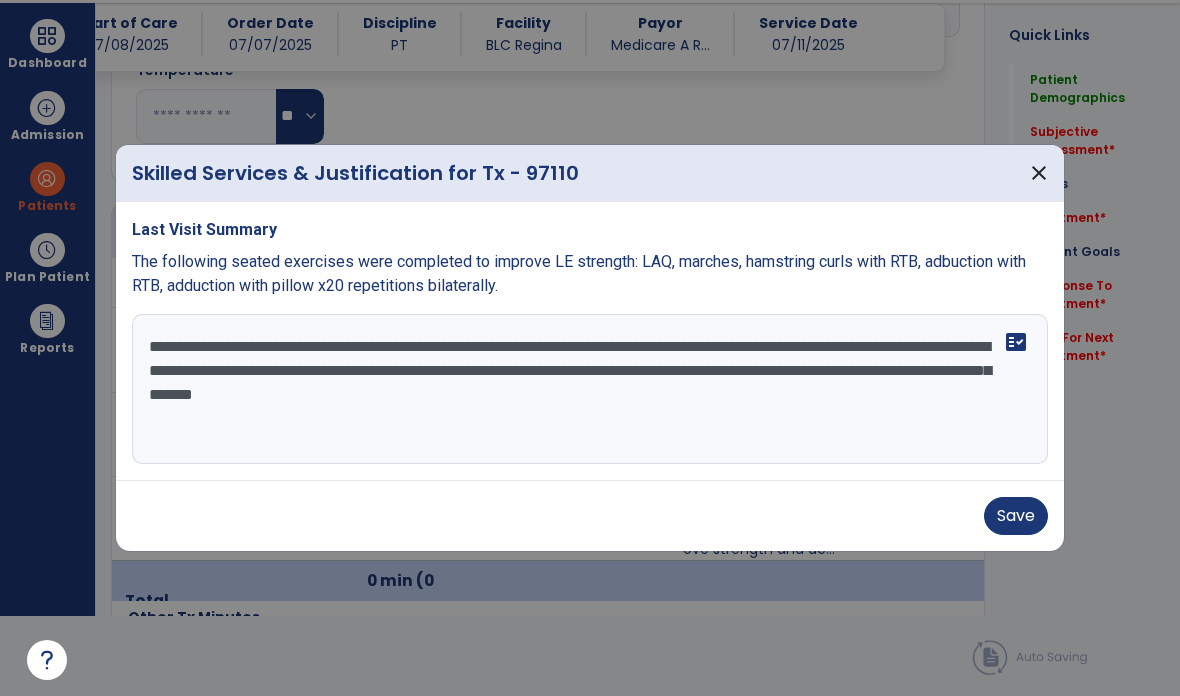click on "**********" at bounding box center (590, 389) 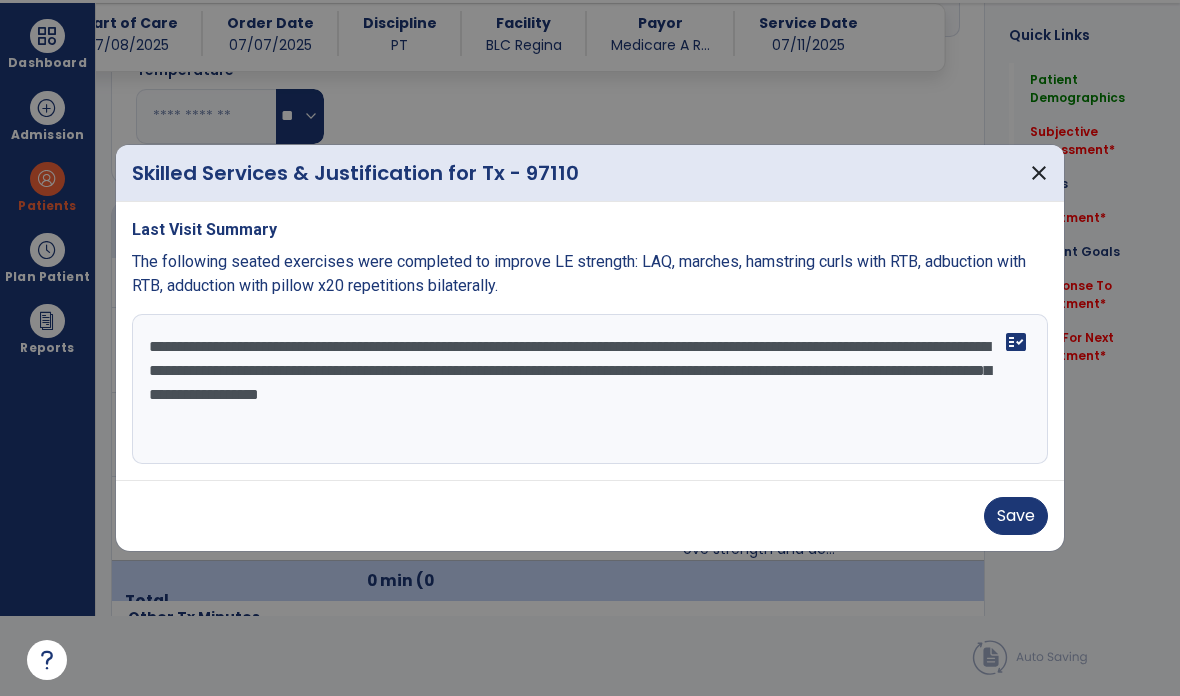 click on "**********" at bounding box center [590, 389] 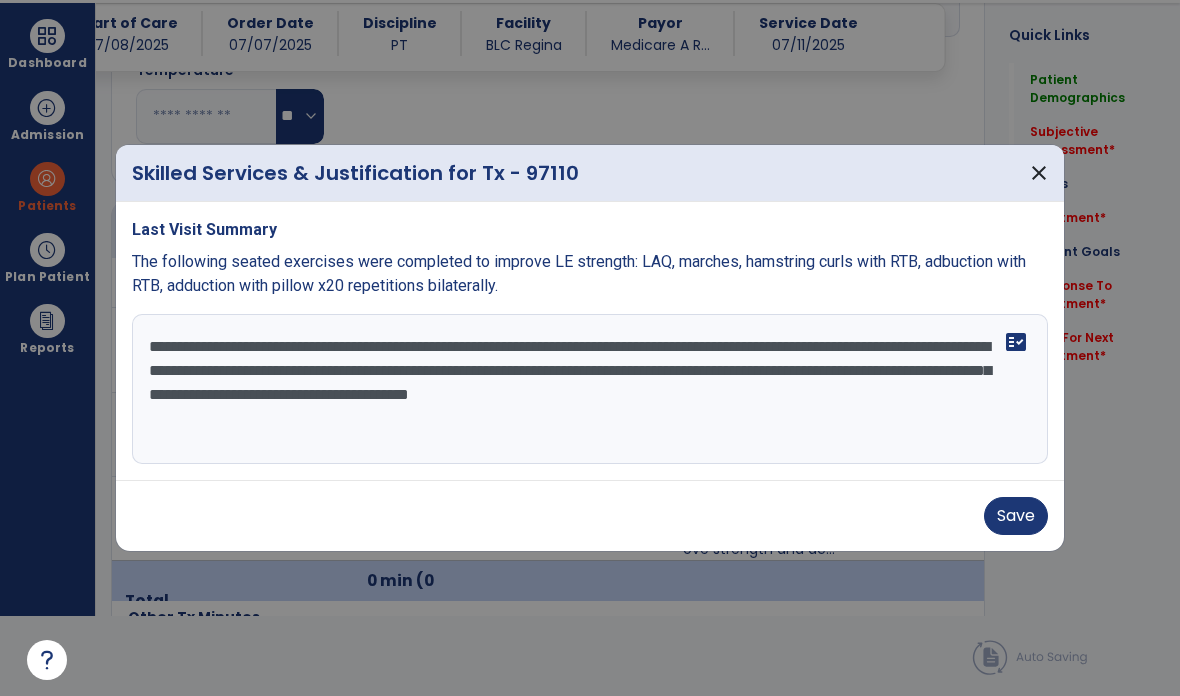 type on "**********" 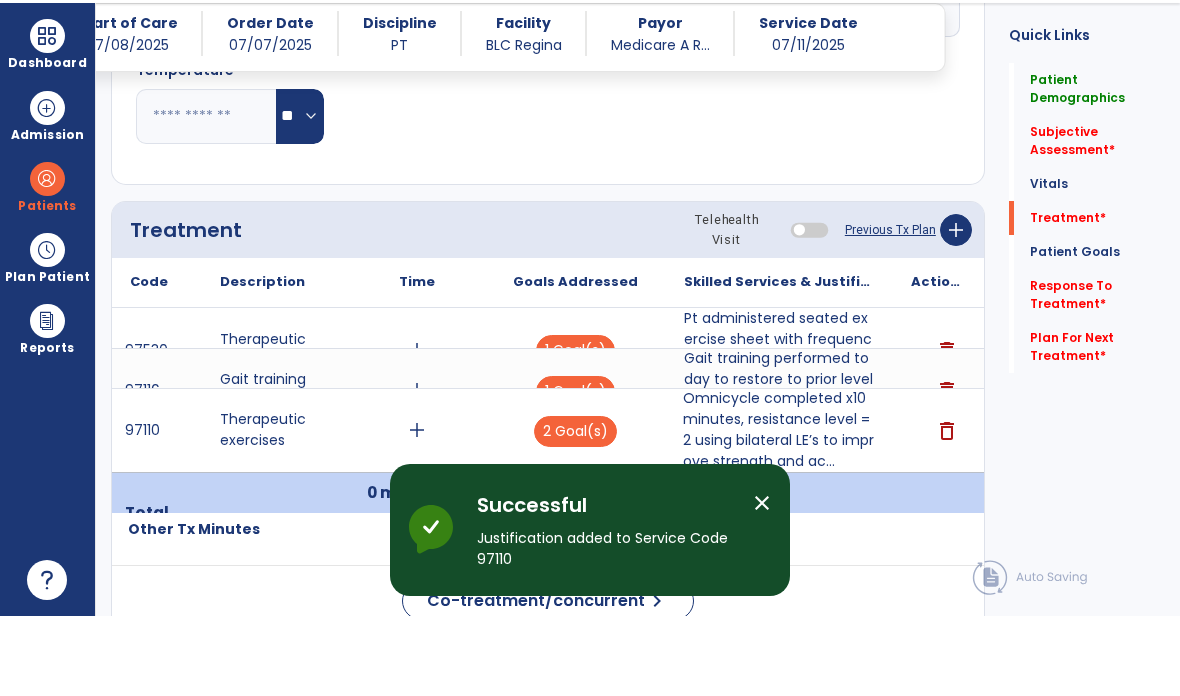 scroll, scrollTop: 80, scrollLeft: 0, axis: vertical 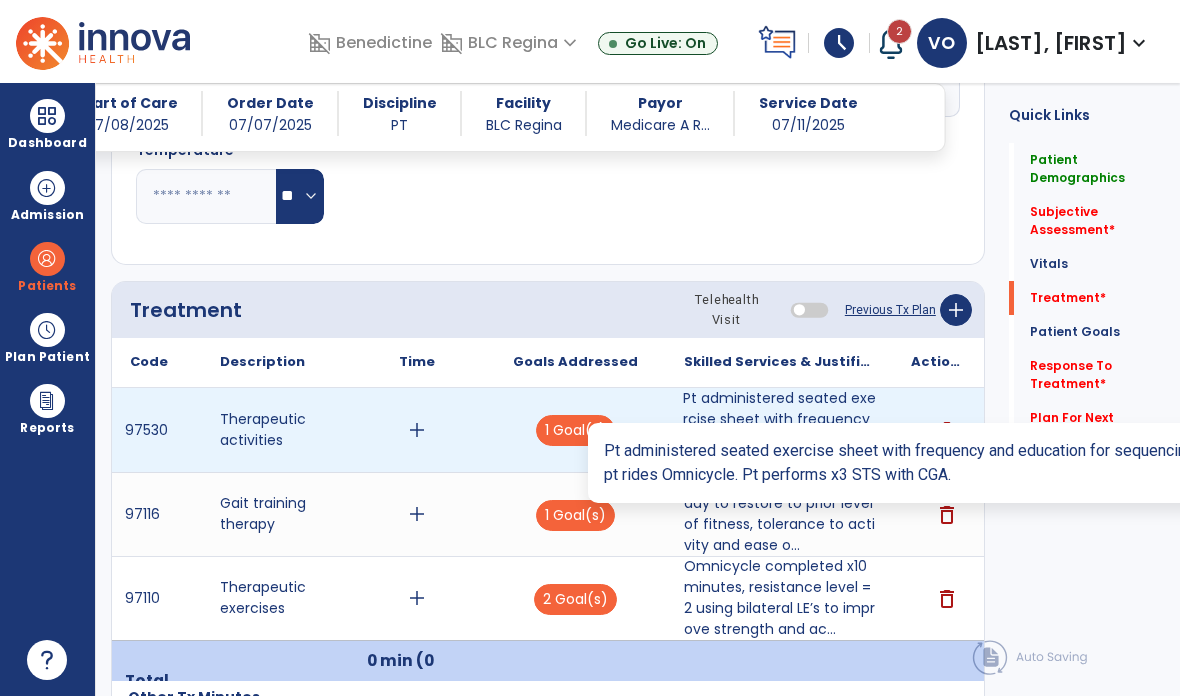 click on "Pt administered seated exercise sheet with frequency and education for sequencing exercises while pt..." at bounding box center (779, 430) 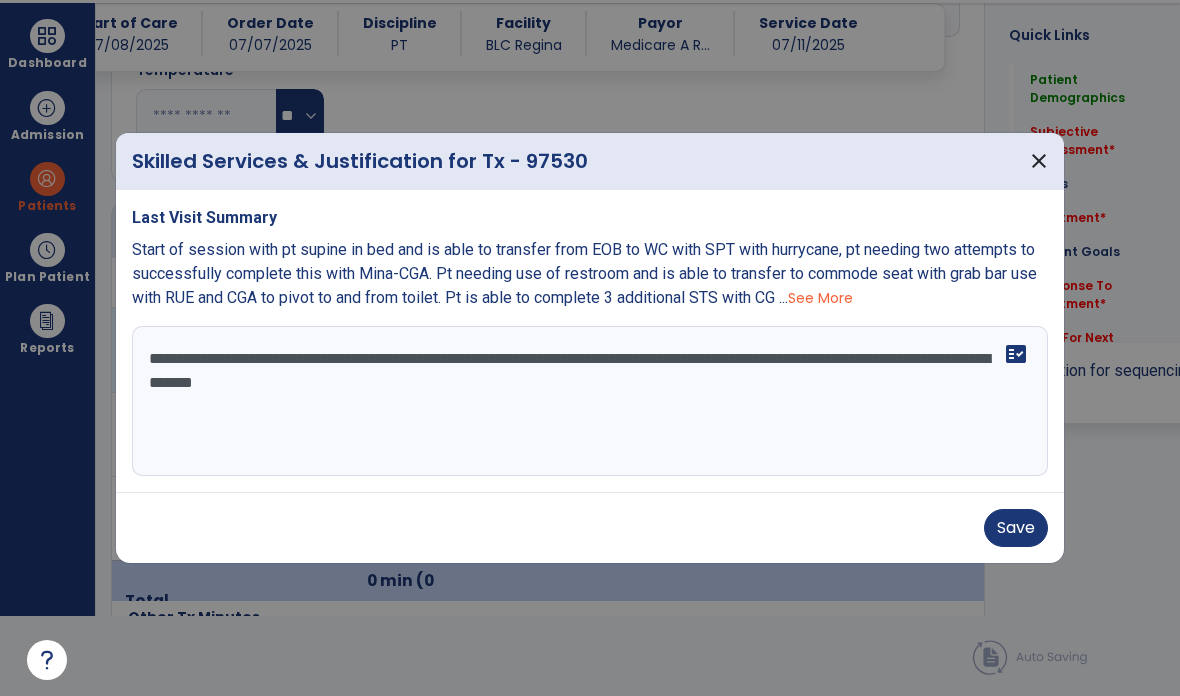 click on "close" at bounding box center [1039, 161] 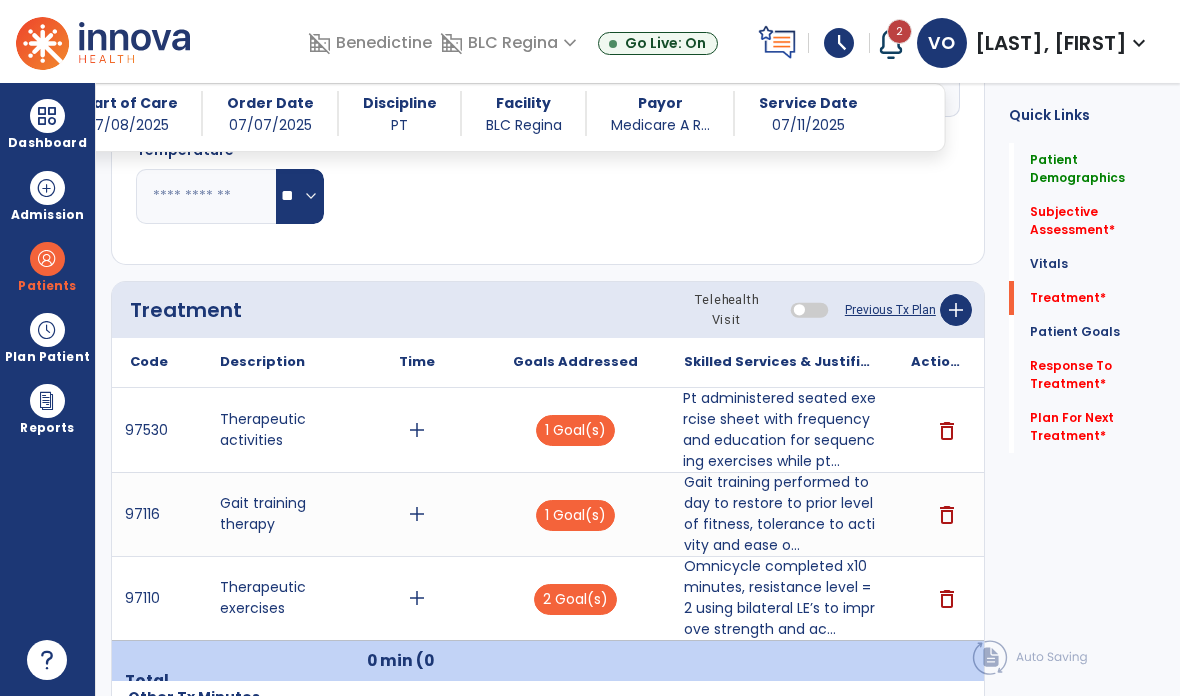scroll, scrollTop: 80, scrollLeft: 0, axis: vertical 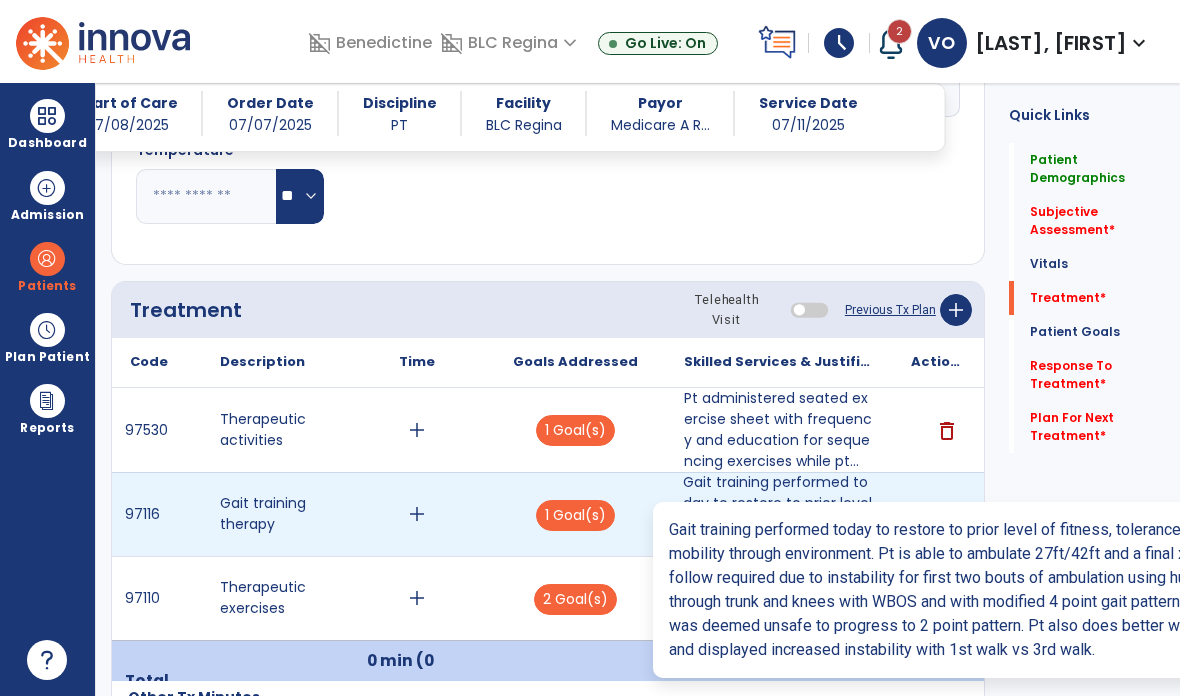 click on "Gait training performed today to restore to prior level of fitness, tolerance to activity and ease o..." at bounding box center (779, 514) 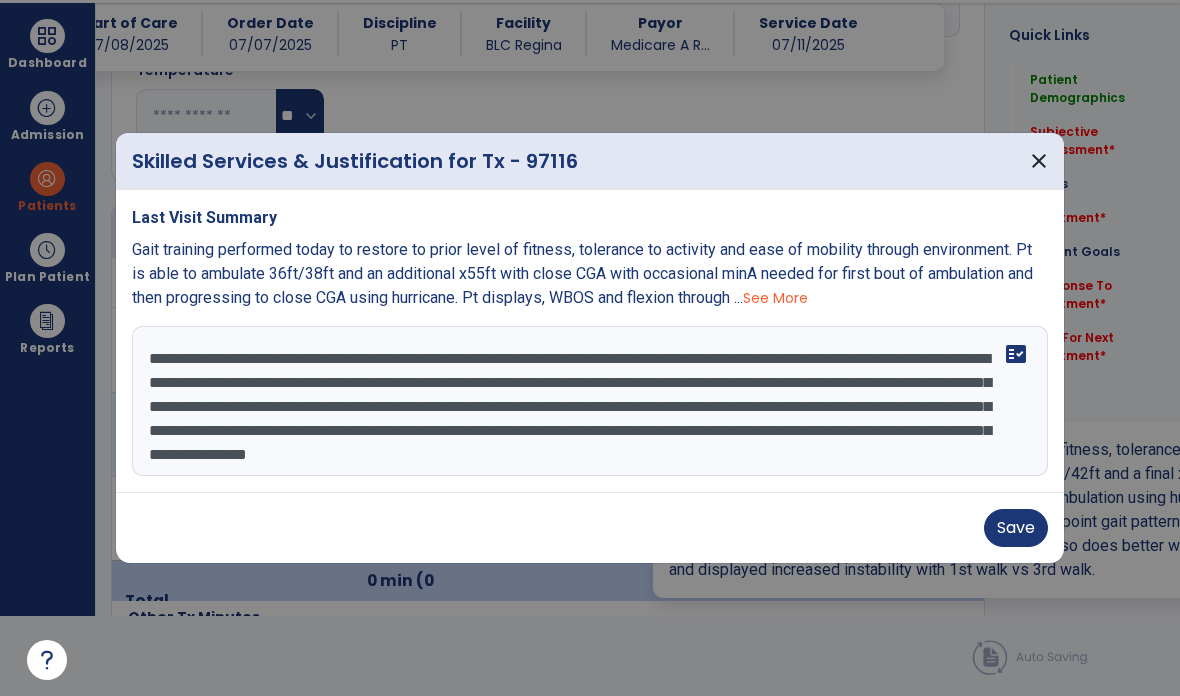 click on "close" at bounding box center (1039, 161) 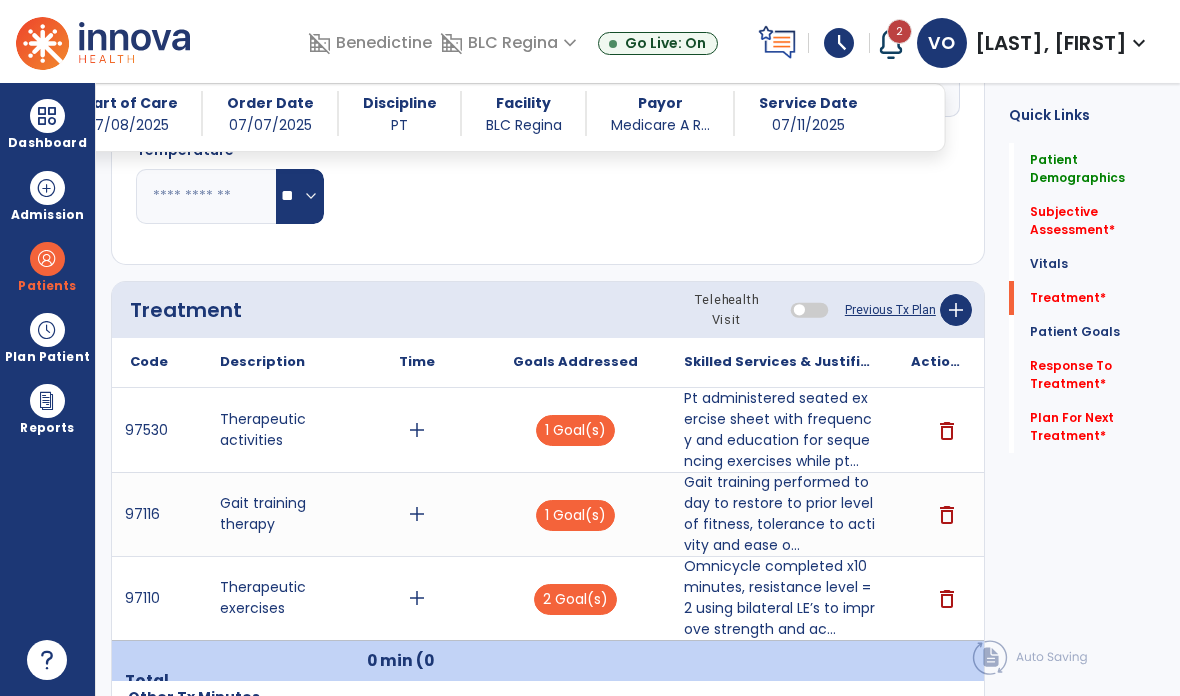 click on "add" at bounding box center [417, 598] 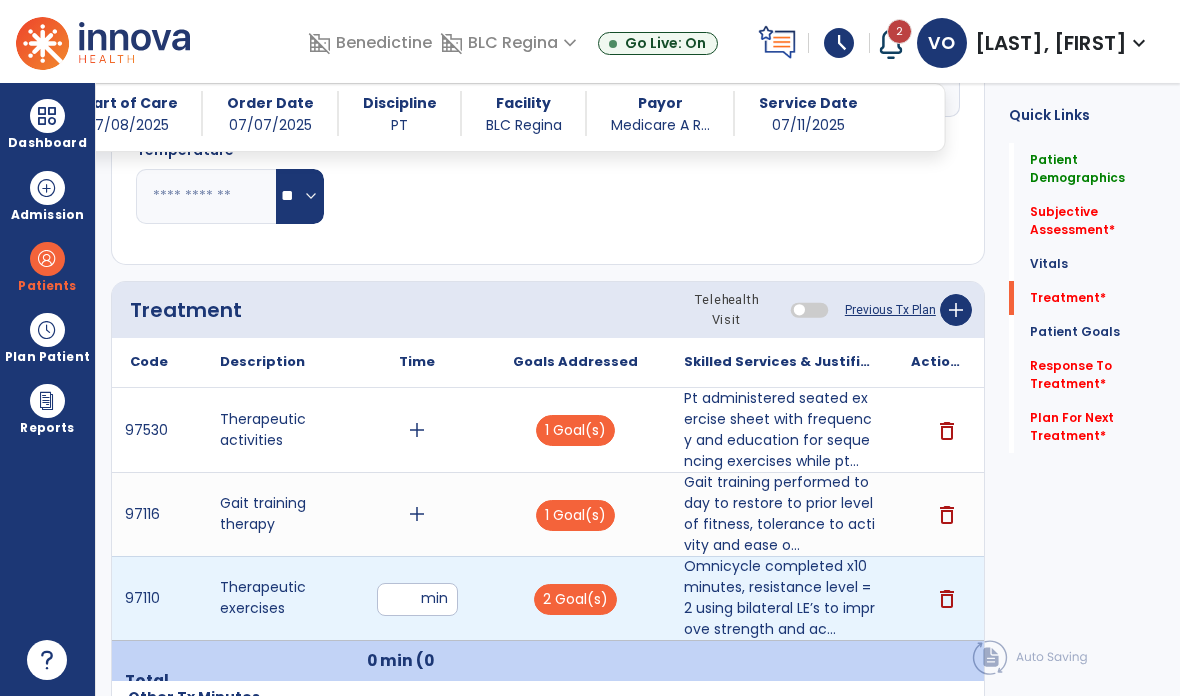 type on "**" 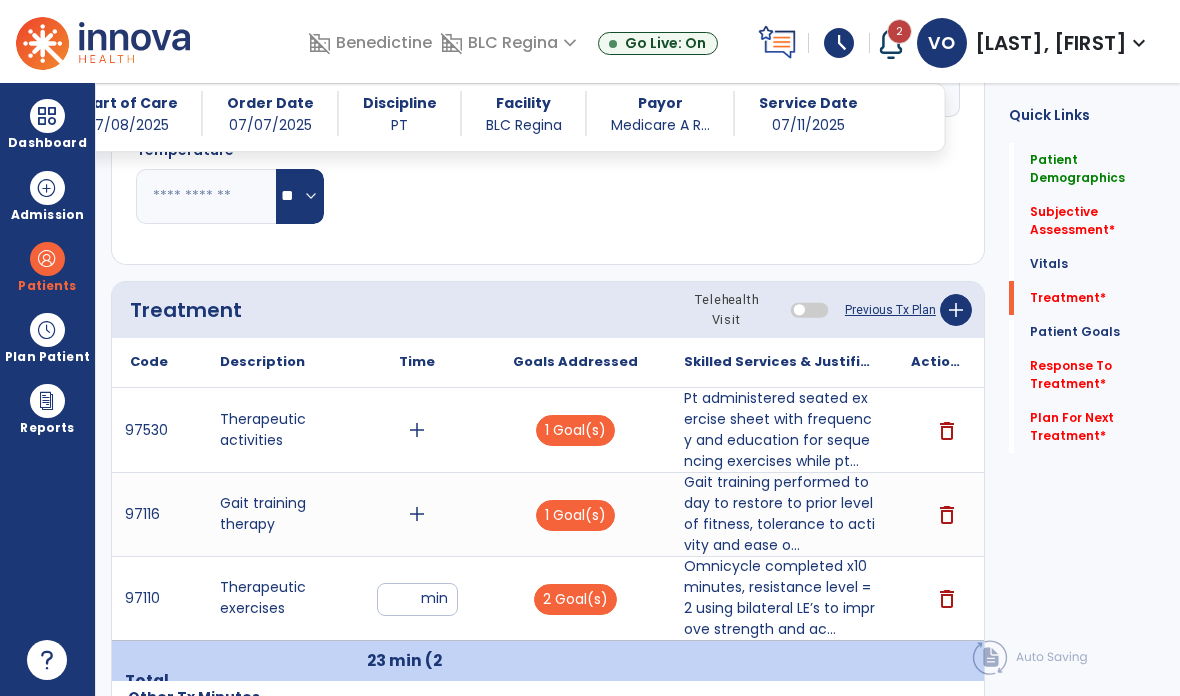click on "add" at bounding box center [417, 514] 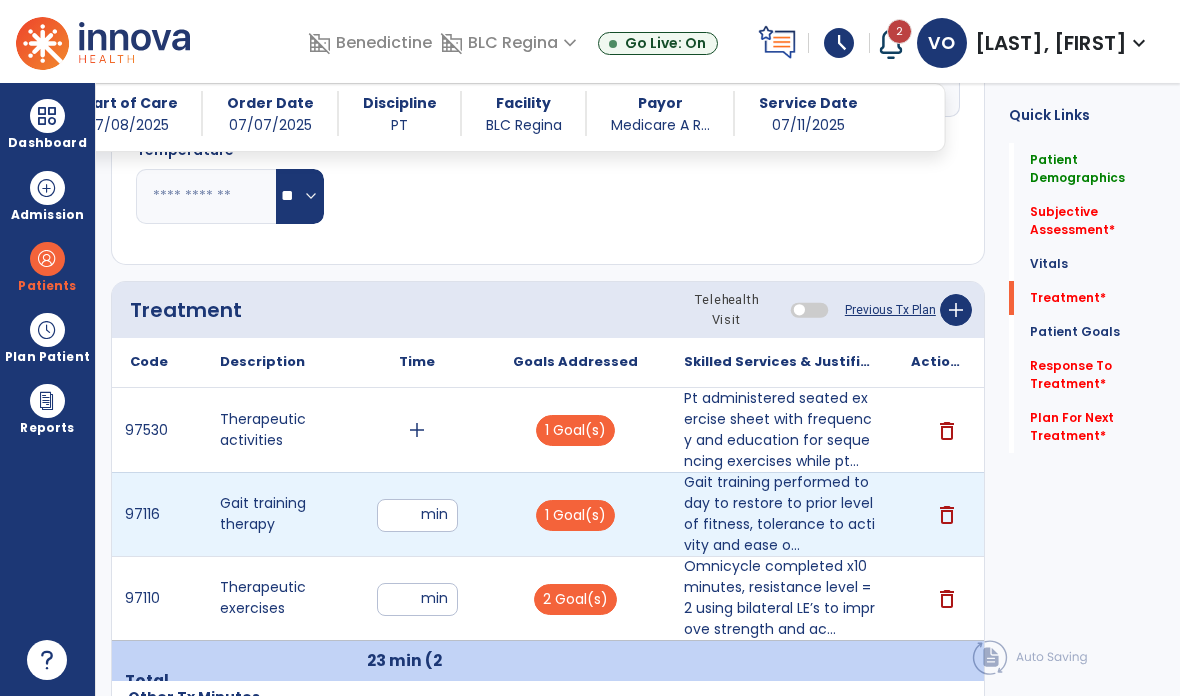 type on "**" 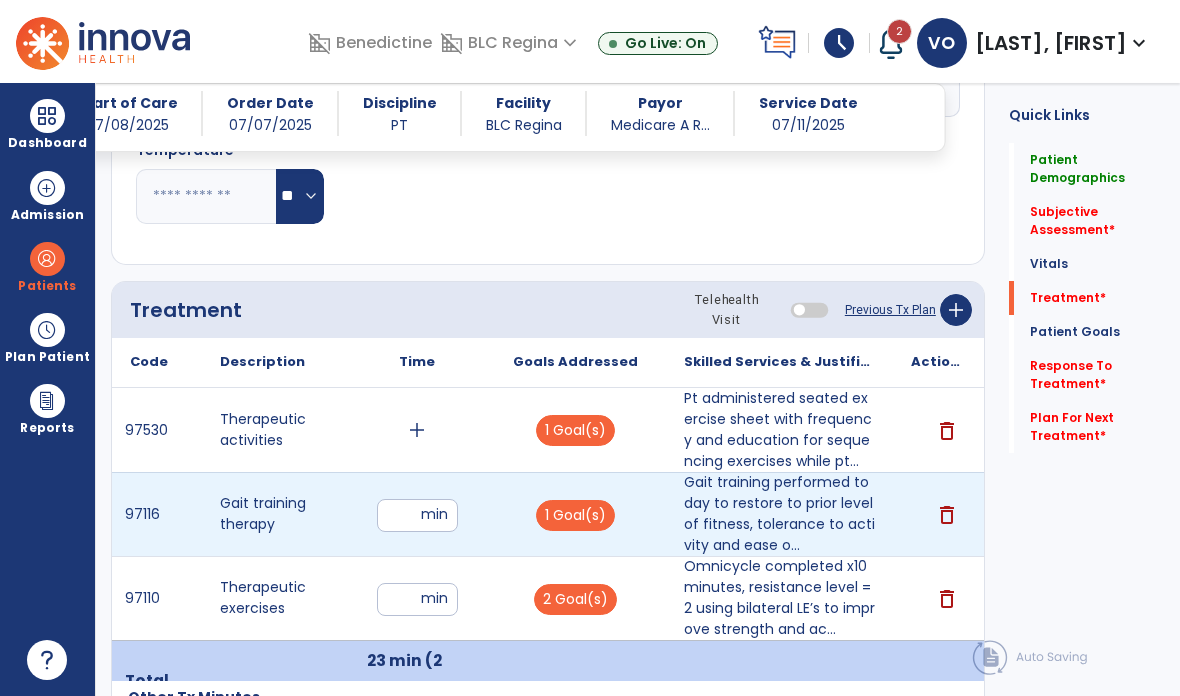 click on "Quick Links  Patient Demographics   Patient Demographics   Subjective Assessment   *  Subjective Assessment   *  Vitals   Vitals   Treatment   *  Treatment   *  Patient Goals   Patient Goals   Response To Treatment   *  Response To Treatment   *  Plan For Next Treatment   *  Plan For Next Treatment   *" 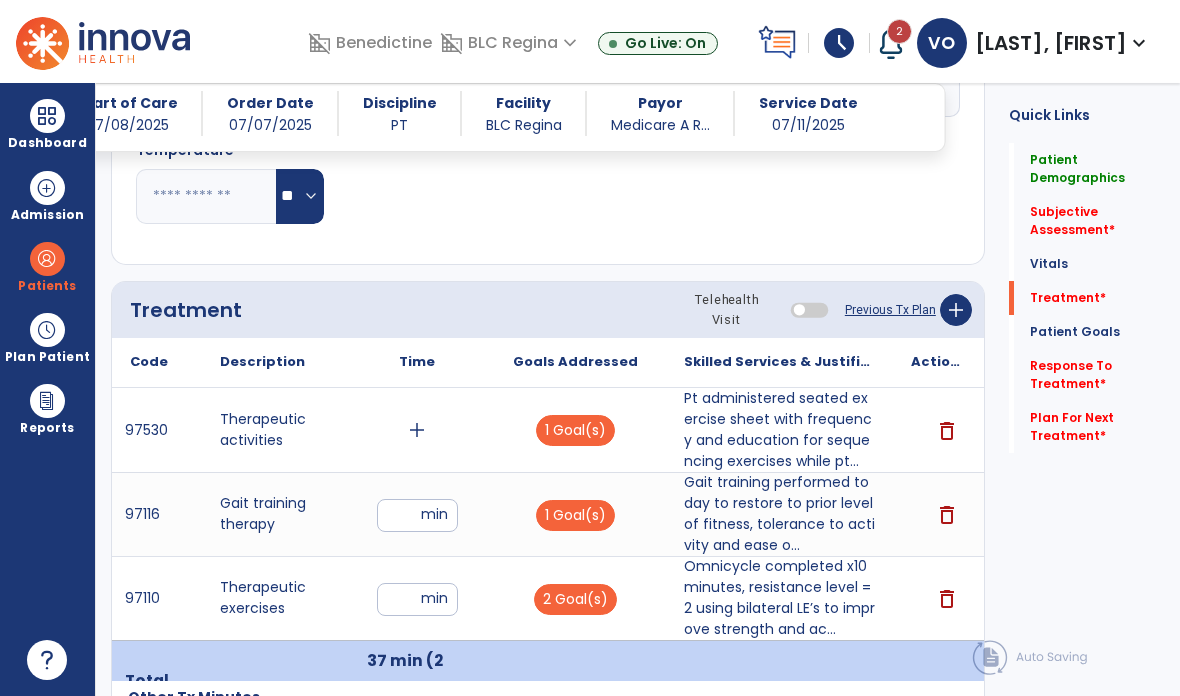 click on "**" at bounding box center [417, 515] 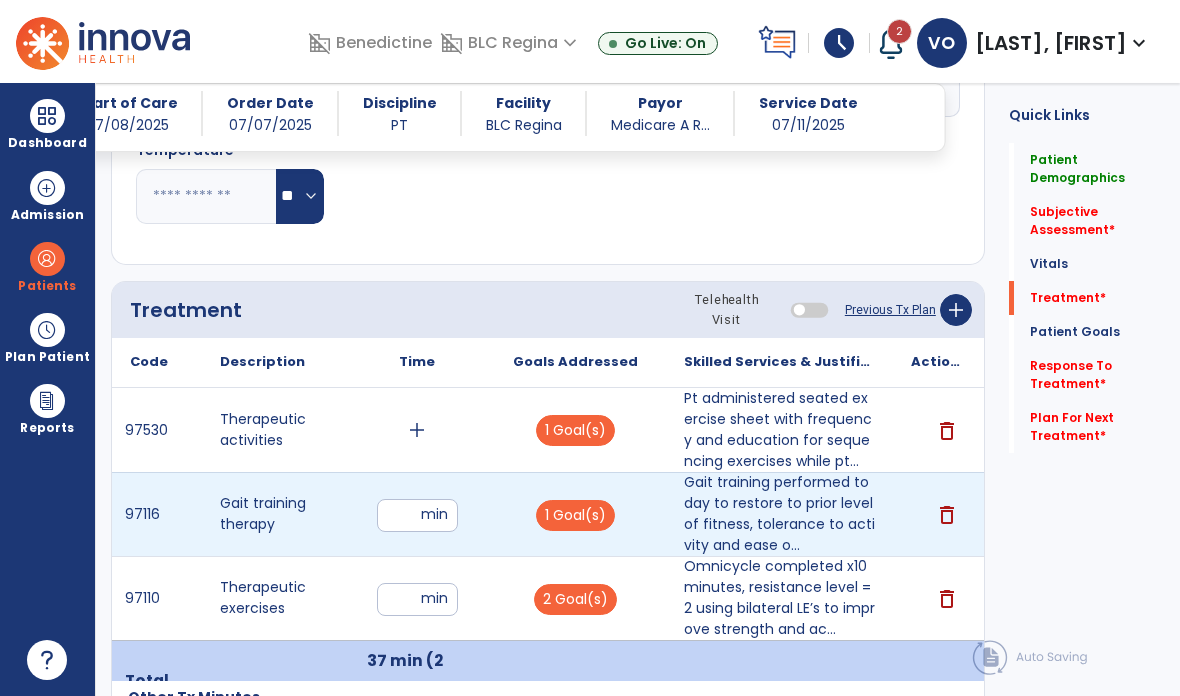 type on "**" 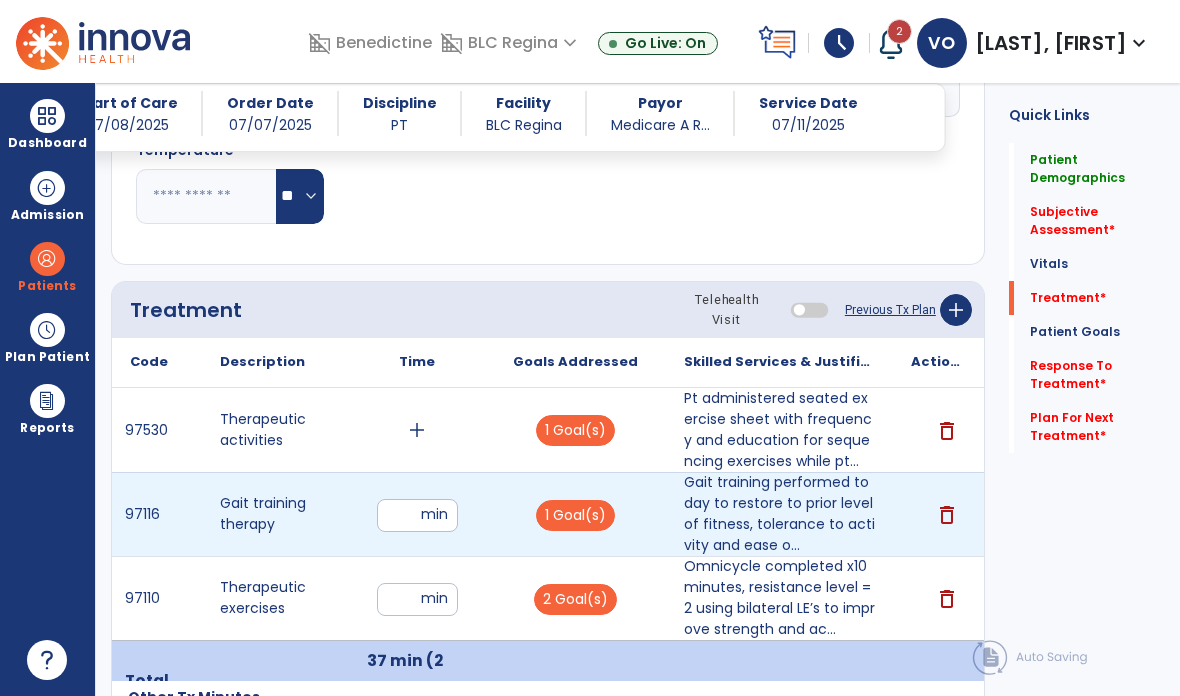 click on "Quick Links  Patient Demographics   Patient Demographics   Subjective Assessment   *  Subjective Assessment   *  Vitals   Vitals   Treatment   *  Treatment   *  Patient Goals   Patient Goals   Response To Treatment   *  Response To Treatment   *  Plan For Next Treatment   *  Plan For Next Treatment   *" 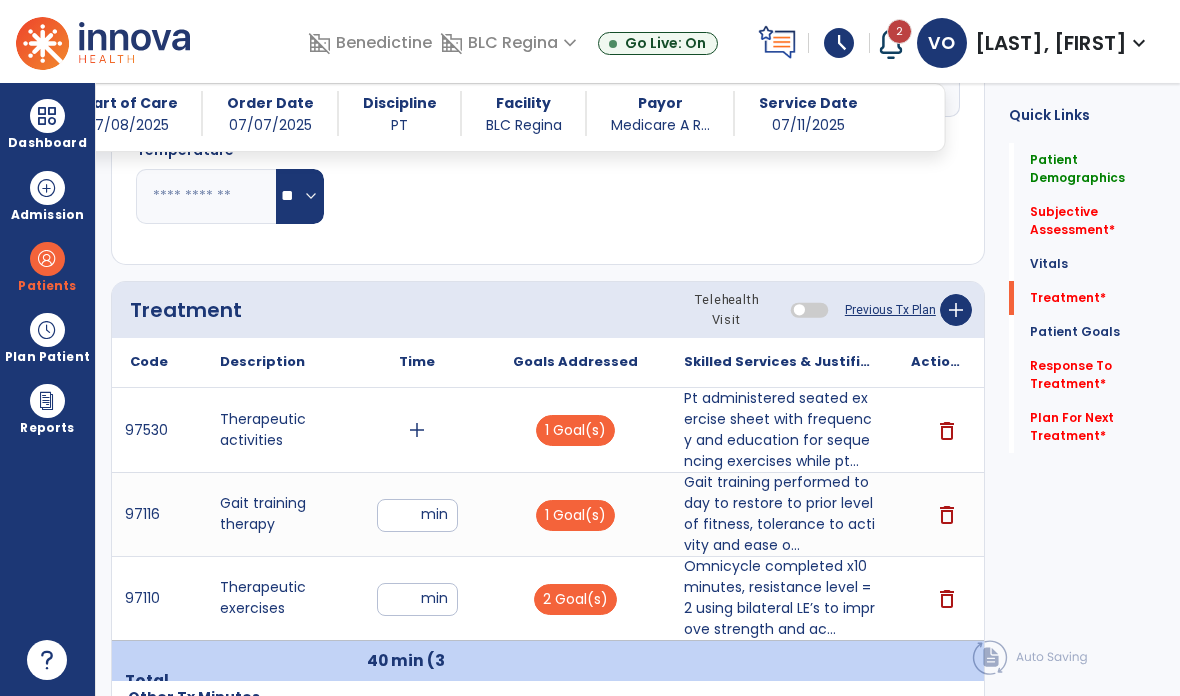 click on "add" at bounding box center (417, 430) 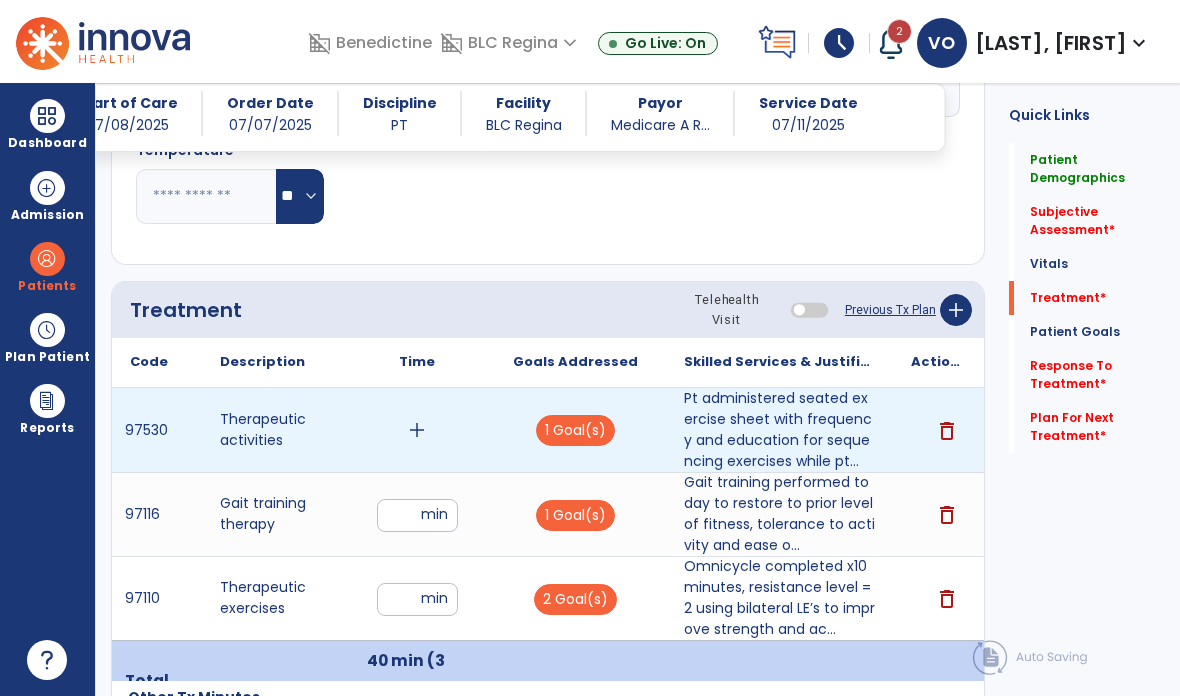 click on "add" at bounding box center (417, 430) 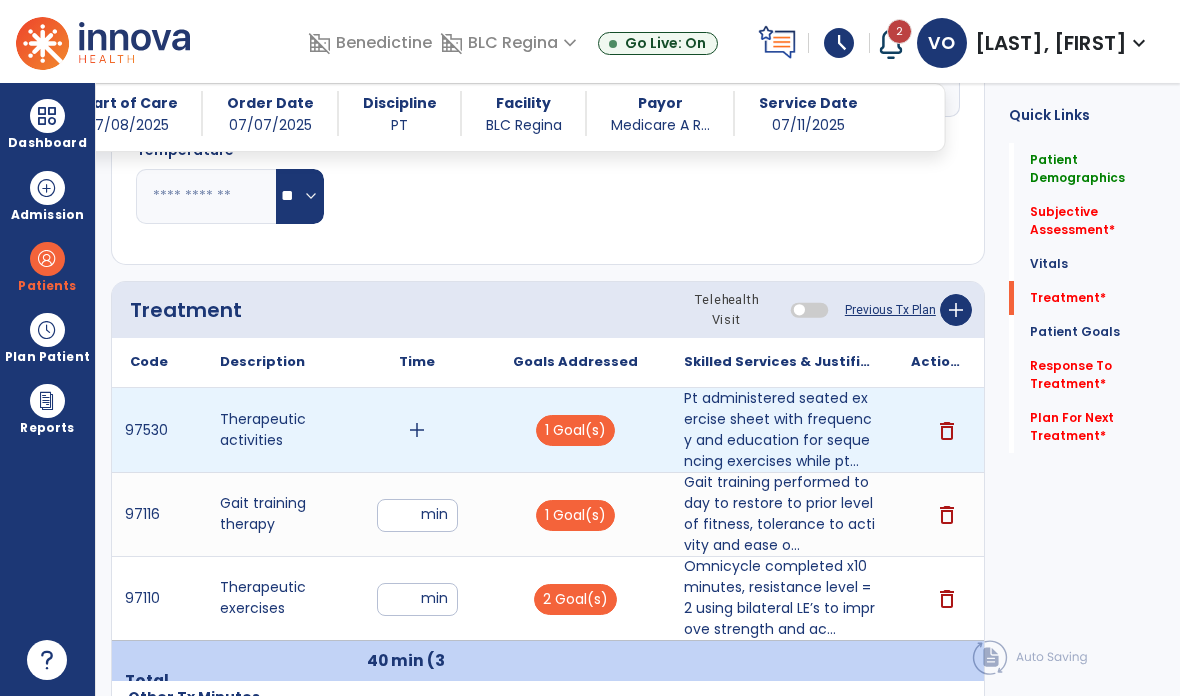 click on "add" at bounding box center [417, 430] 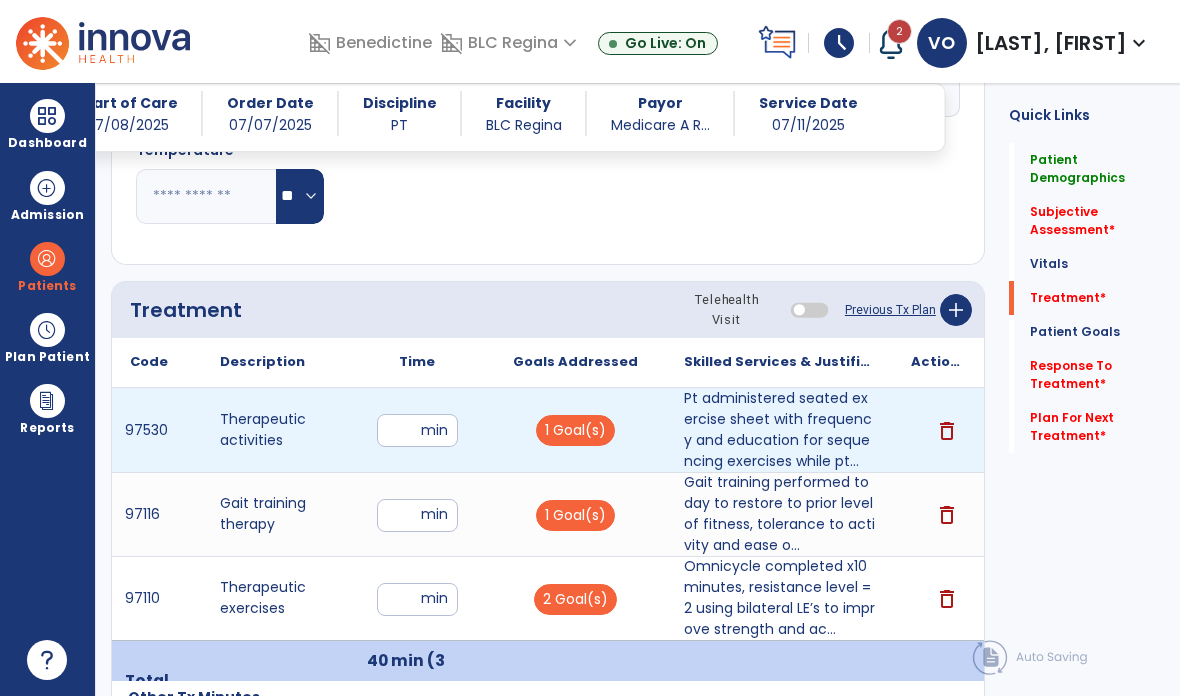 type on "*" 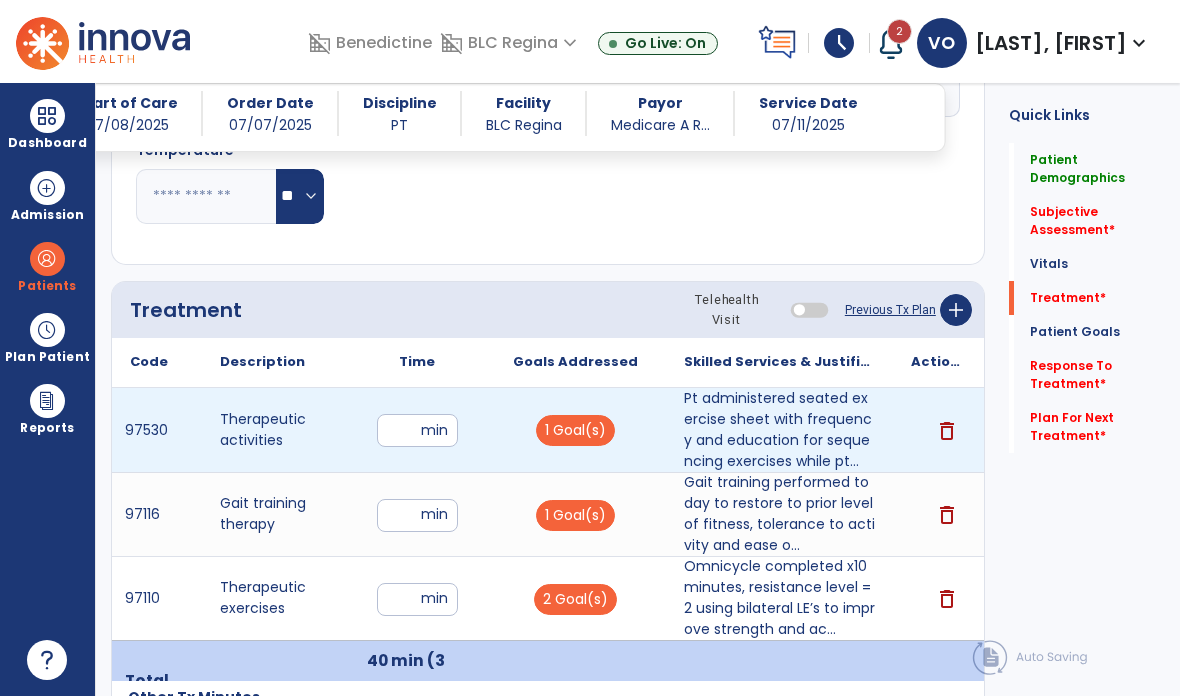 click on "Quick Links  Patient Demographics   Patient Demographics   Subjective Assessment   *  Subjective Assessment   *  Vitals   Vitals   Treatment   *  Treatment   *  Patient Goals   Patient Goals   Response To Treatment   *  Response To Treatment   *  Plan For Next Treatment   *  Plan For Next Treatment   *" 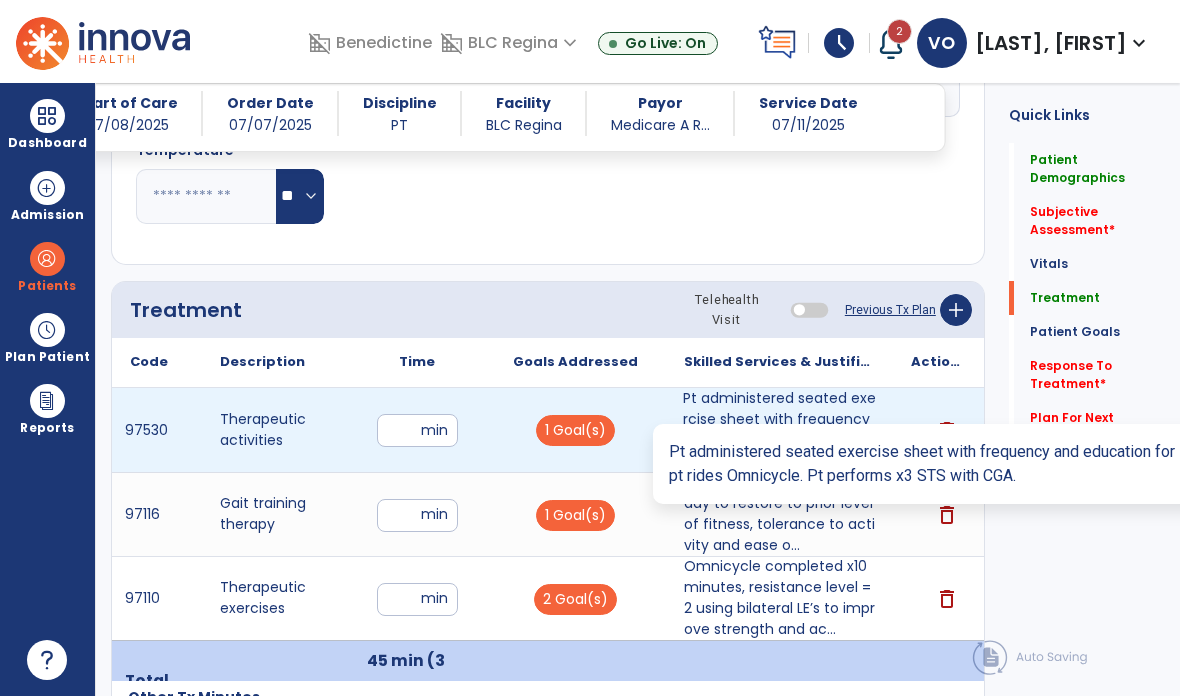 click on "Pt administered seated exercise sheet with frequency and education for sequencing exercises while pt..." at bounding box center [779, 430] 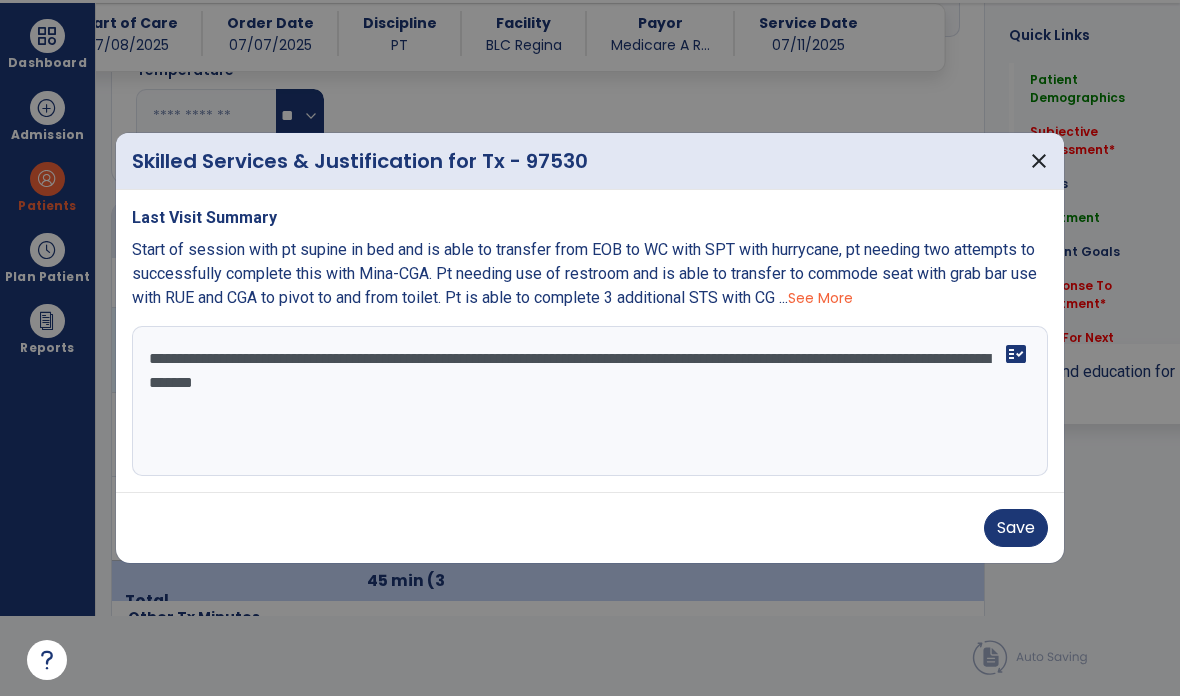 click on "**********" at bounding box center (590, 401) 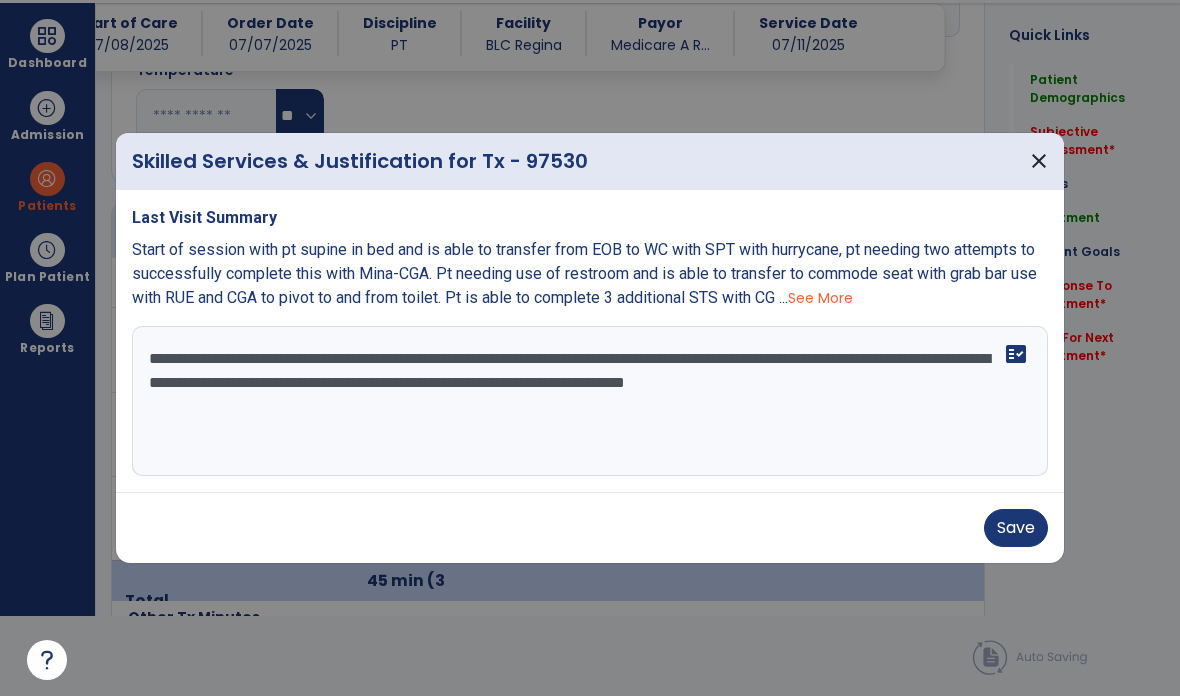 type on "**********" 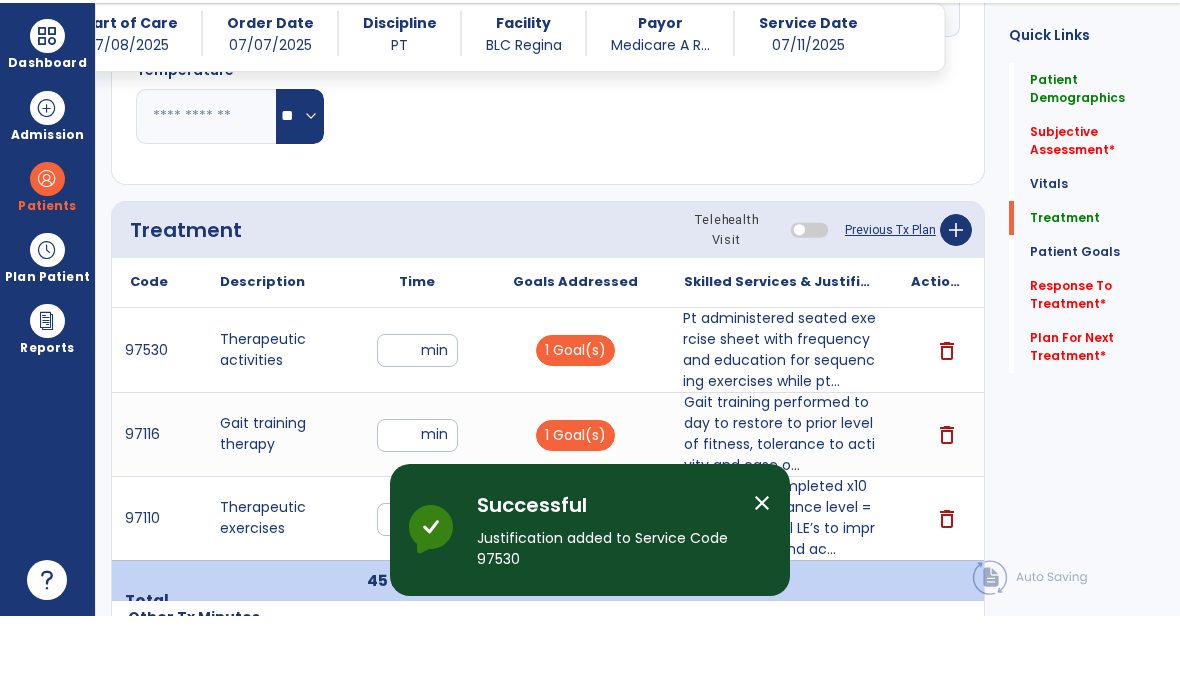 scroll, scrollTop: 80, scrollLeft: 0, axis: vertical 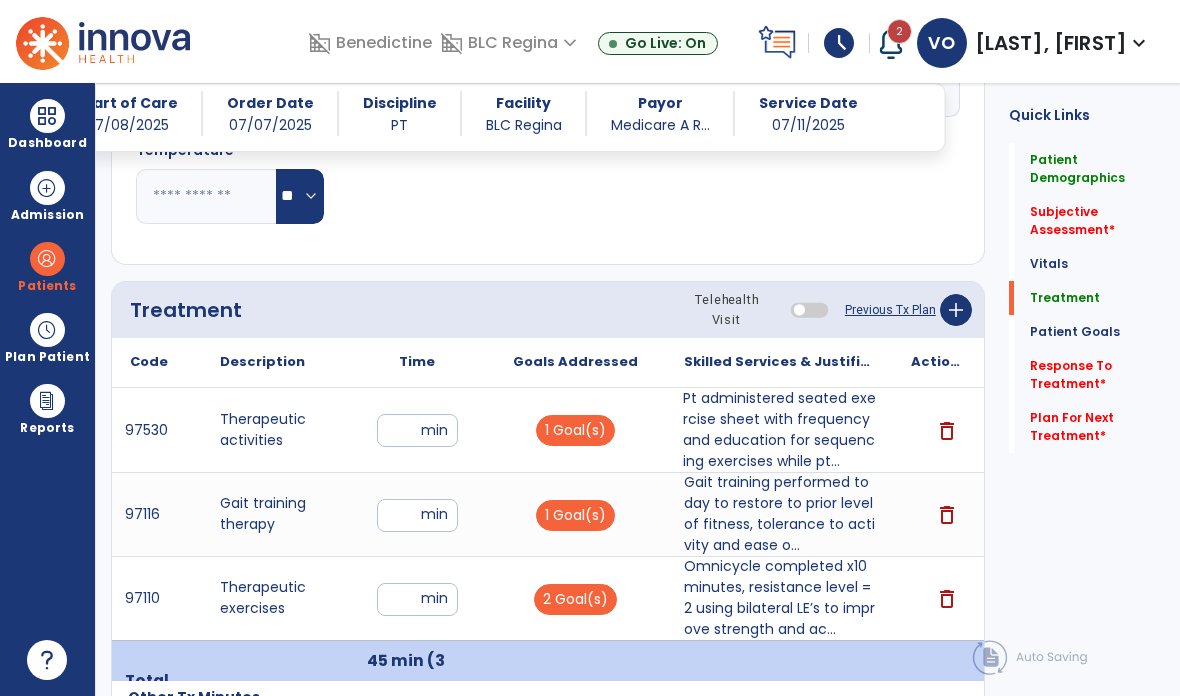 click on "**" at bounding box center [417, 515] 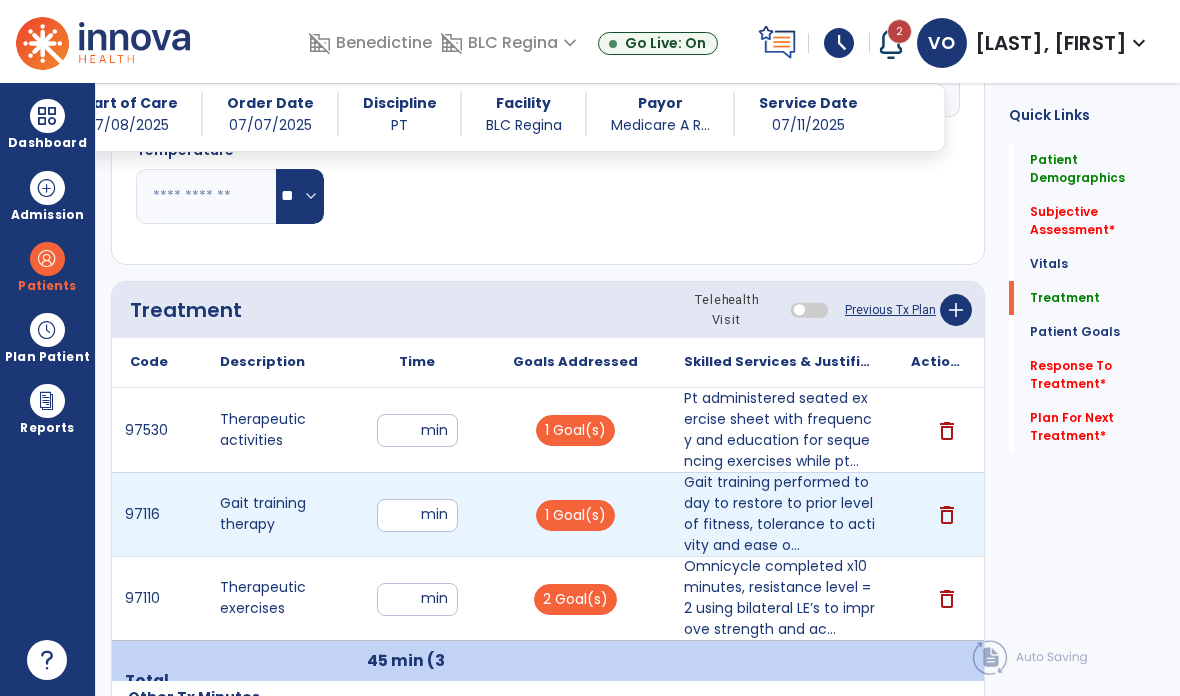 type on "**" 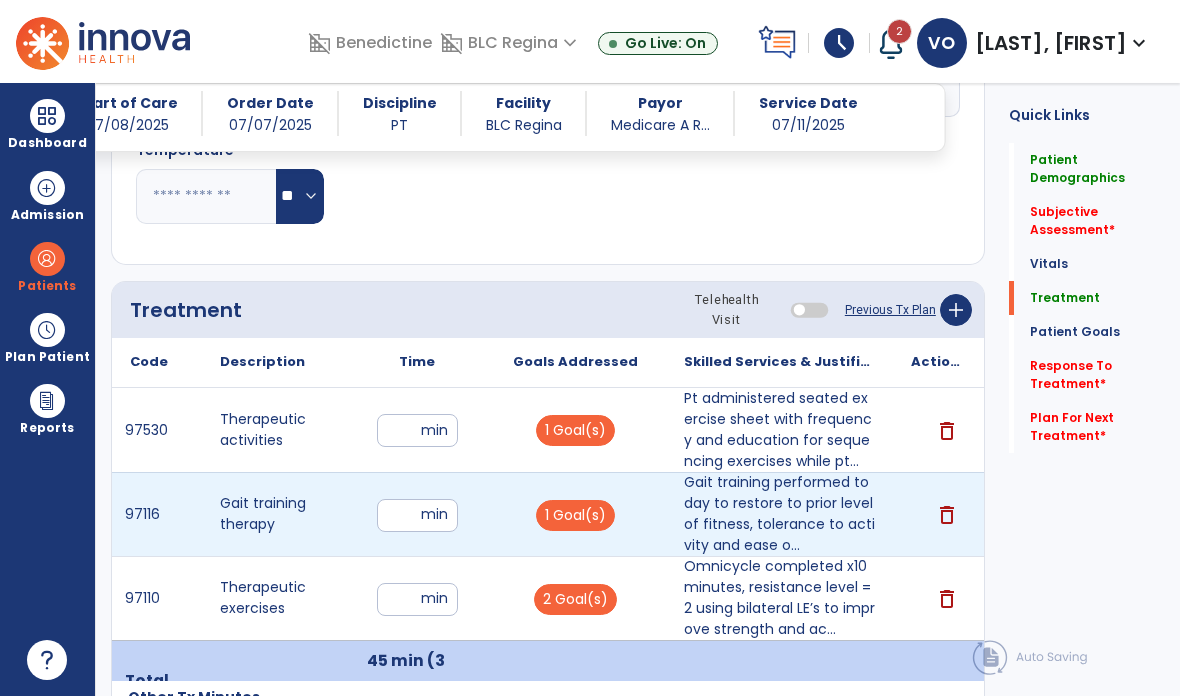 click on "Quick Links  Patient Demographics   Patient Demographics   Subjective Assessment   *  Subjective Assessment   *  Vitals   Vitals   Treatment   Treatment   Patient Goals   Patient Goals   Response To Treatment   *  Response To Treatment   *  Plan For Next Treatment   *  Plan For Next Treatment   *" 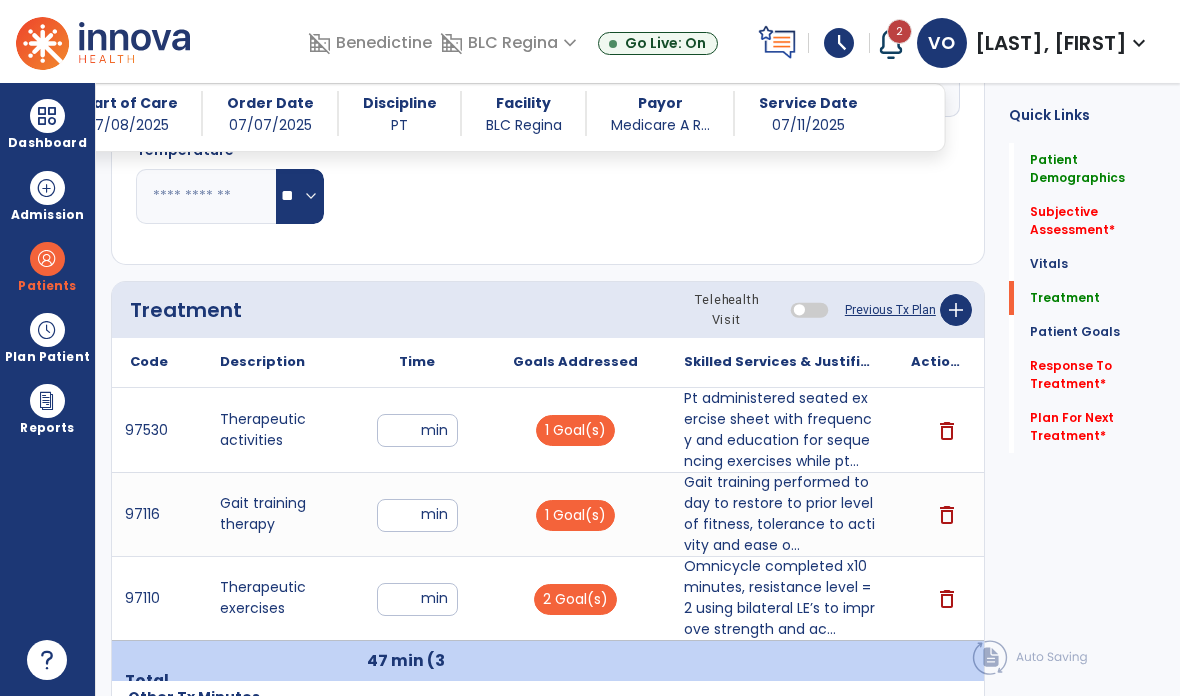 click on "*" at bounding box center (417, 430) 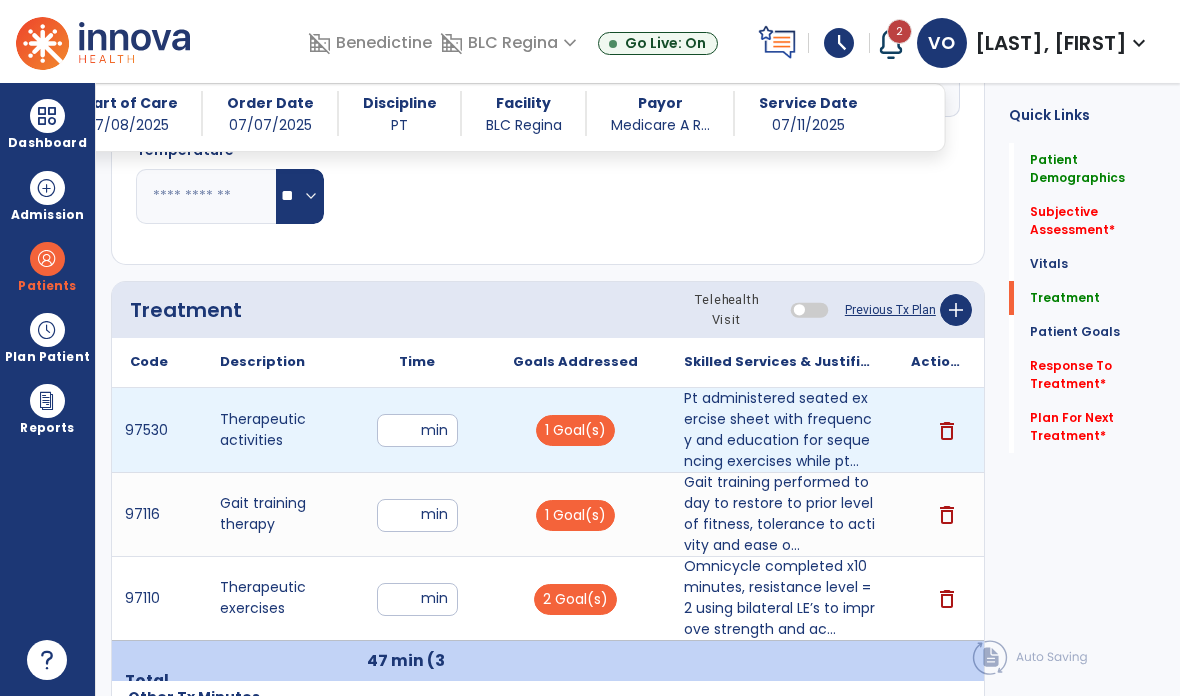 type on "*" 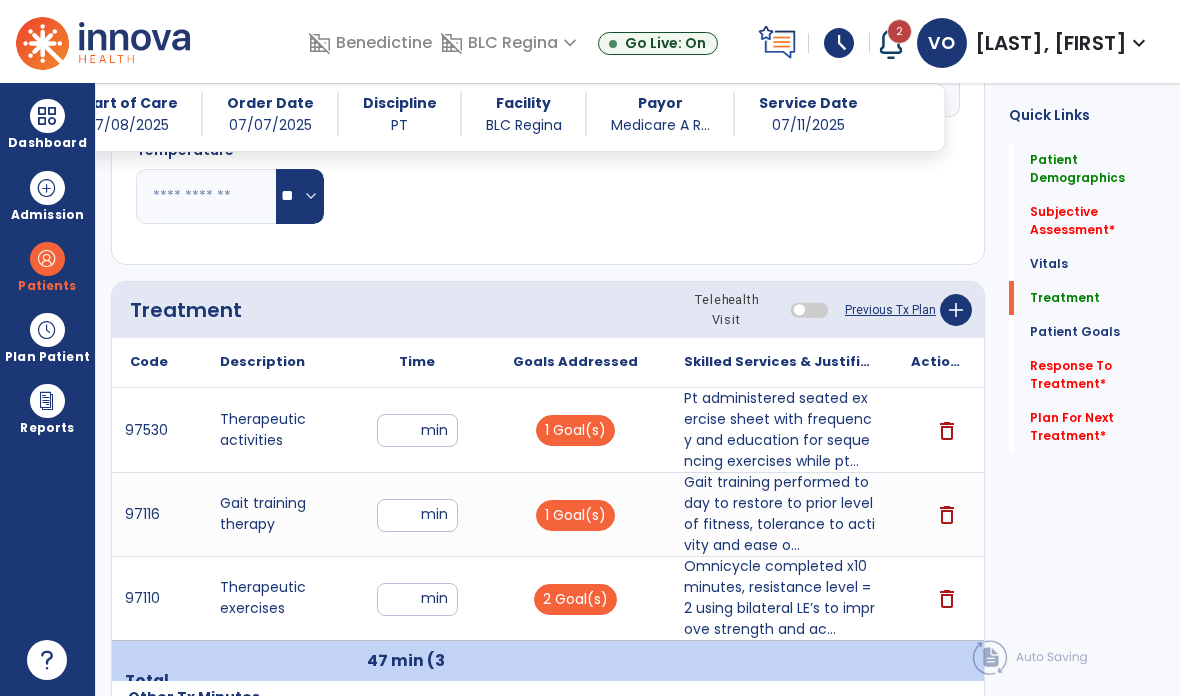 click on "Quick Links  Patient Demographics   Patient Demographics   Subjective Assessment   *  Subjective Assessment   *  Vitals   Vitals   Treatment   Treatment   Patient Goals   Patient Goals   Response To Treatment   *  Response To Treatment   *  Plan For Next Treatment   *  Plan For Next Treatment   *" 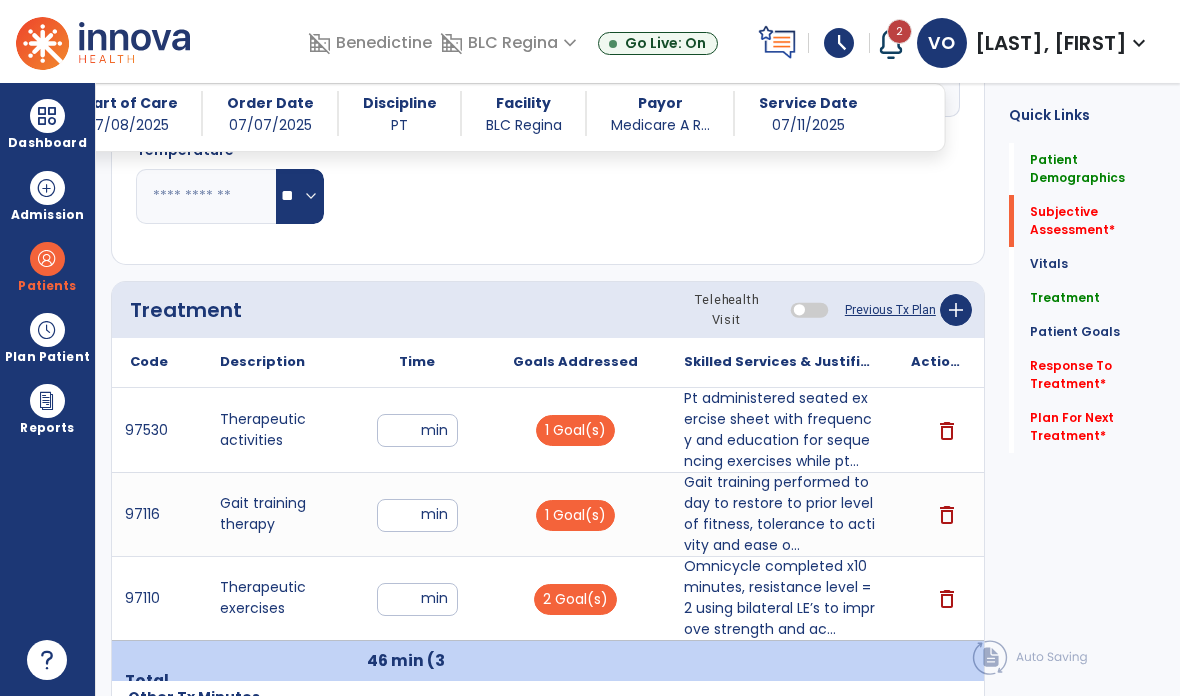 click on "Subjective Assessment   *" 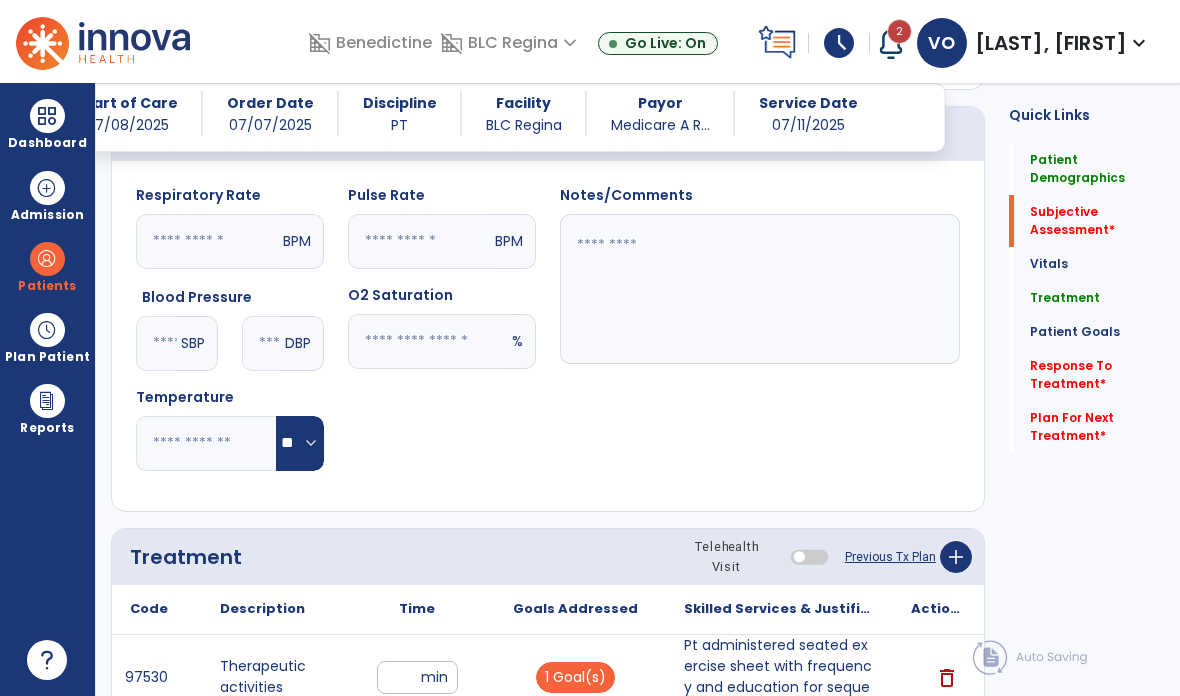 scroll, scrollTop: 79, scrollLeft: 0, axis: vertical 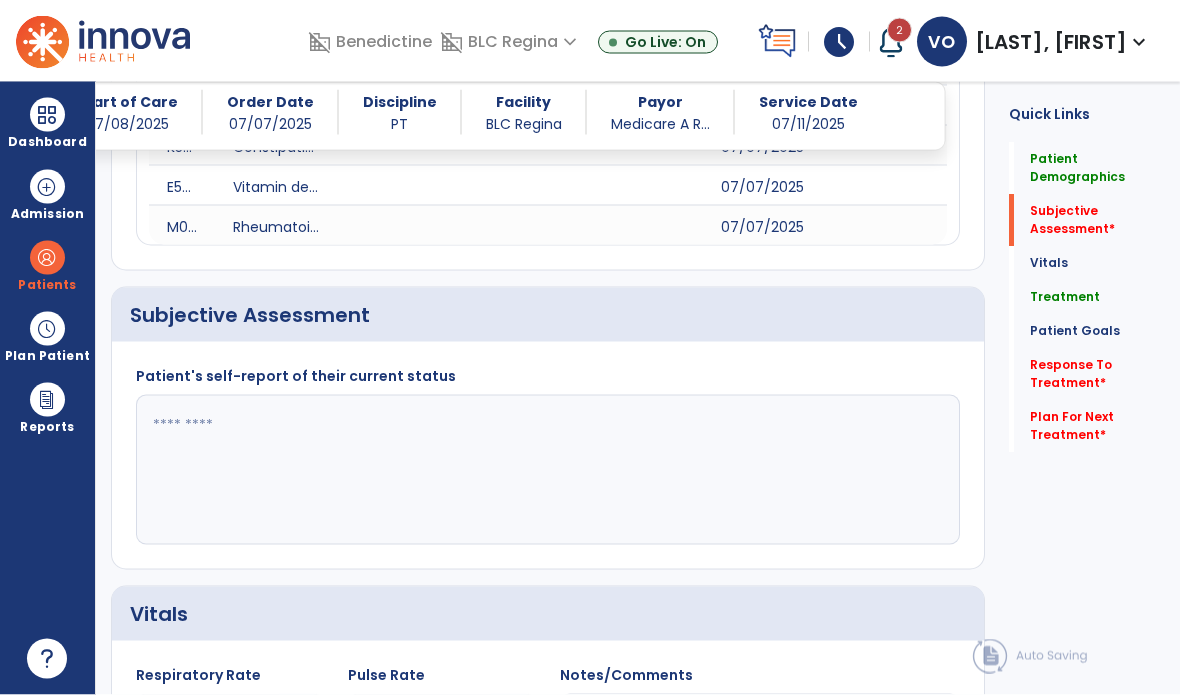 click 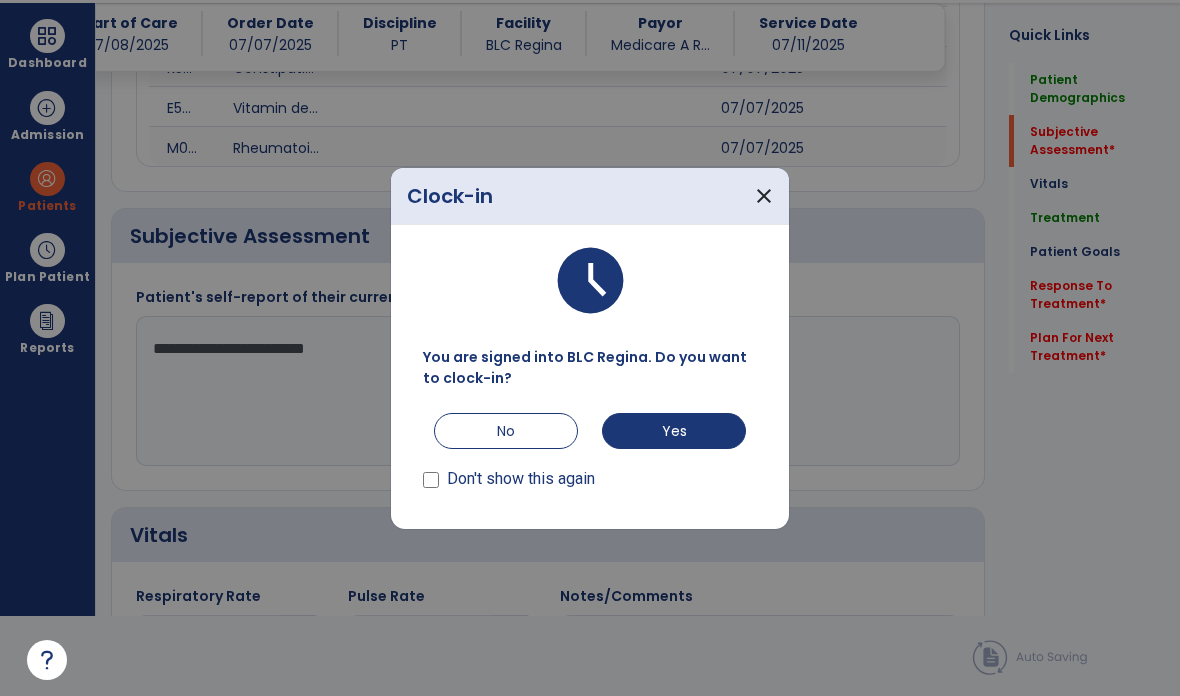 scroll, scrollTop: 0, scrollLeft: 0, axis: both 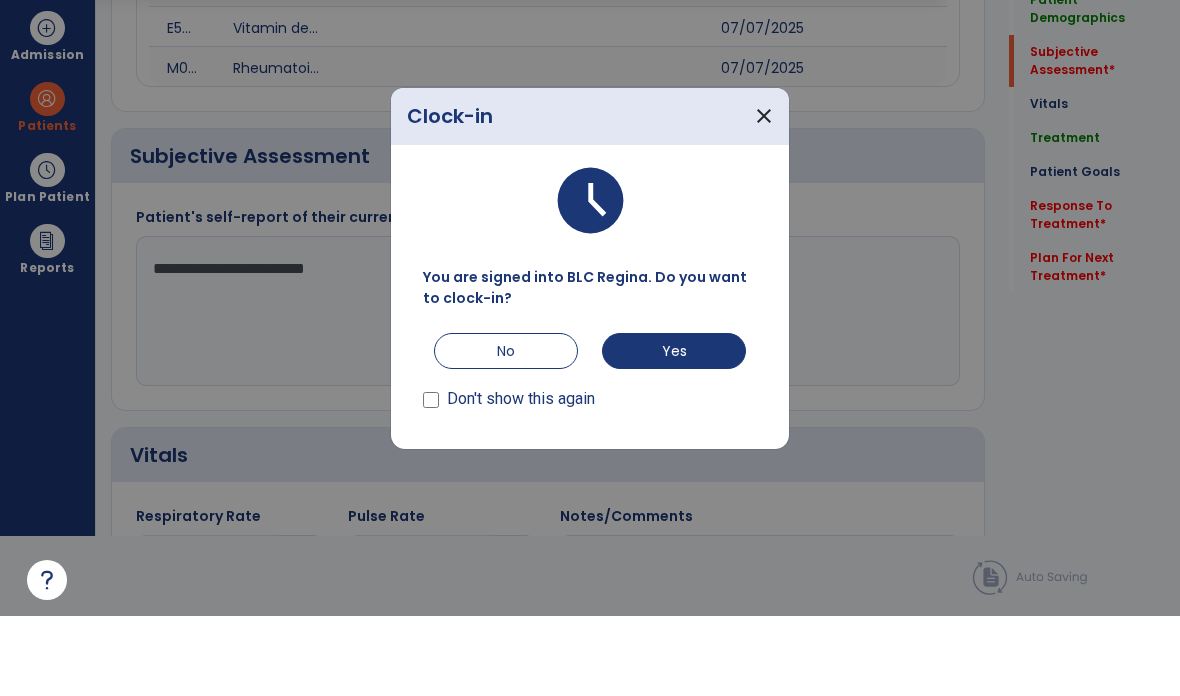 click on "close" at bounding box center [764, 196] 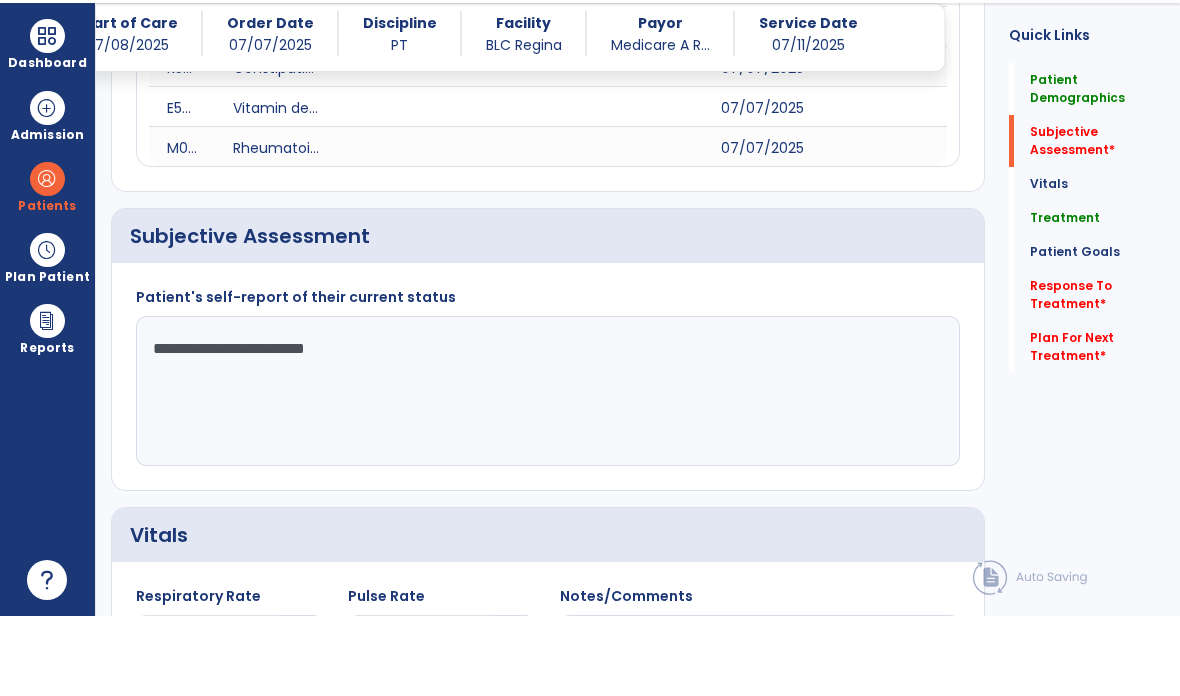 click on "**********" 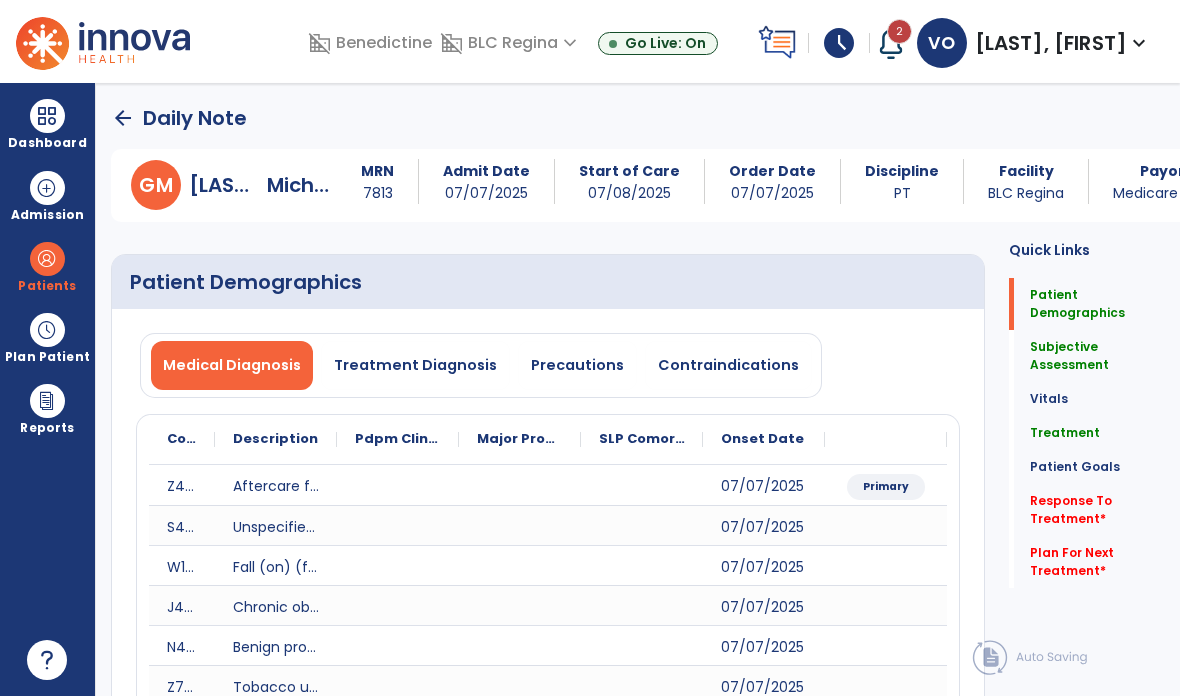scroll, scrollTop: 0, scrollLeft: 0, axis: both 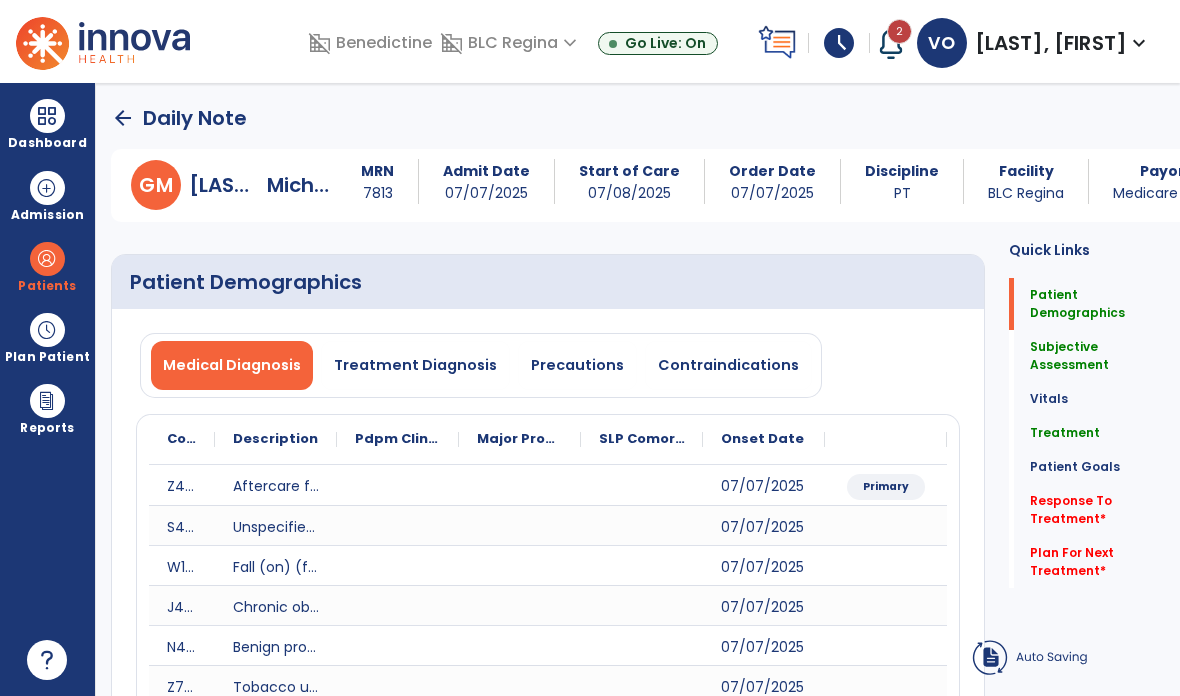 type on "**********" 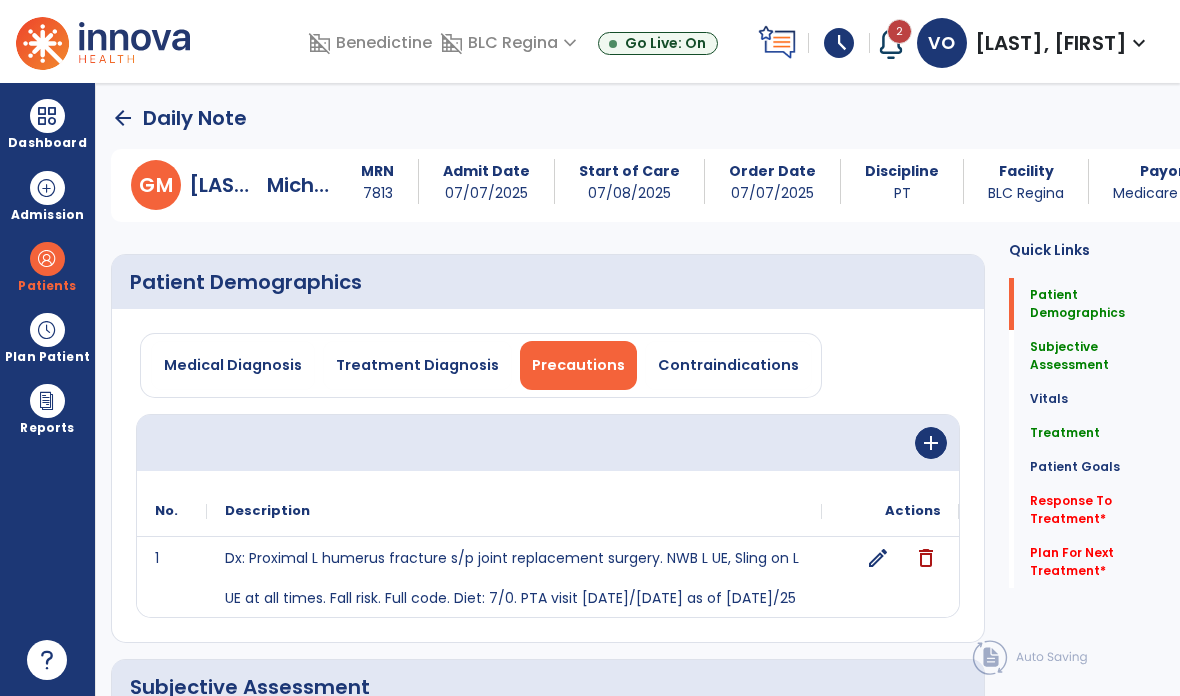 click on "edit" 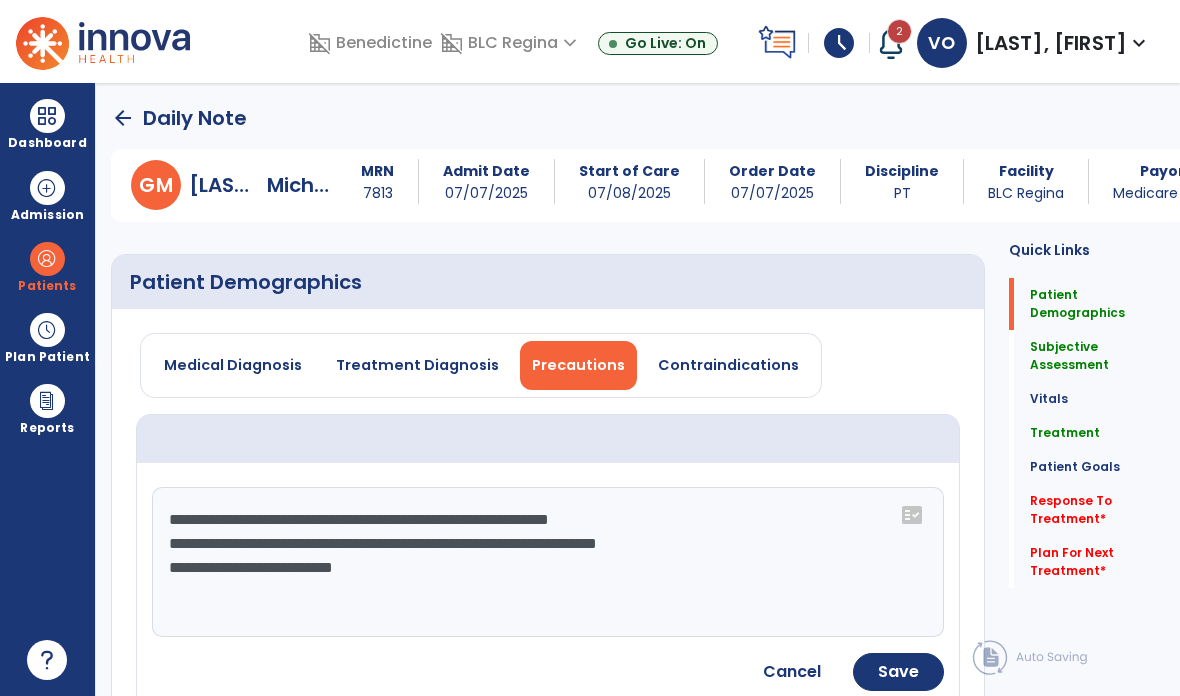 click on "**********" 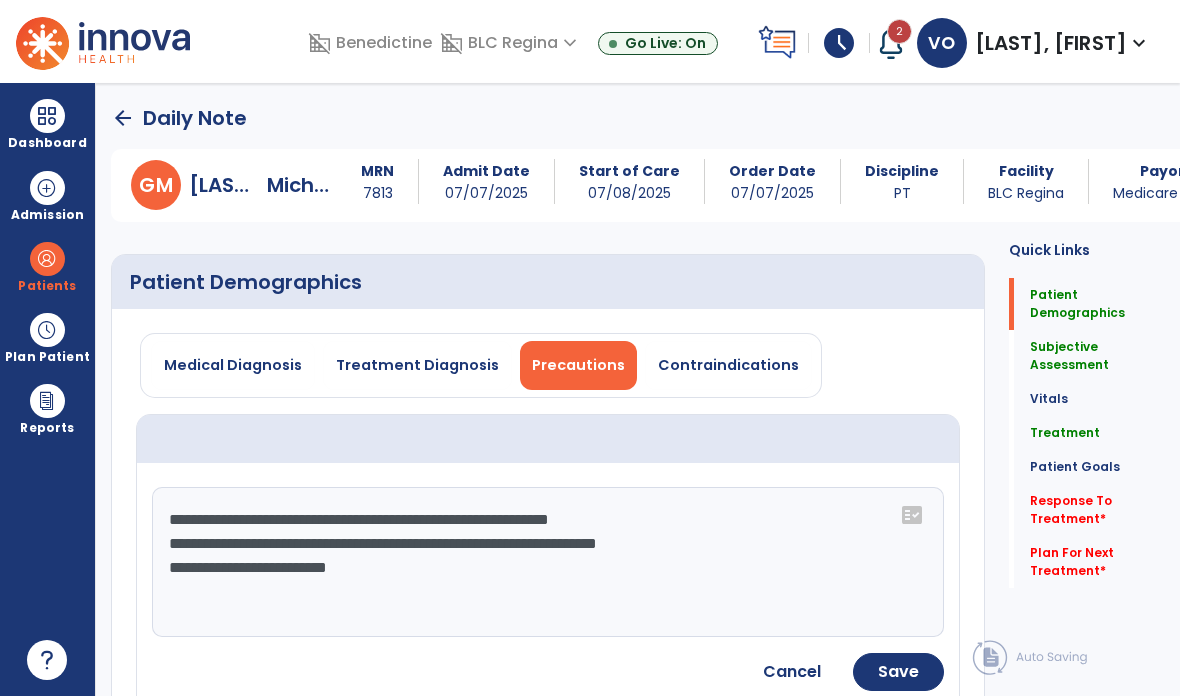 type on "**********" 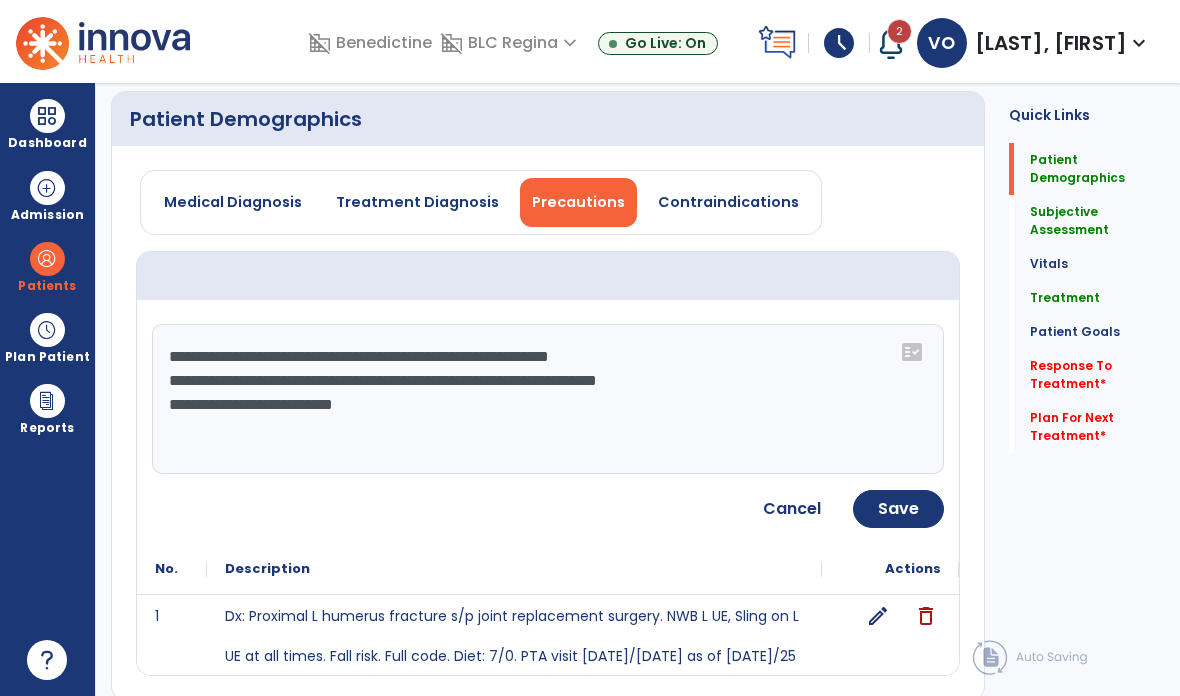 scroll, scrollTop: 166, scrollLeft: 0, axis: vertical 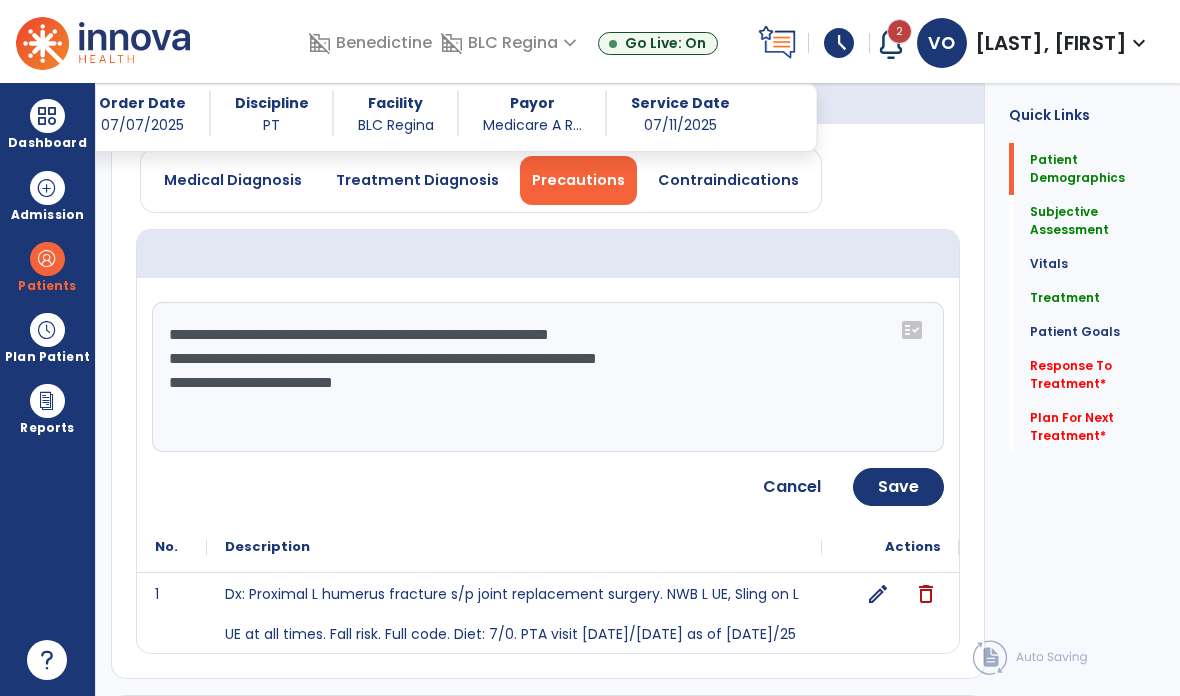 click on "Save" 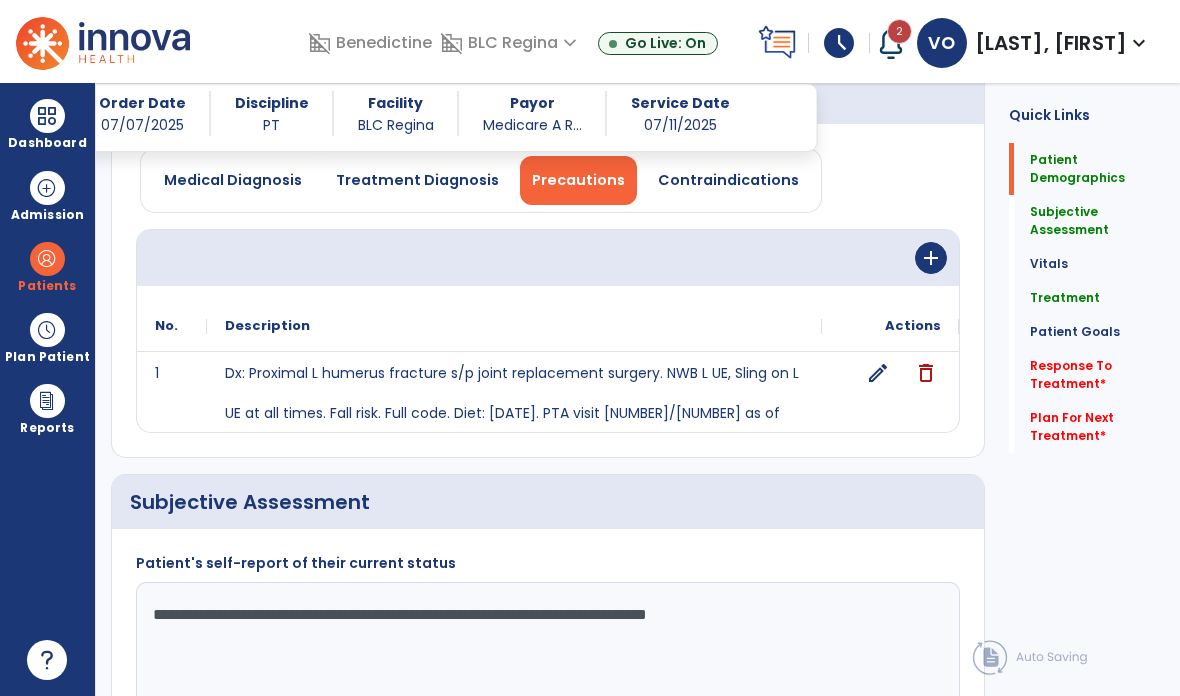 click on "Treatment   Treatment" 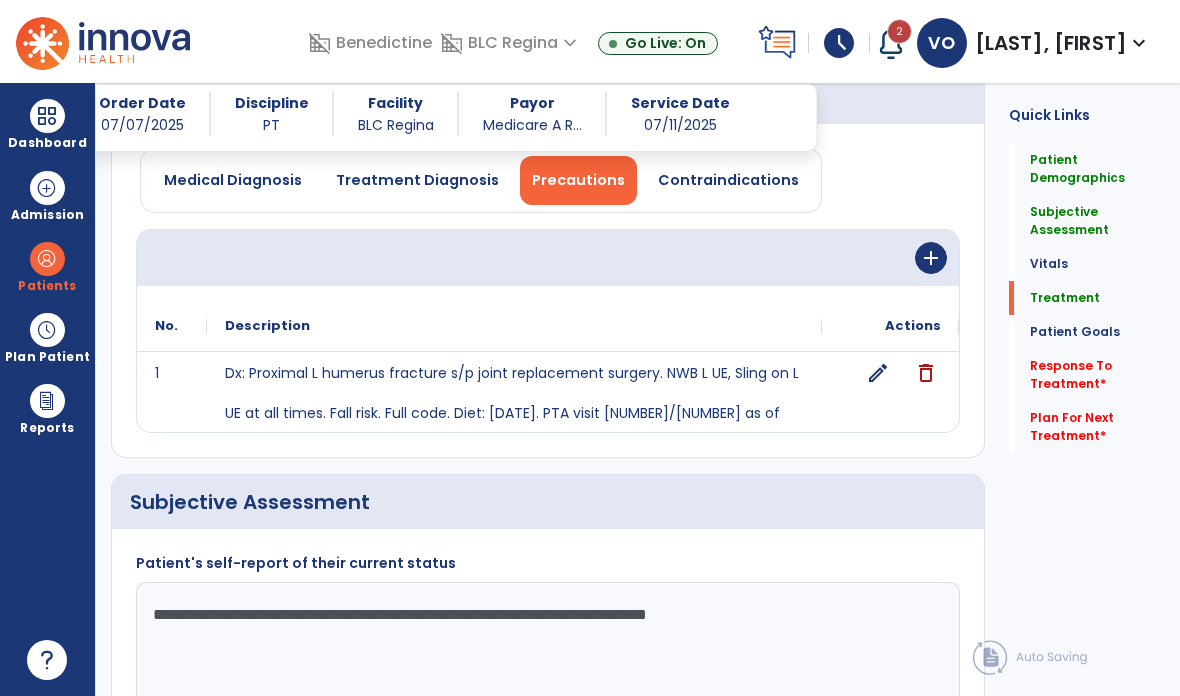 click on "Treatment" 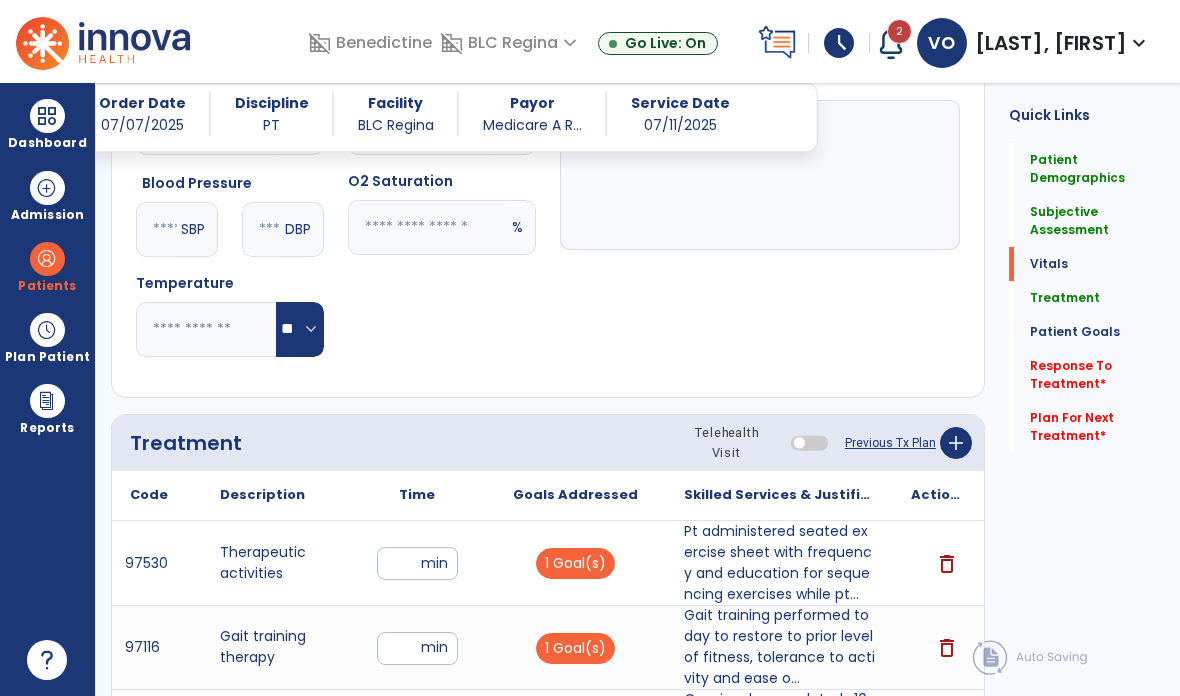 scroll, scrollTop: 1195, scrollLeft: 0, axis: vertical 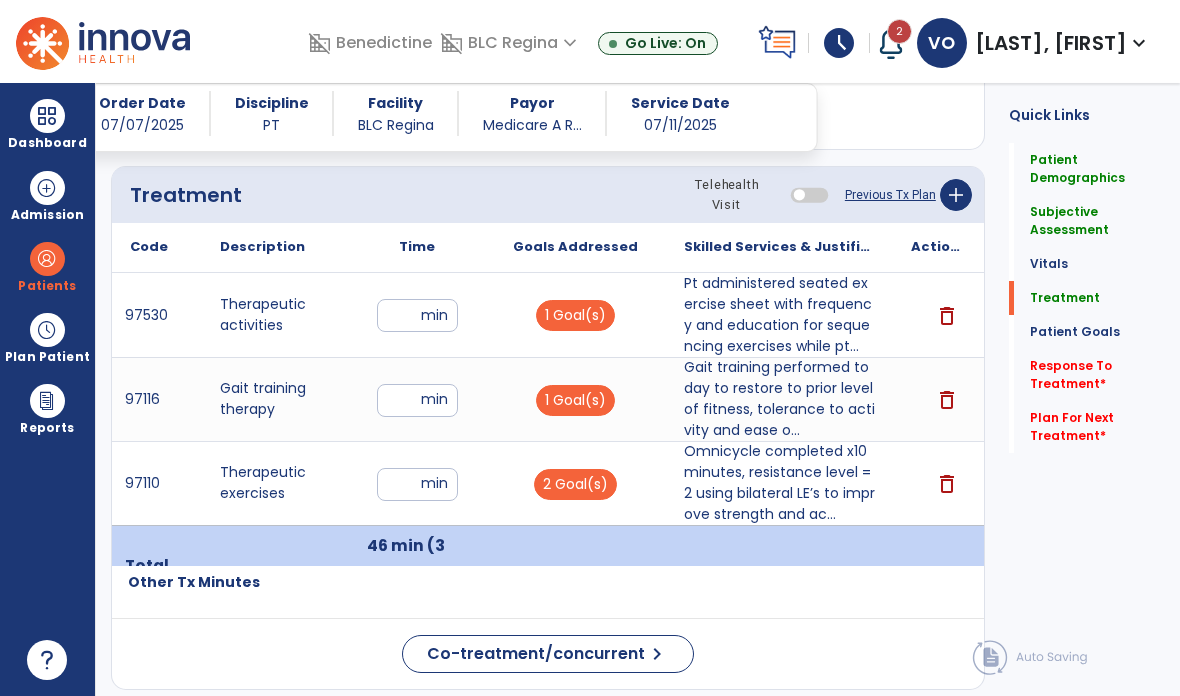 click on "Response To Treatment   *" 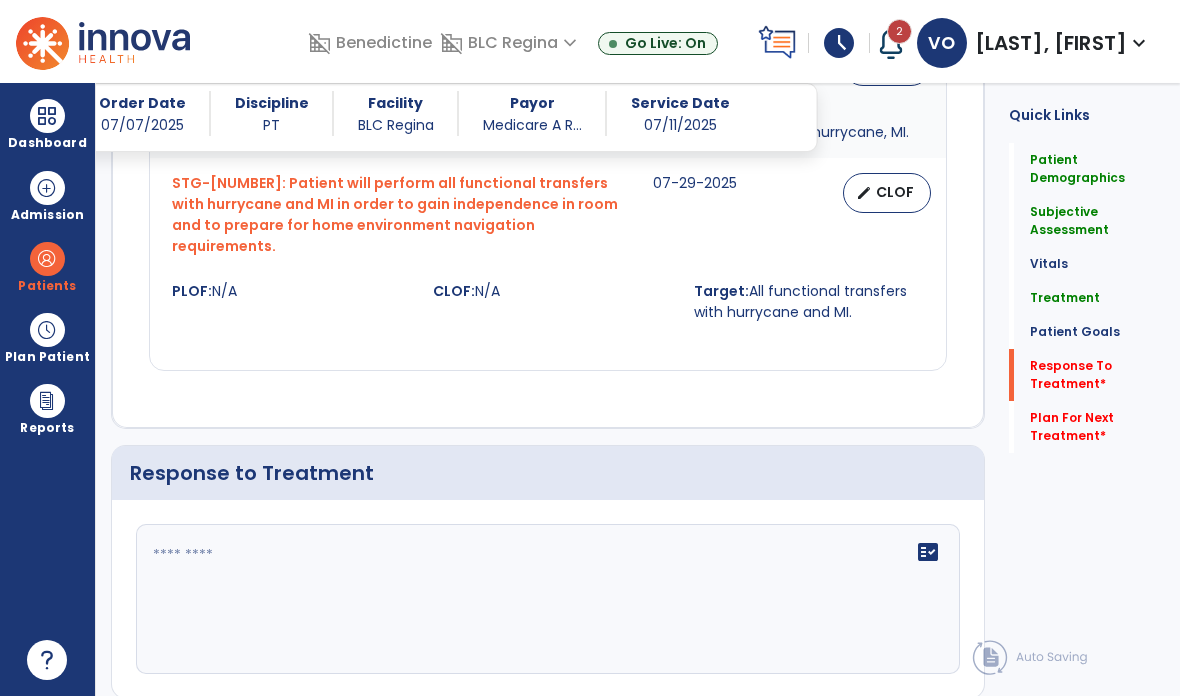 scroll, scrollTop: 2553, scrollLeft: 0, axis: vertical 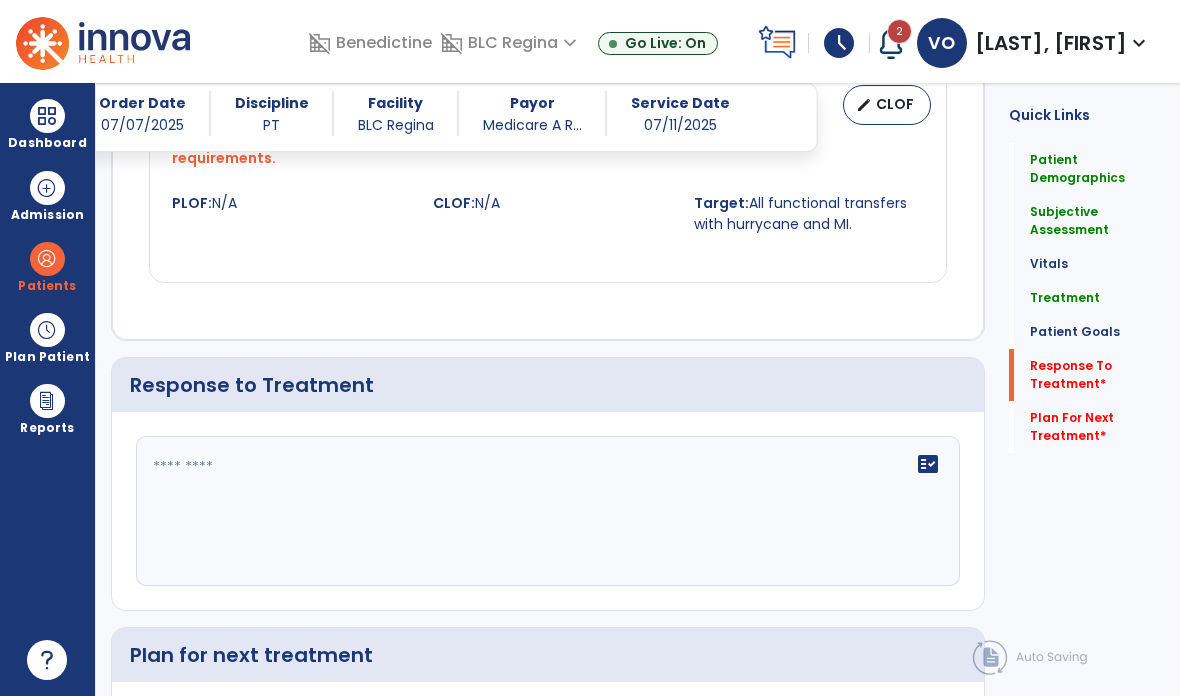 click on "fact_check" 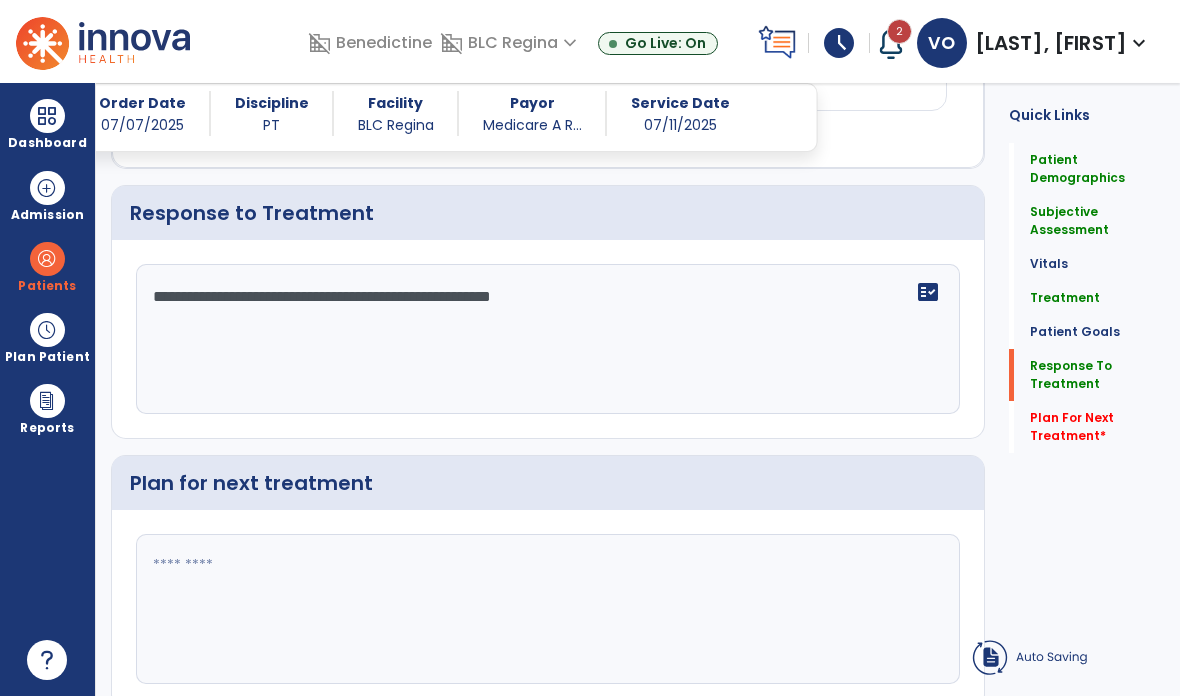 scroll, scrollTop: 2511, scrollLeft: 0, axis: vertical 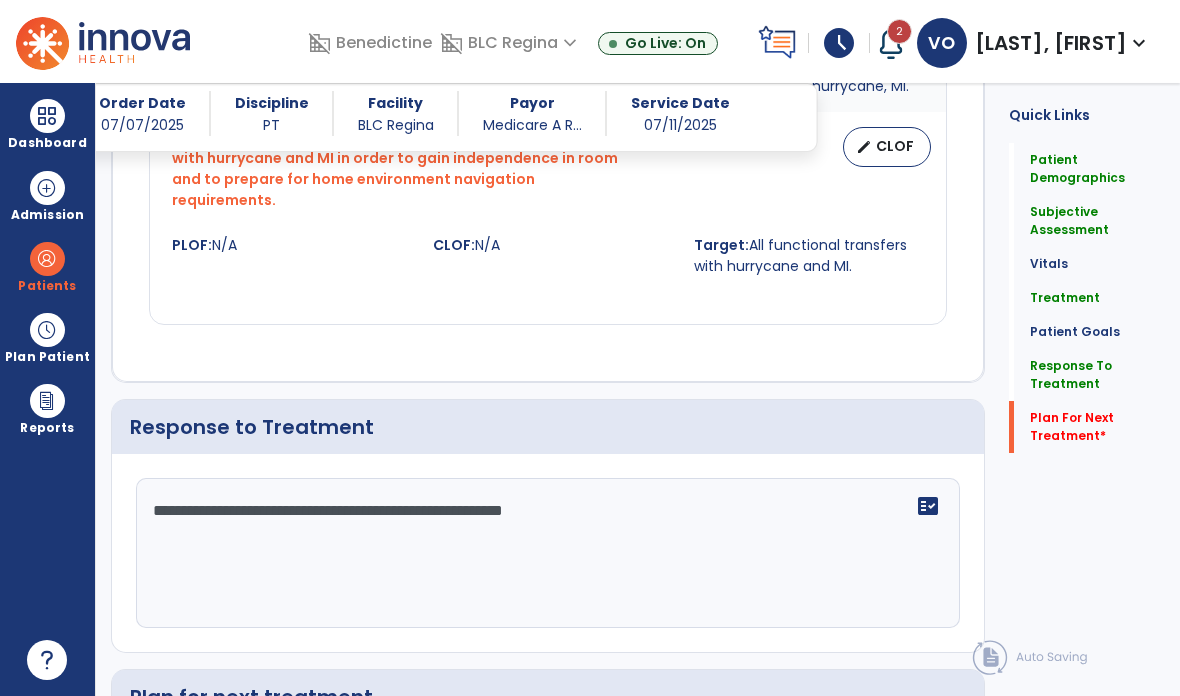 type on "**********" 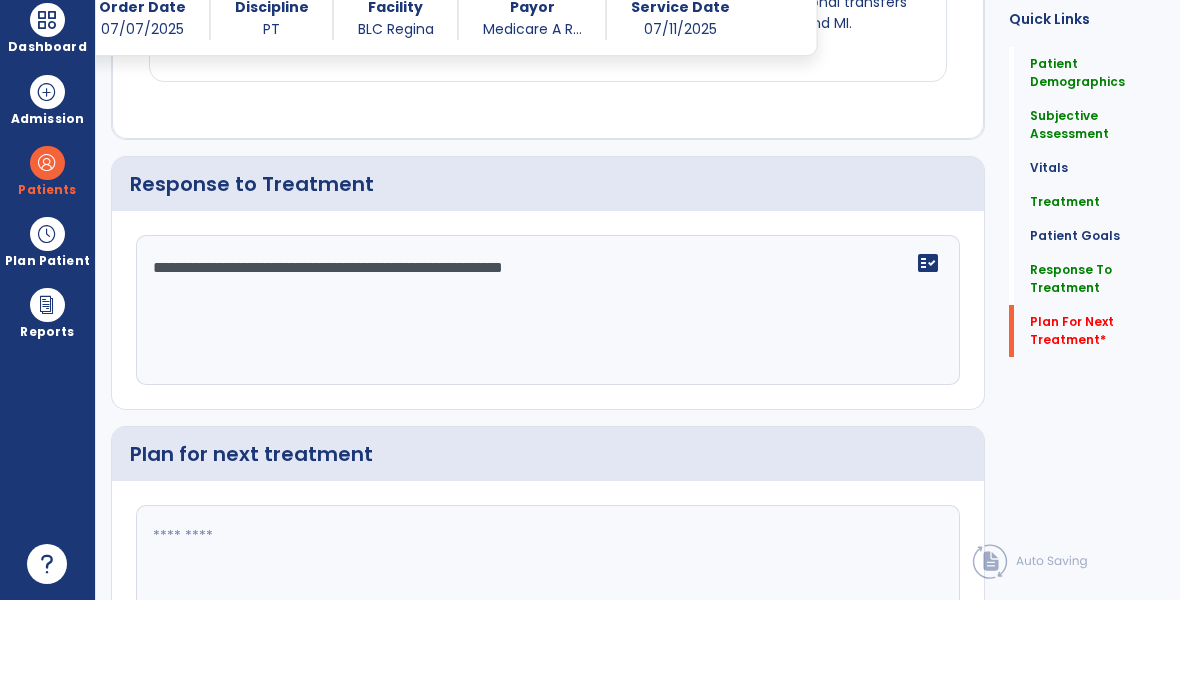 click 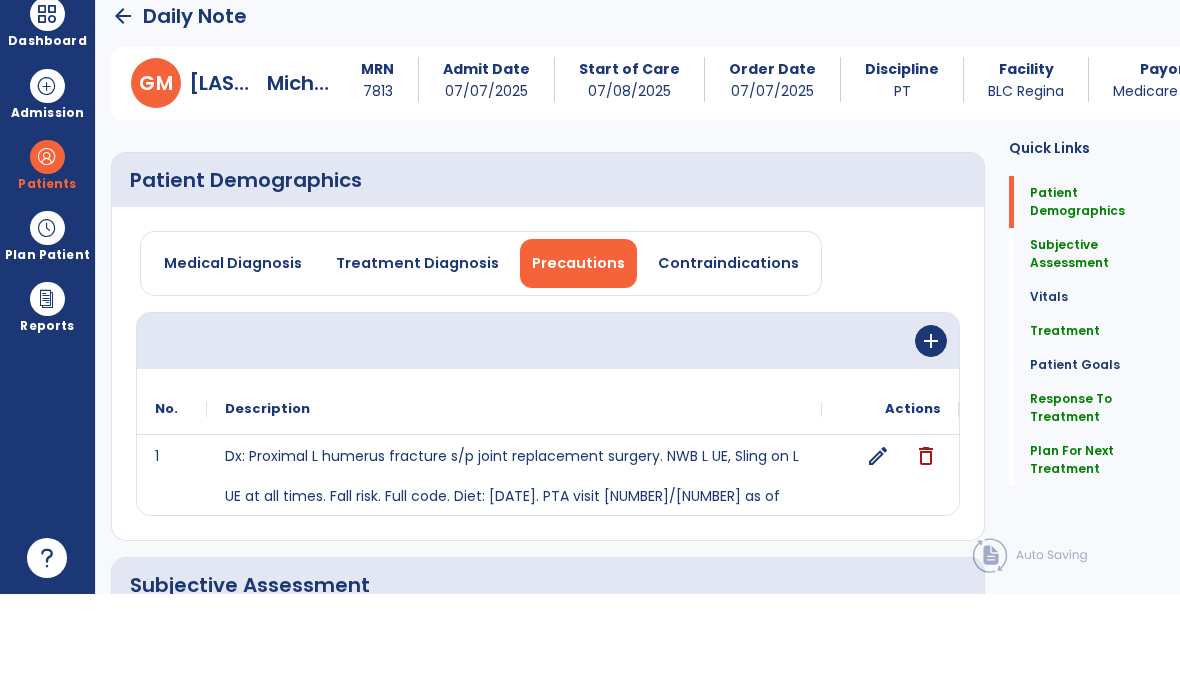scroll, scrollTop: 0, scrollLeft: 0, axis: both 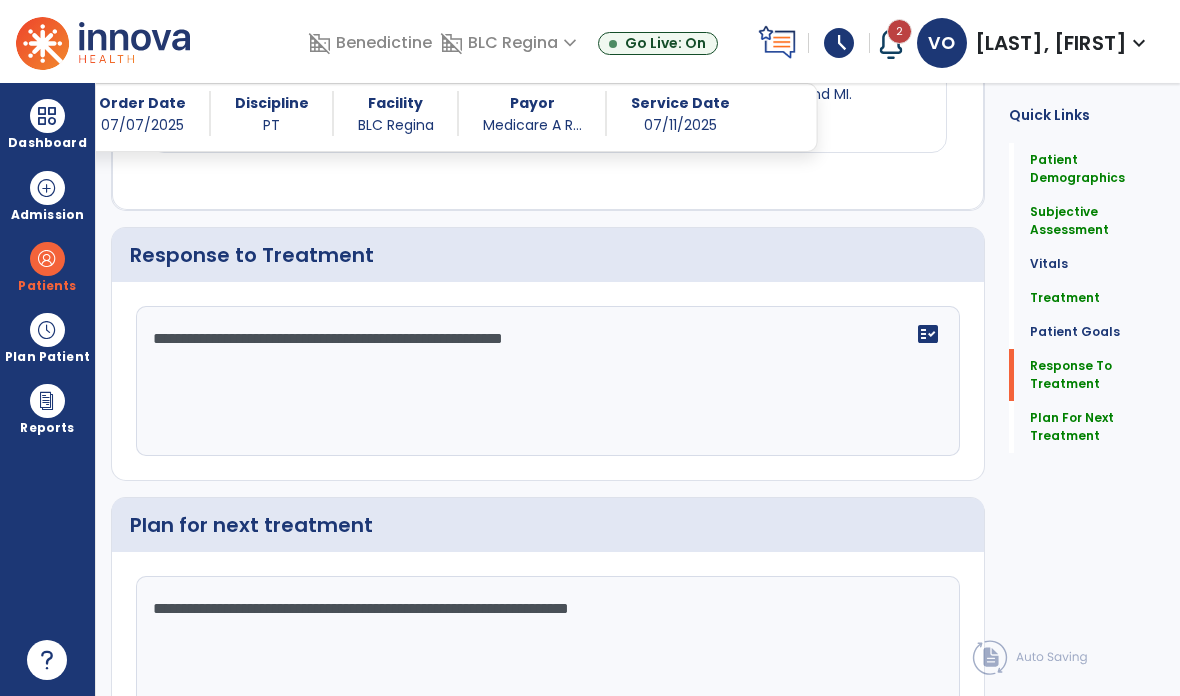click on "Sign Doc  chevron_right" 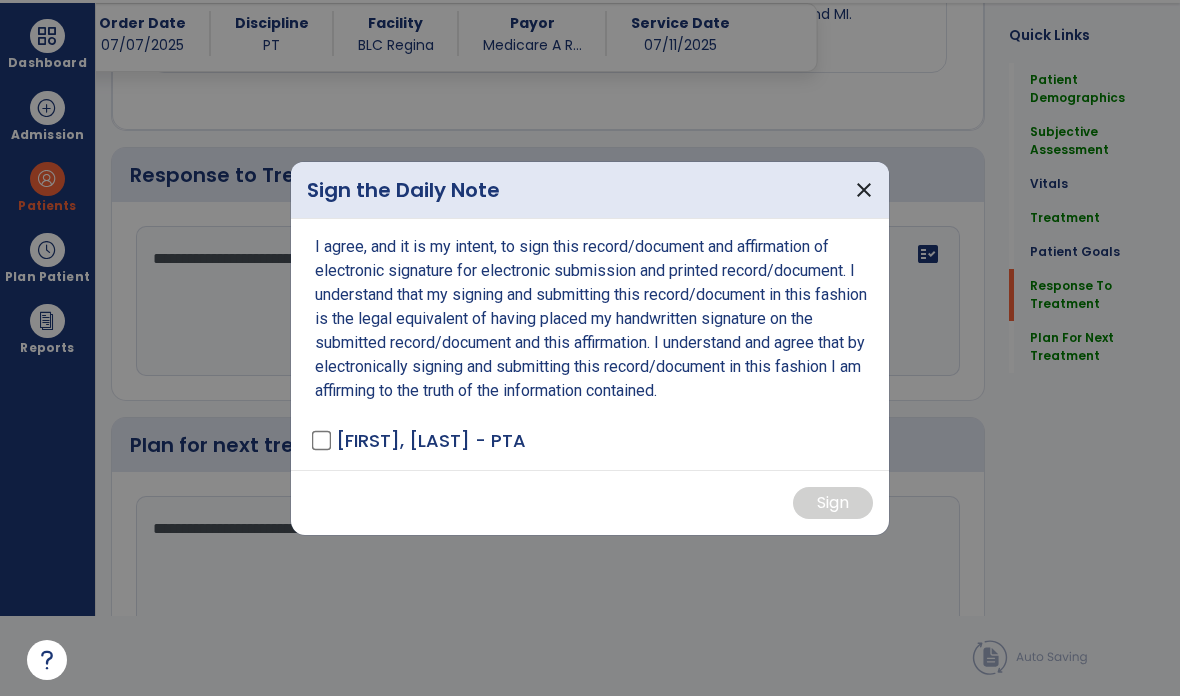 scroll, scrollTop: 0, scrollLeft: 0, axis: both 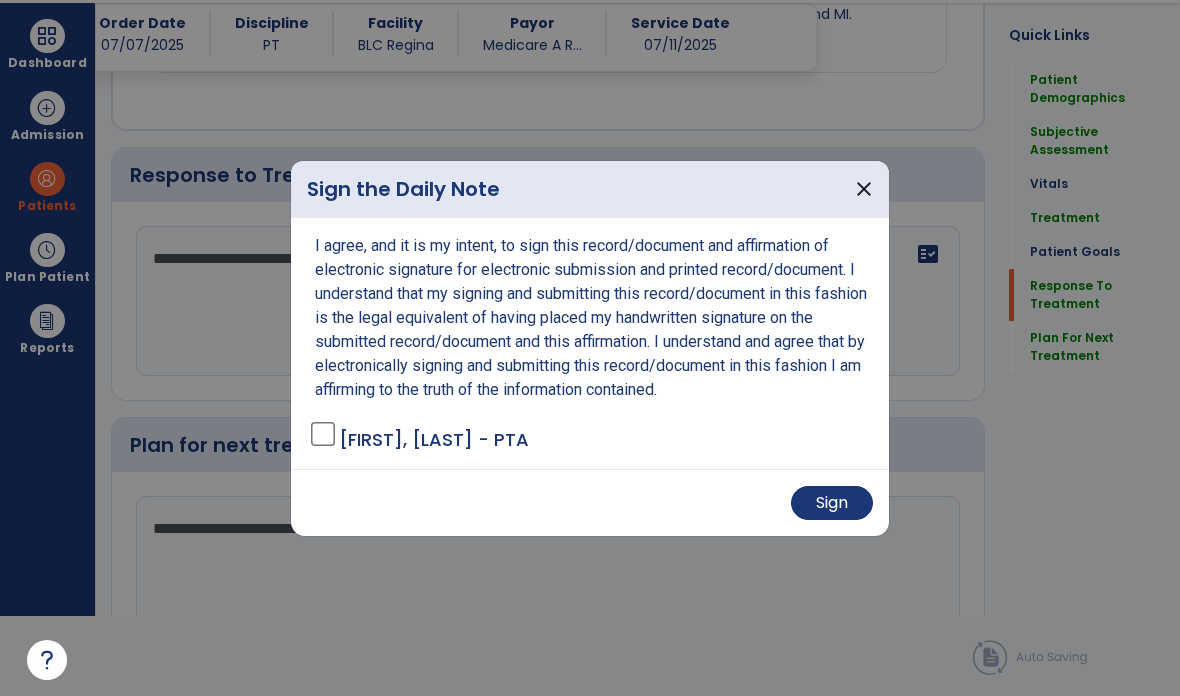 click on "Sign" at bounding box center [832, 503] 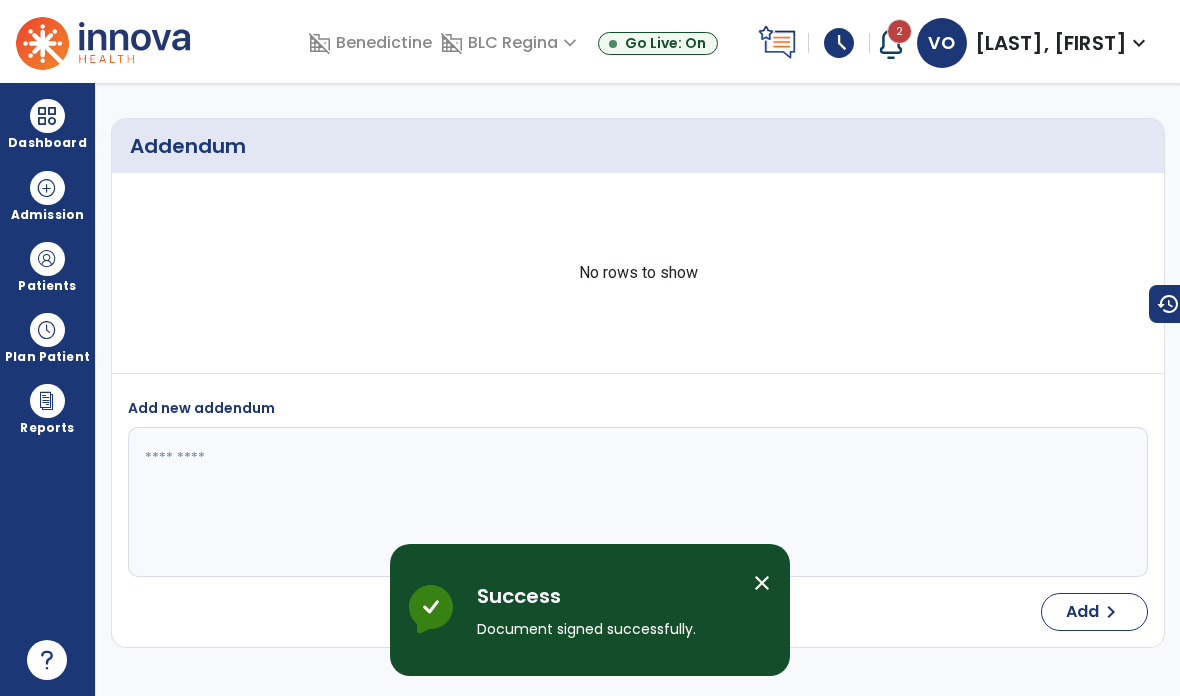 scroll, scrollTop: 80, scrollLeft: 0, axis: vertical 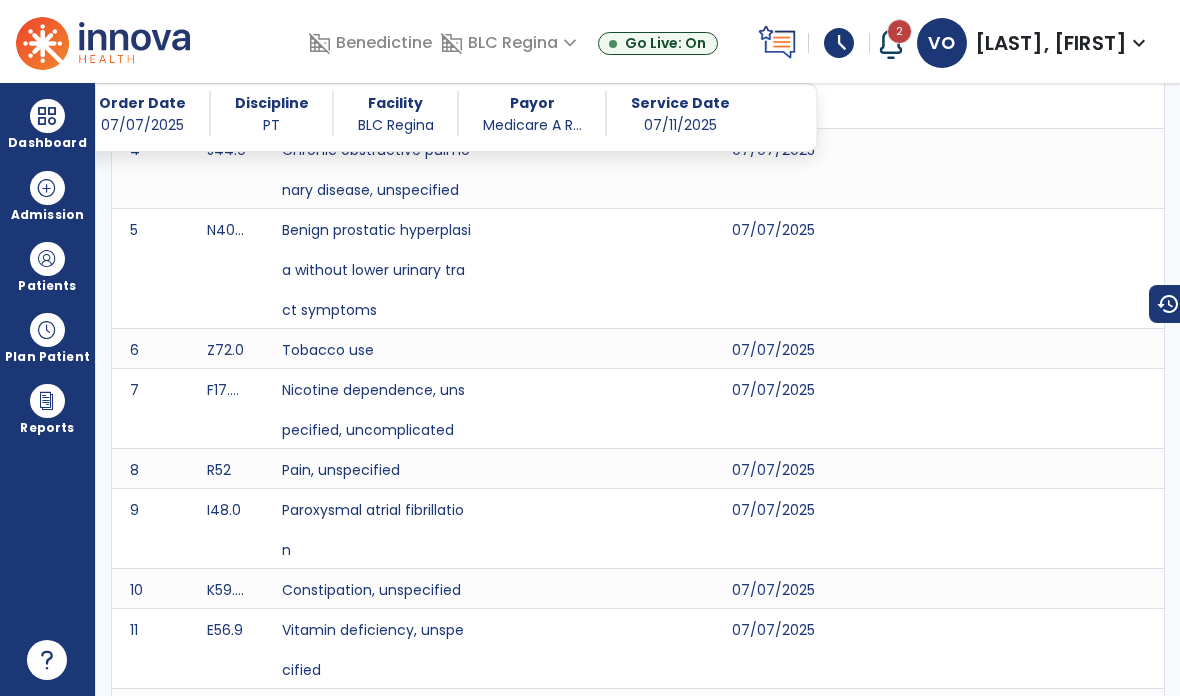 click at bounding box center (47, 116) 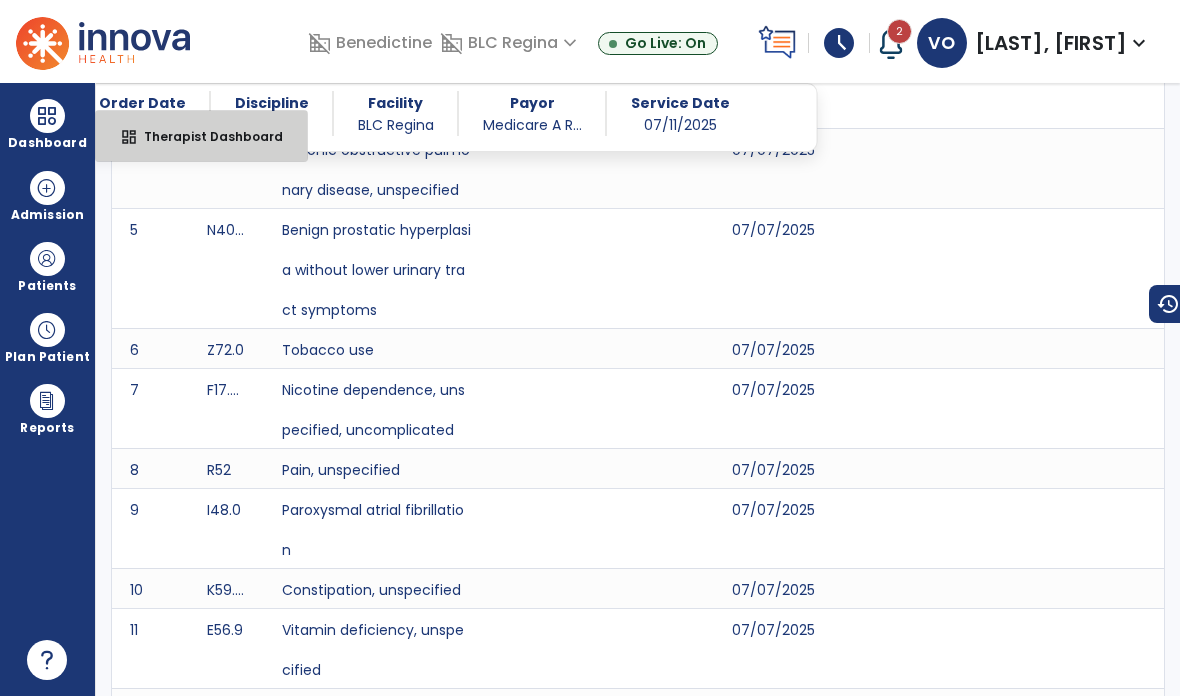 click on "Therapist Dashboard" at bounding box center [205, 136] 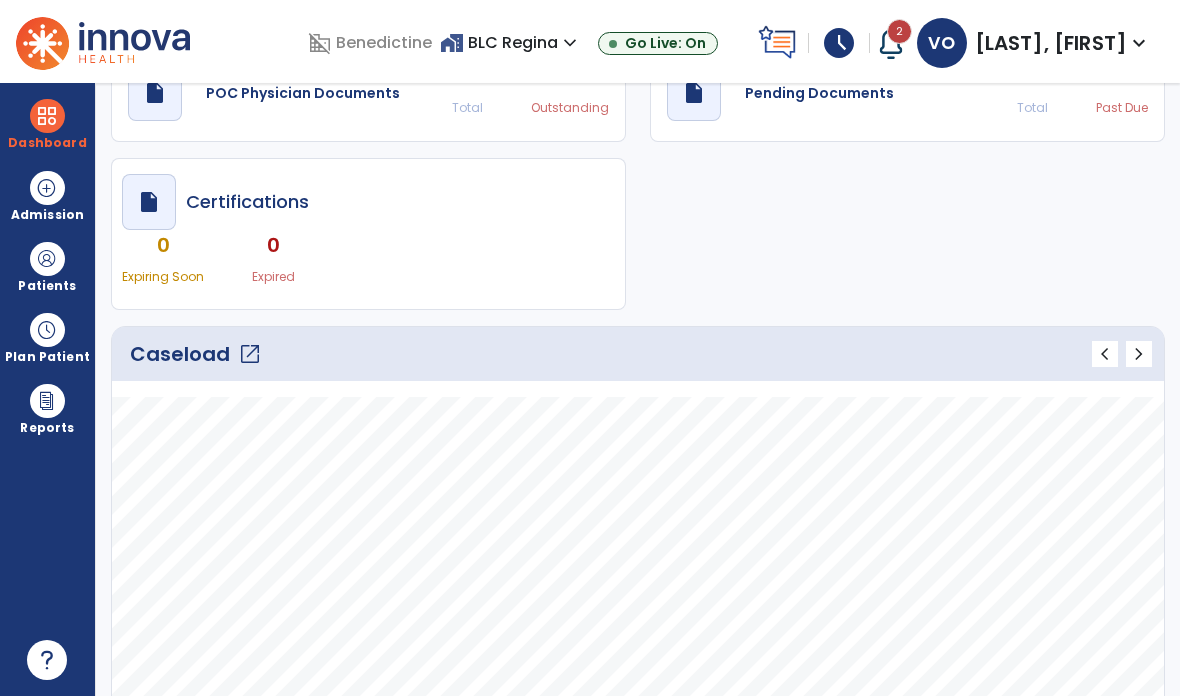 scroll, scrollTop: 36, scrollLeft: 0, axis: vertical 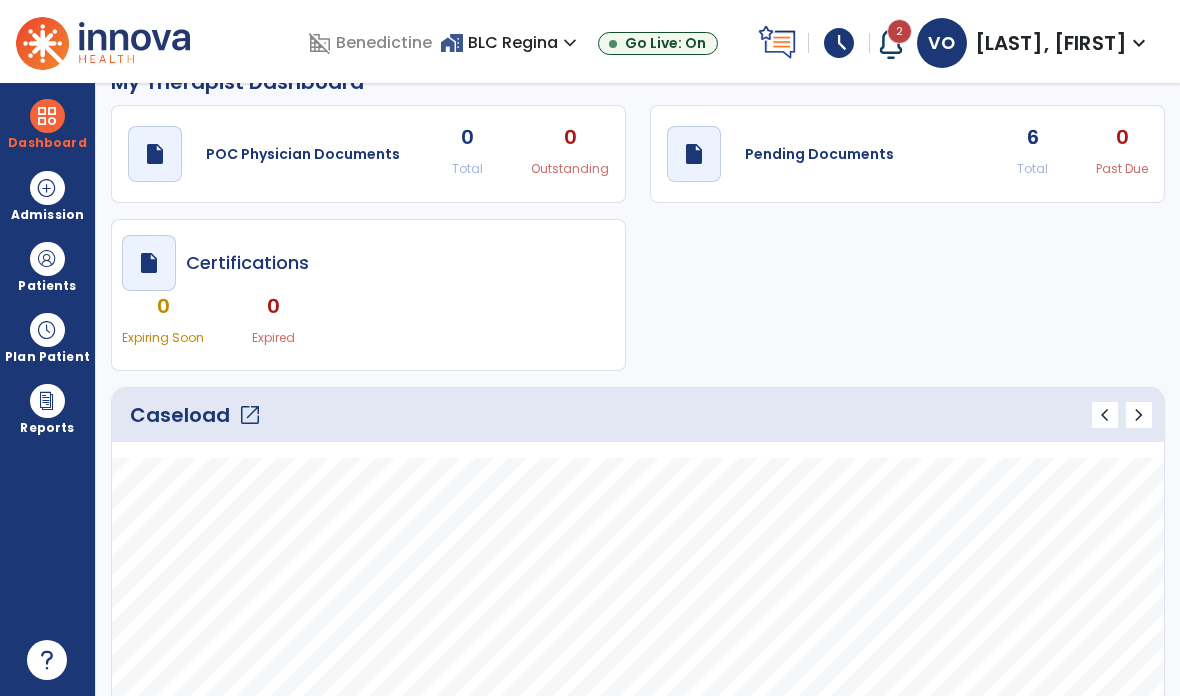 click on "open_in_new" 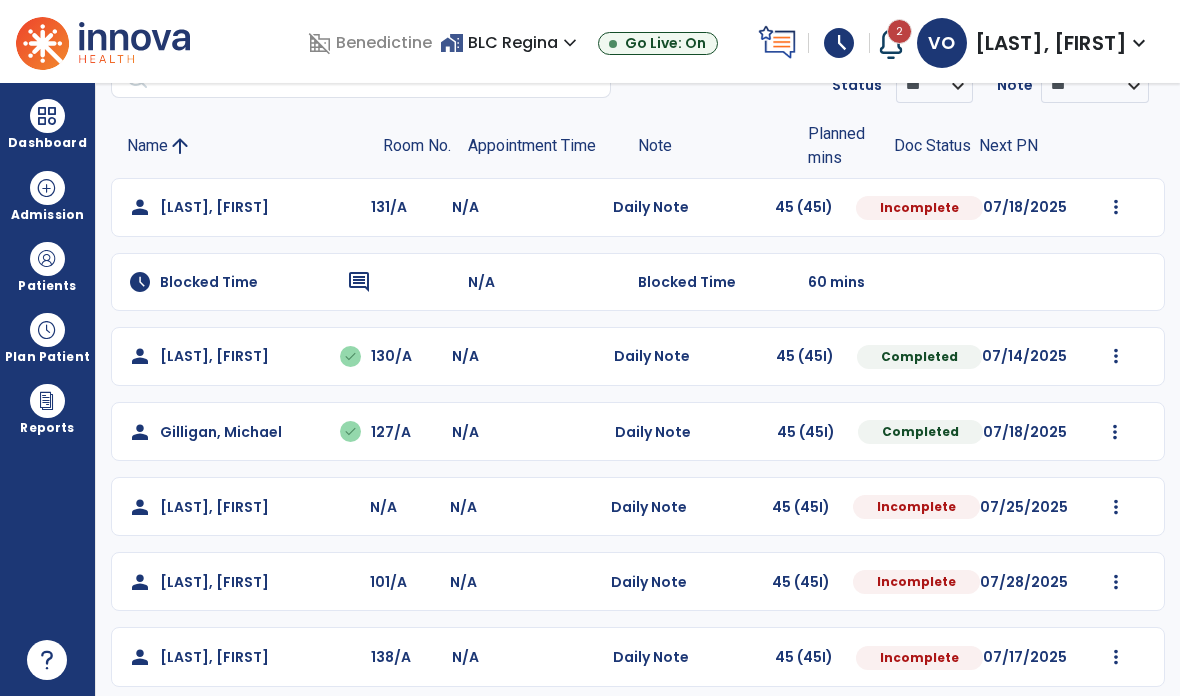 scroll, scrollTop: 92, scrollLeft: 0, axis: vertical 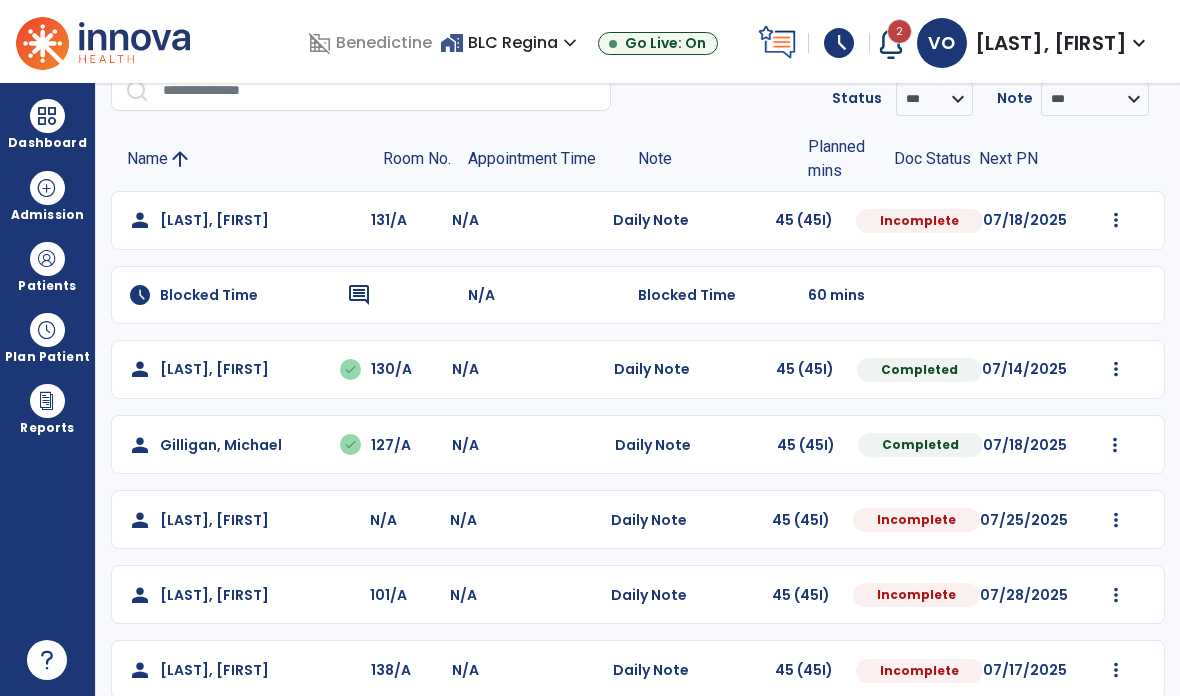 click on "person   Bauer, Valerayn  131/A N/A  Daily Note   45 (45I)  Incomplete 07/18/2025  Mark Visit As Complete   Reset Note   Open Document   G + C Mins" 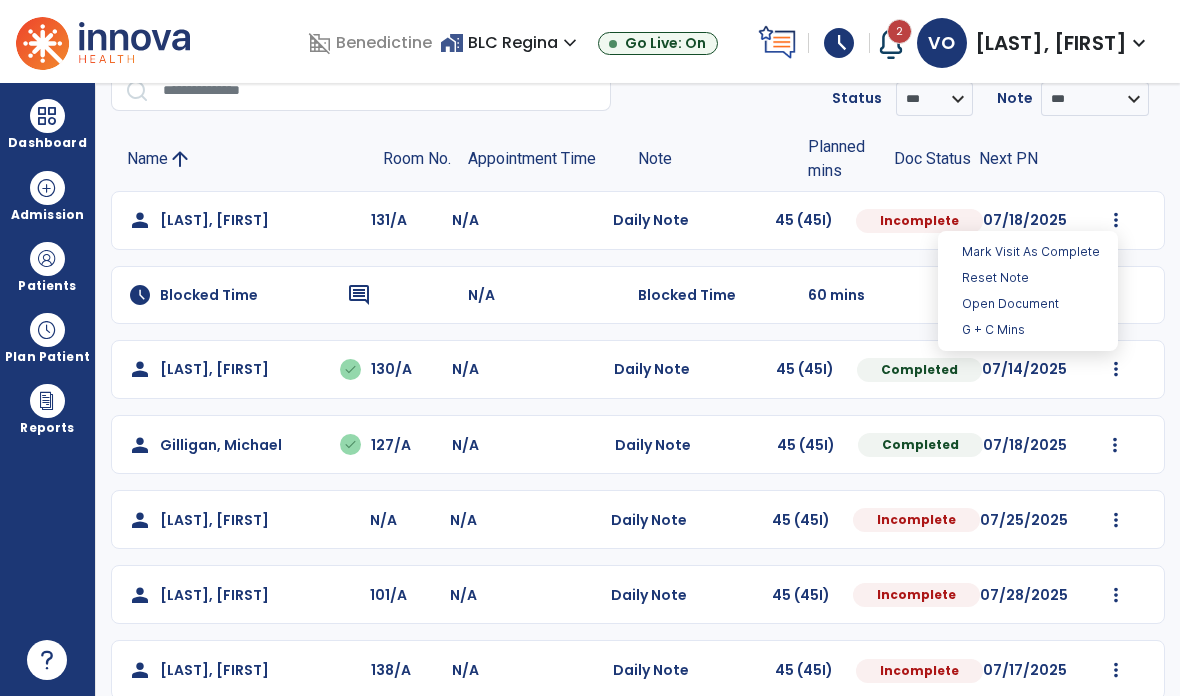 click on "Open Document" at bounding box center (1028, 304) 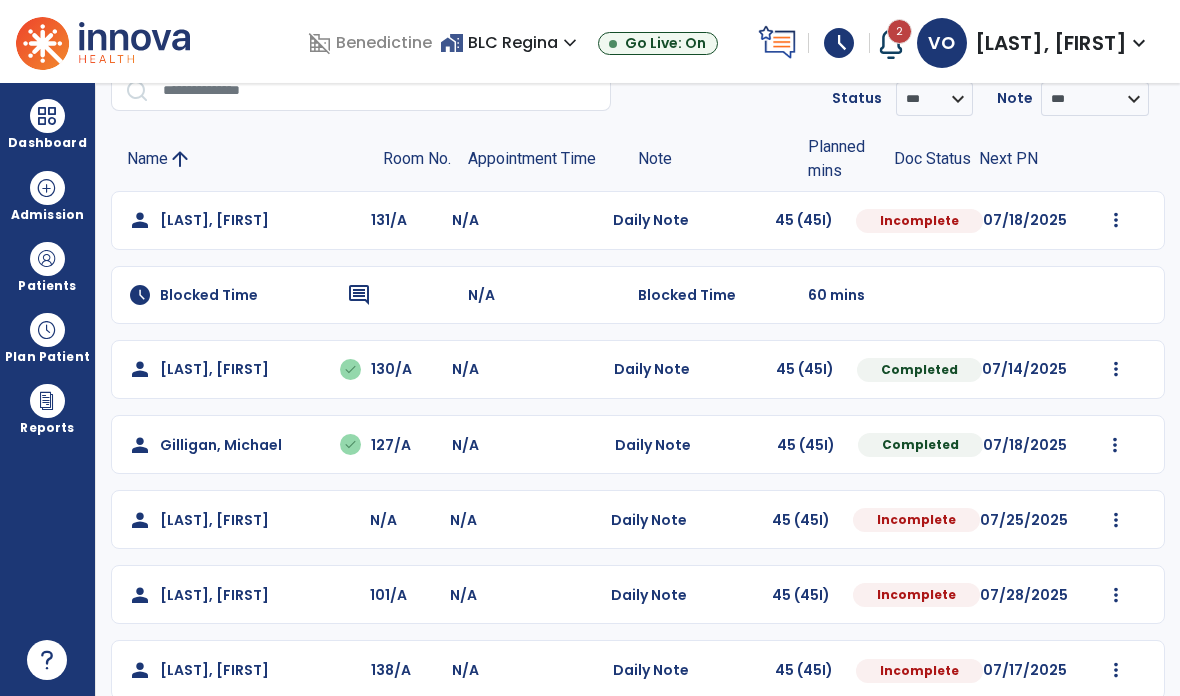 select on "*" 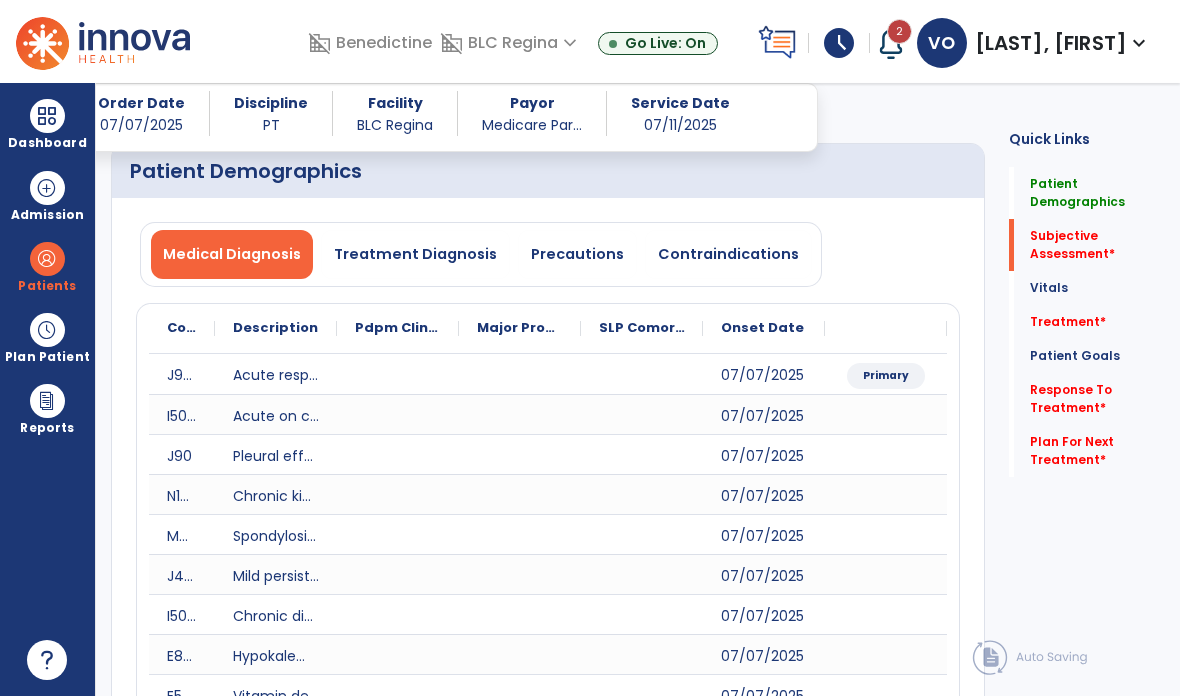 click on "Vitals   Vitals" 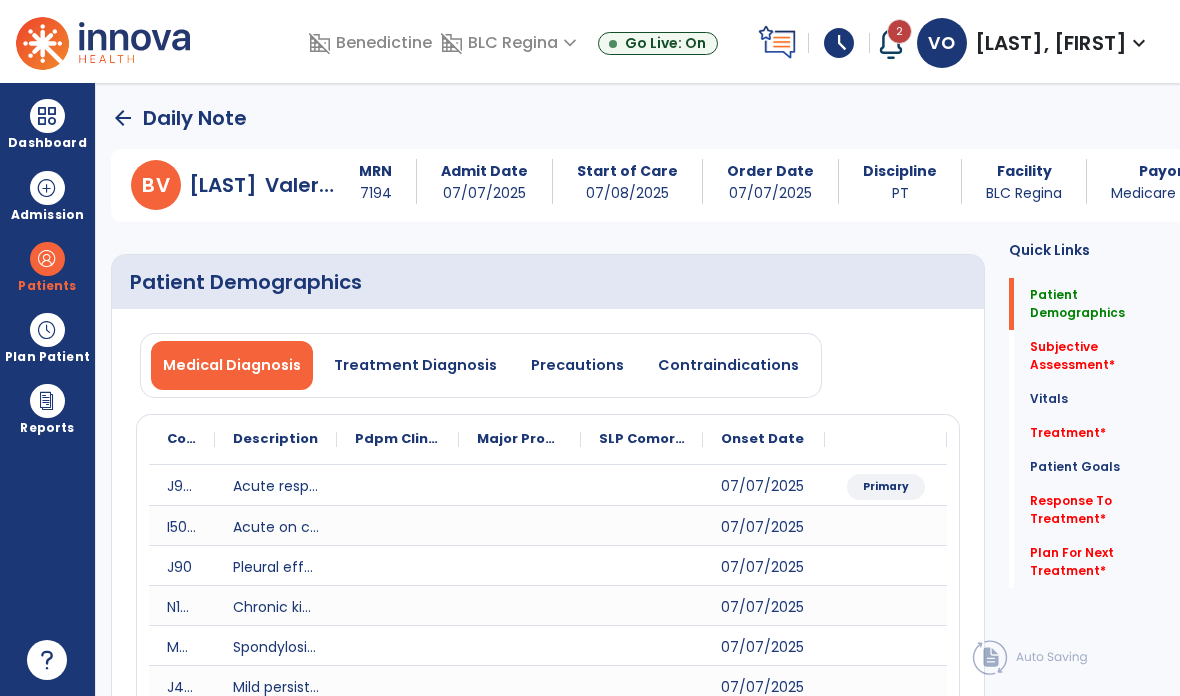 scroll, scrollTop: 0, scrollLeft: 0, axis: both 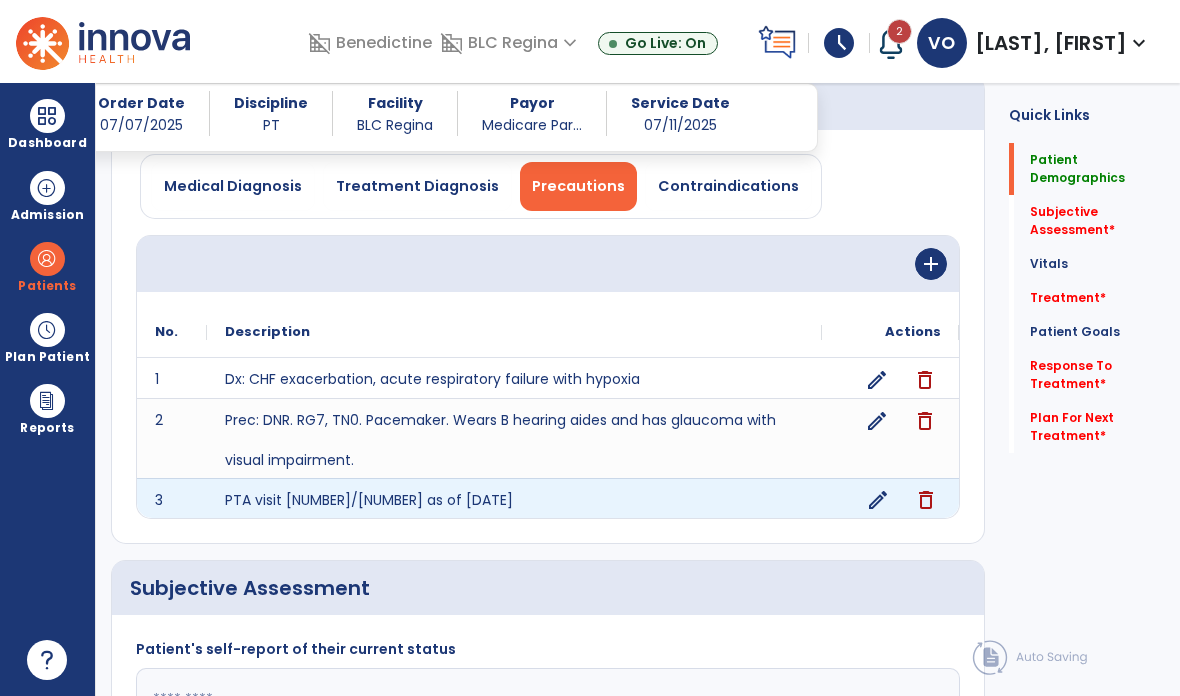 click on "edit" 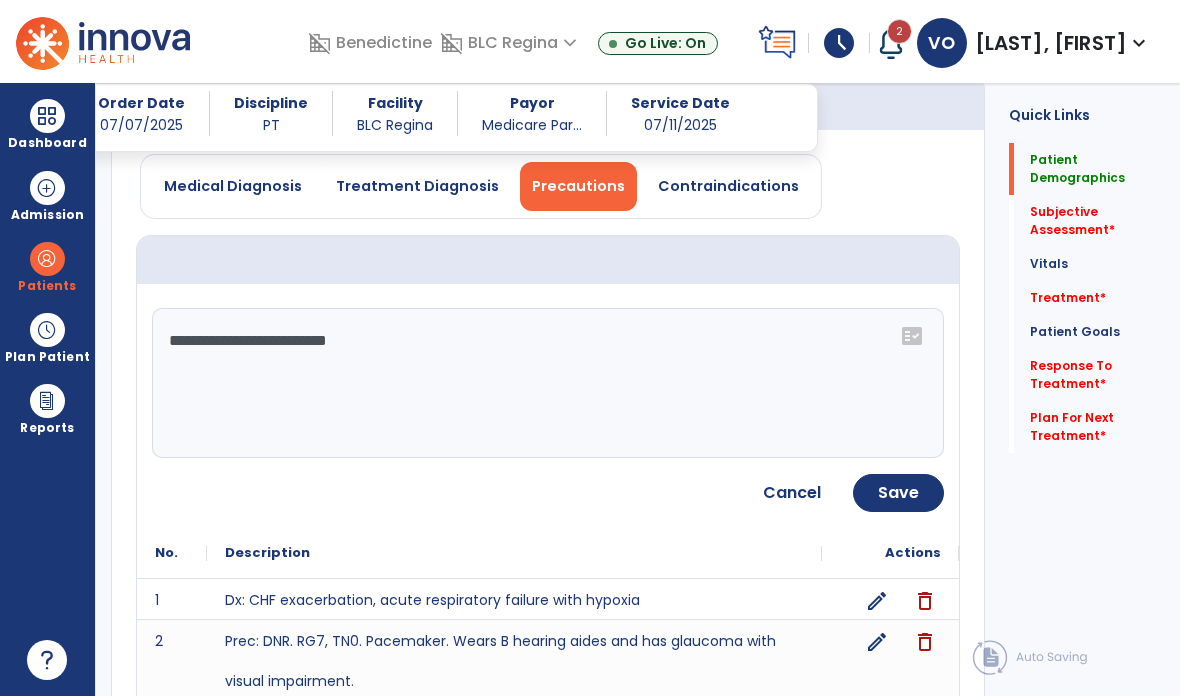 click on "**********" 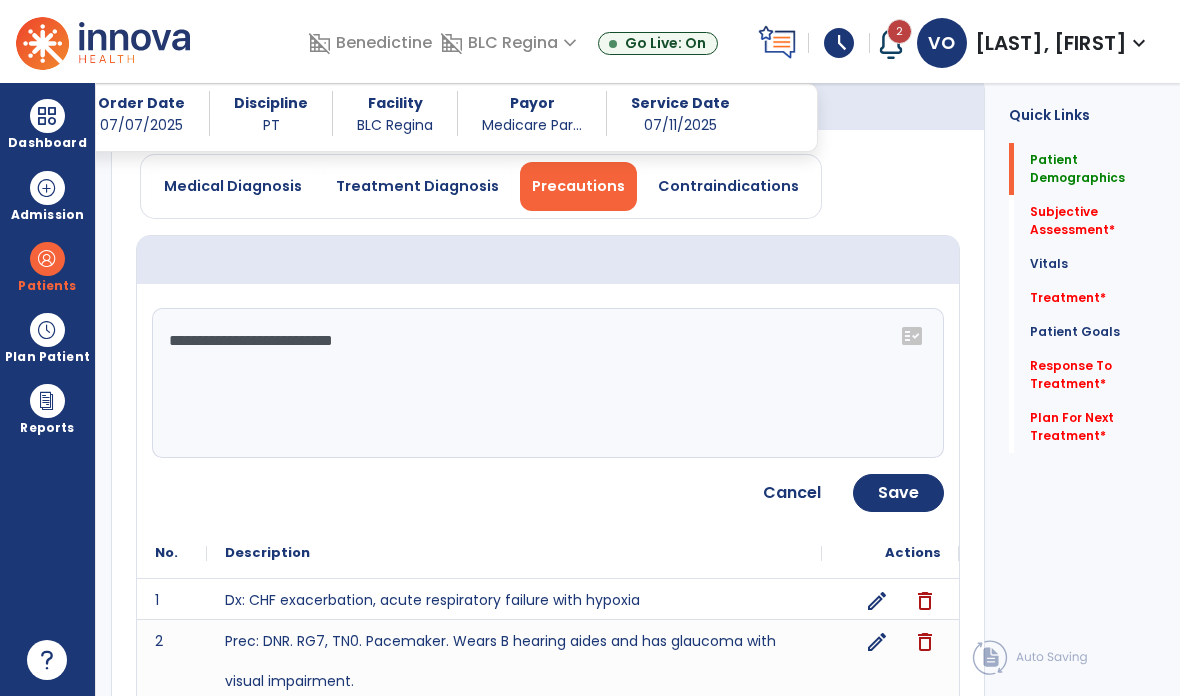 click on "Save" 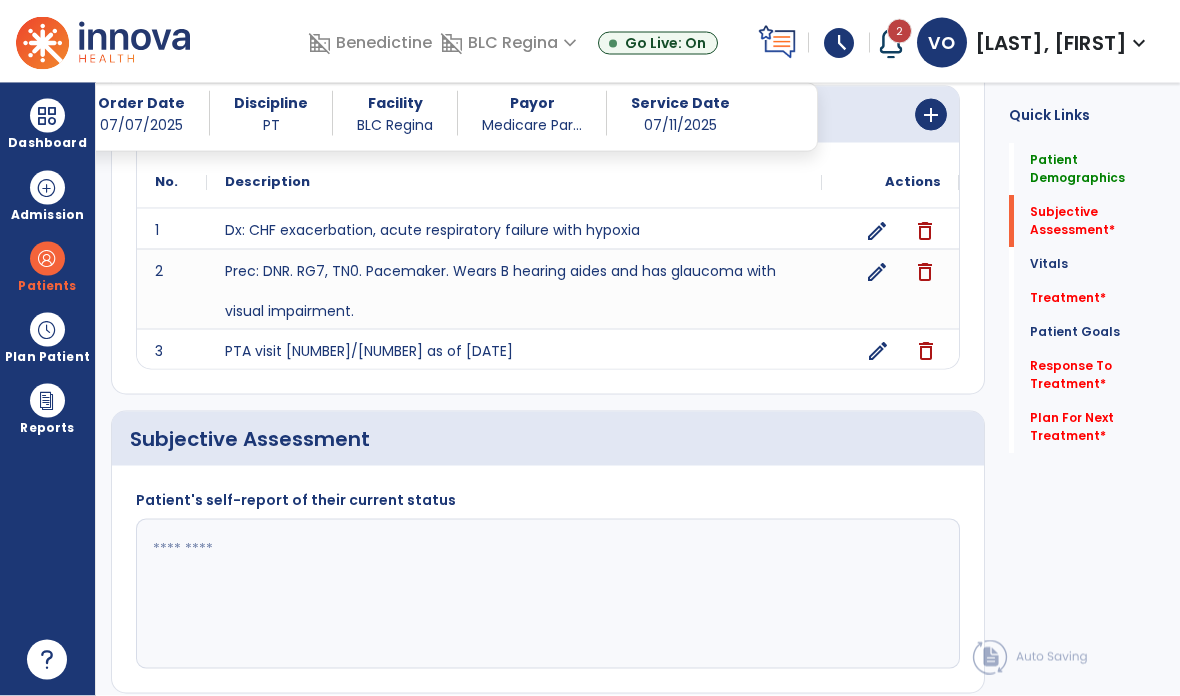 scroll, scrollTop: 311, scrollLeft: 0, axis: vertical 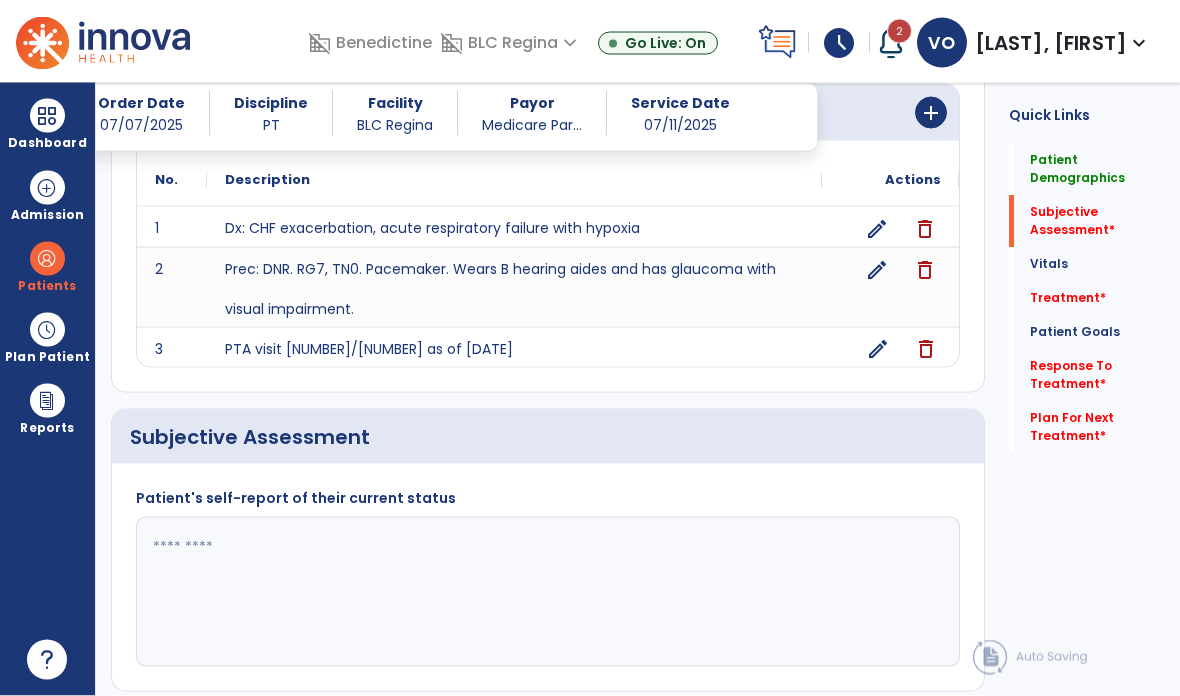 click 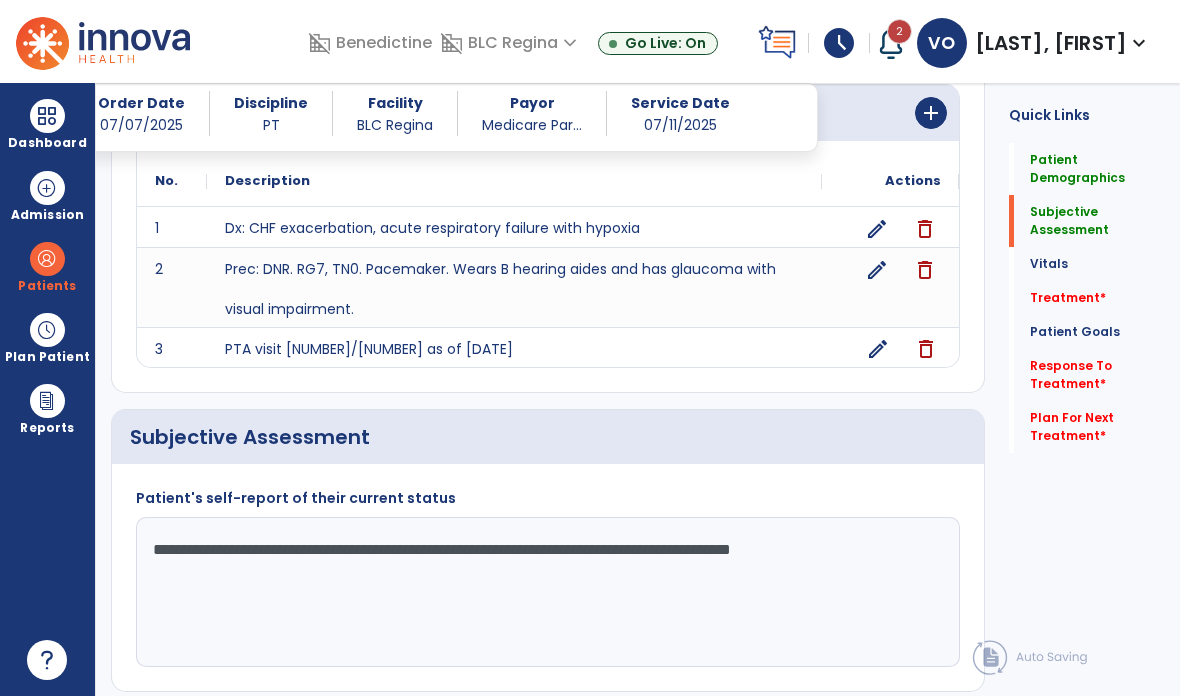 click on "edit" 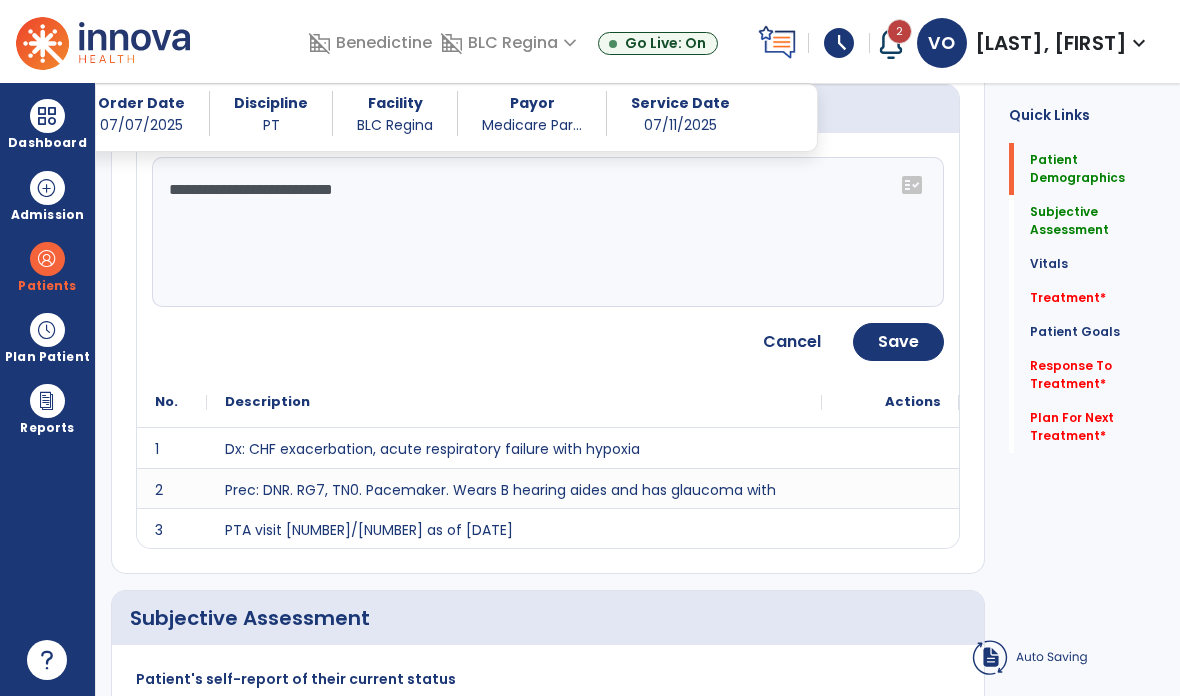 click on "**********" 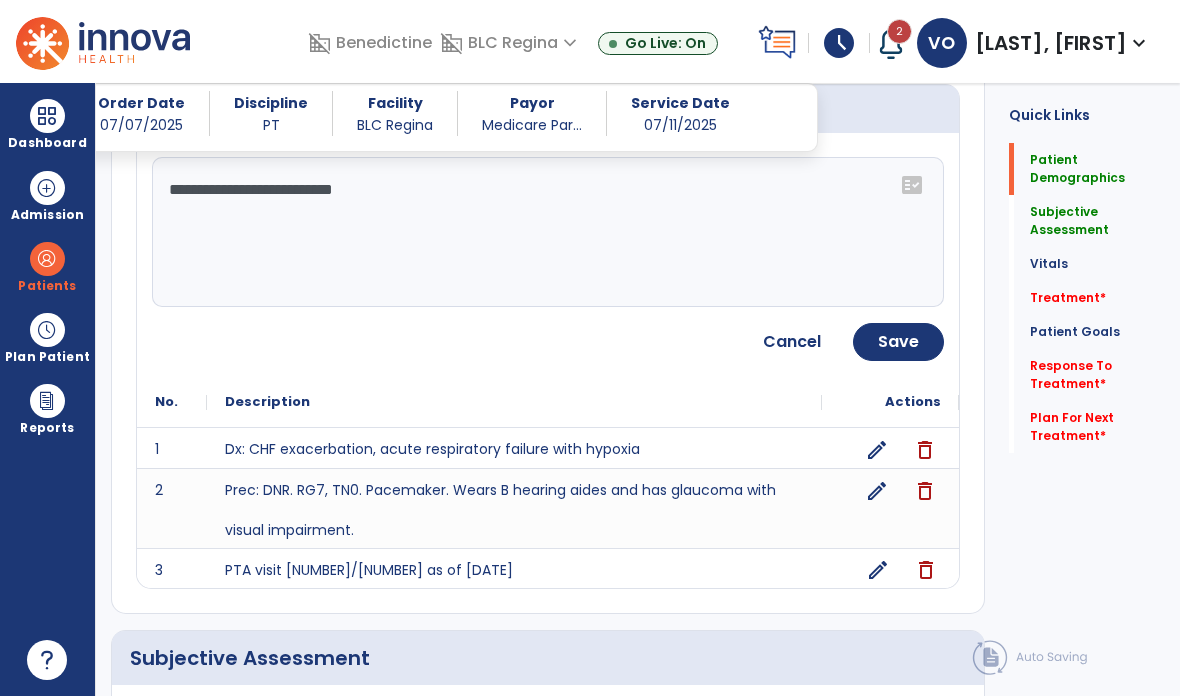 click on "Save" 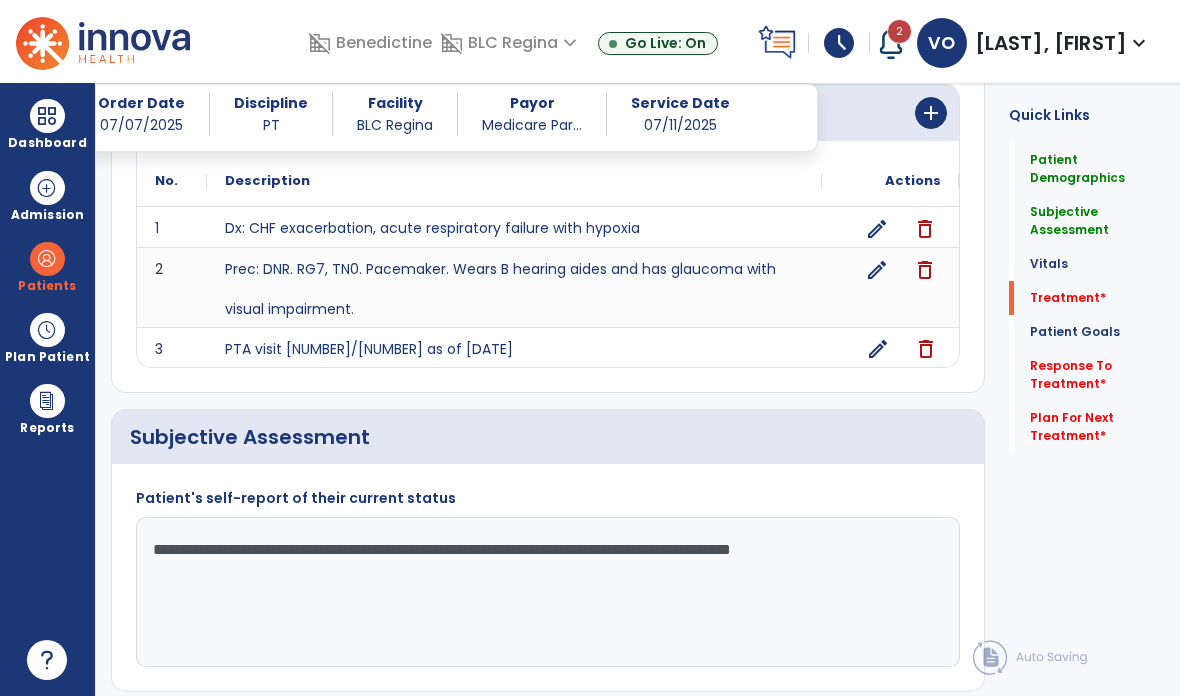 click on "Treatment   *" 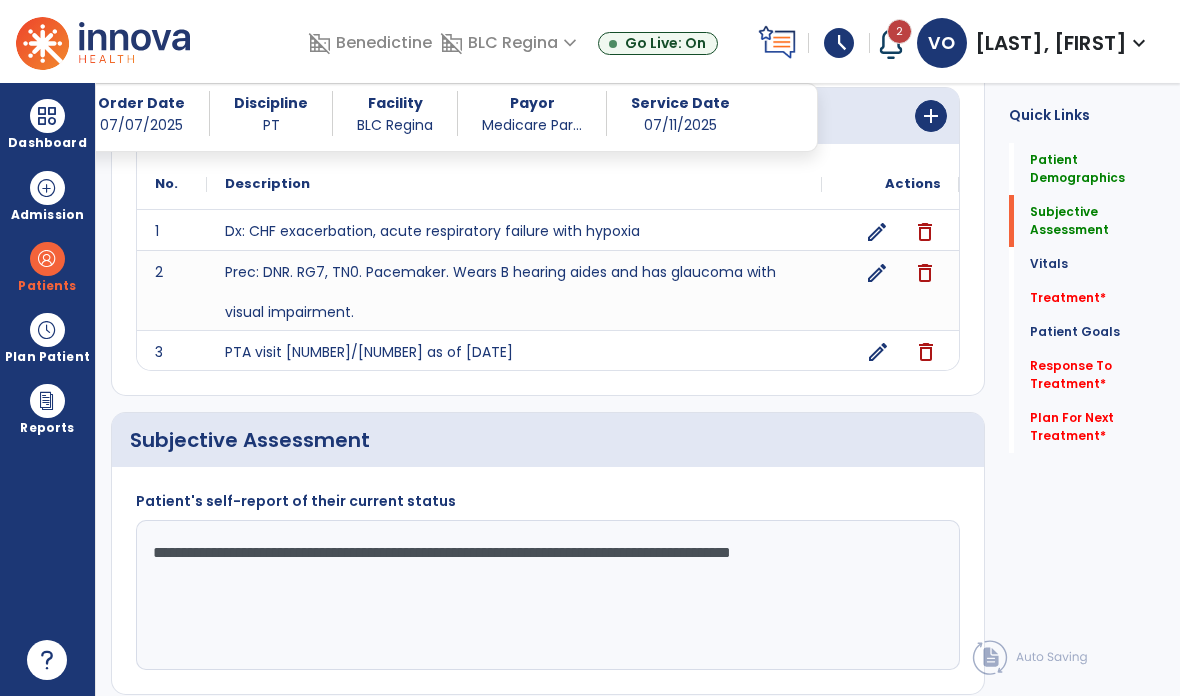 scroll, scrollTop: 308, scrollLeft: 0, axis: vertical 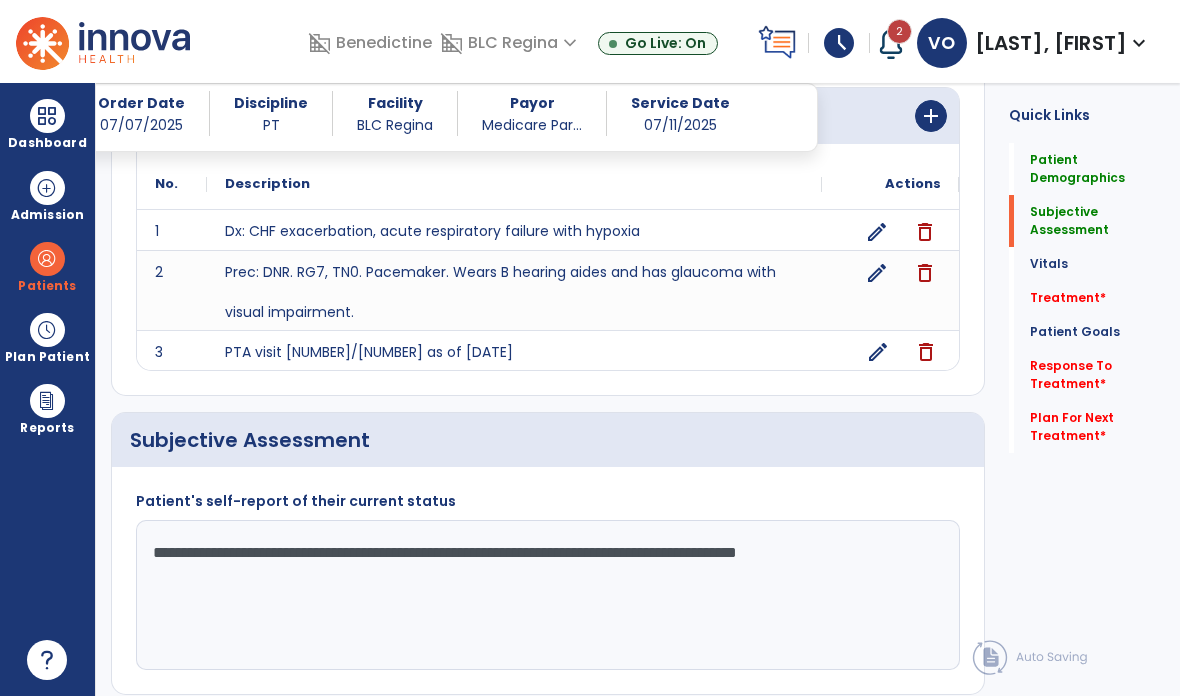 type on "**********" 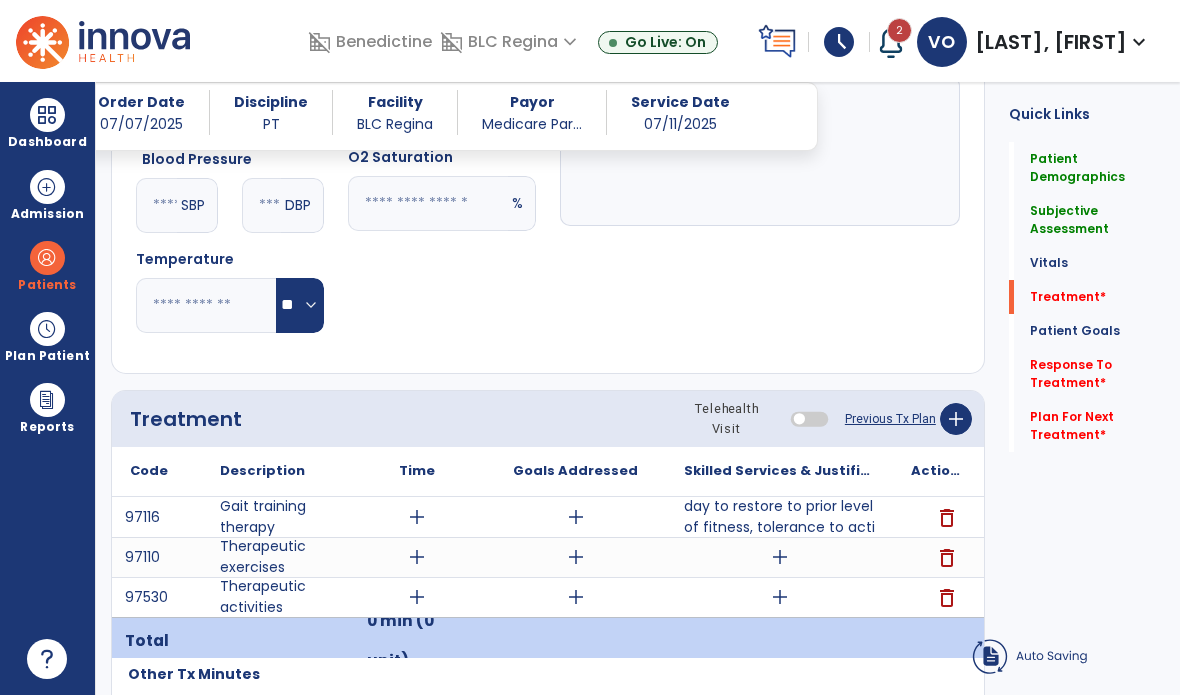 scroll, scrollTop: 1233, scrollLeft: 0, axis: vertical 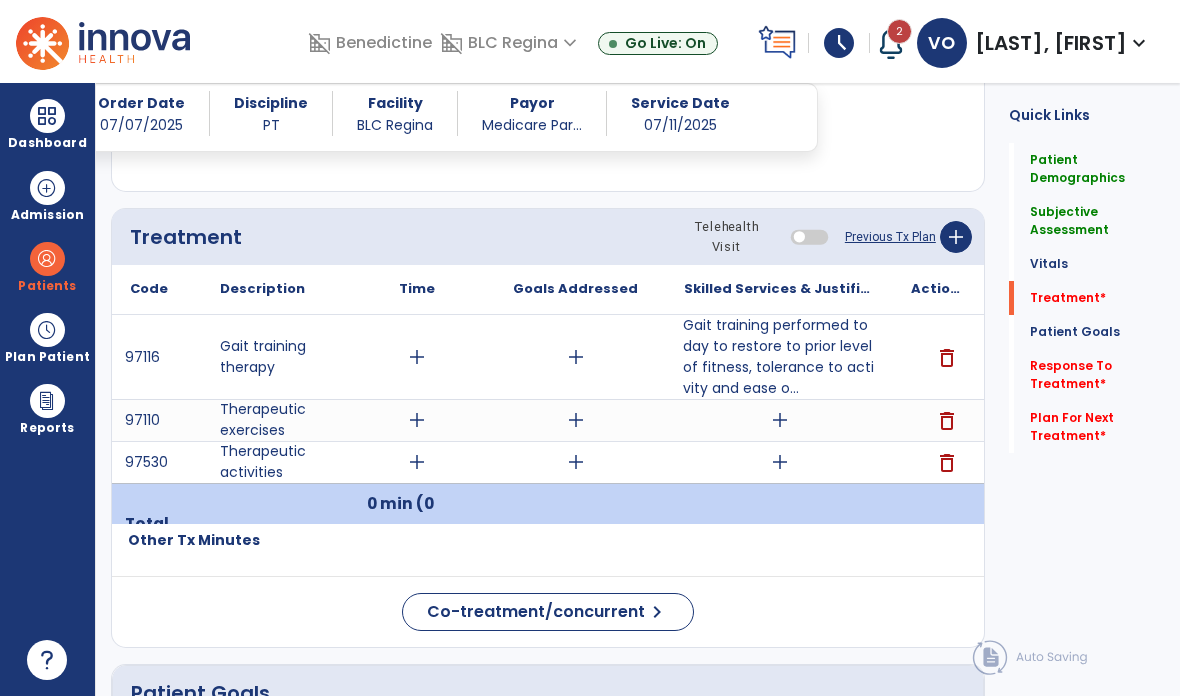 click on "Gait training performed today to restore to prior level of fitness, tolerance to activity and ease o..." at bounding box center (779, 357) 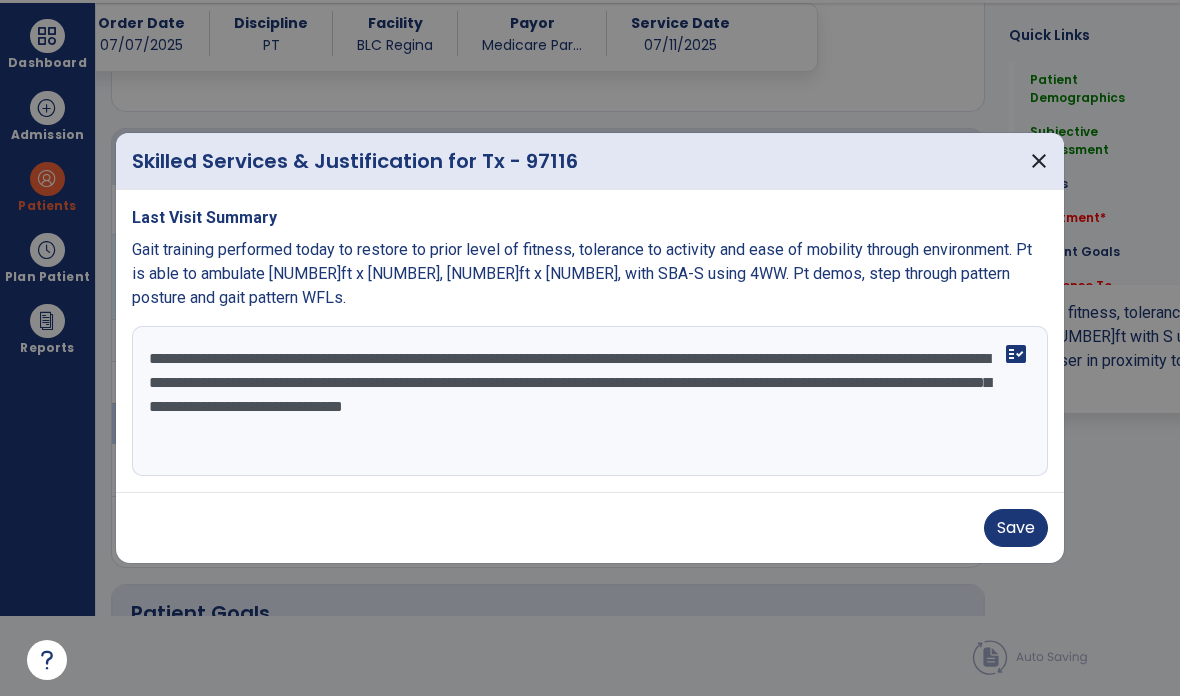 scroll, scrollTop: 0, scrollLeft: 0, axis: both 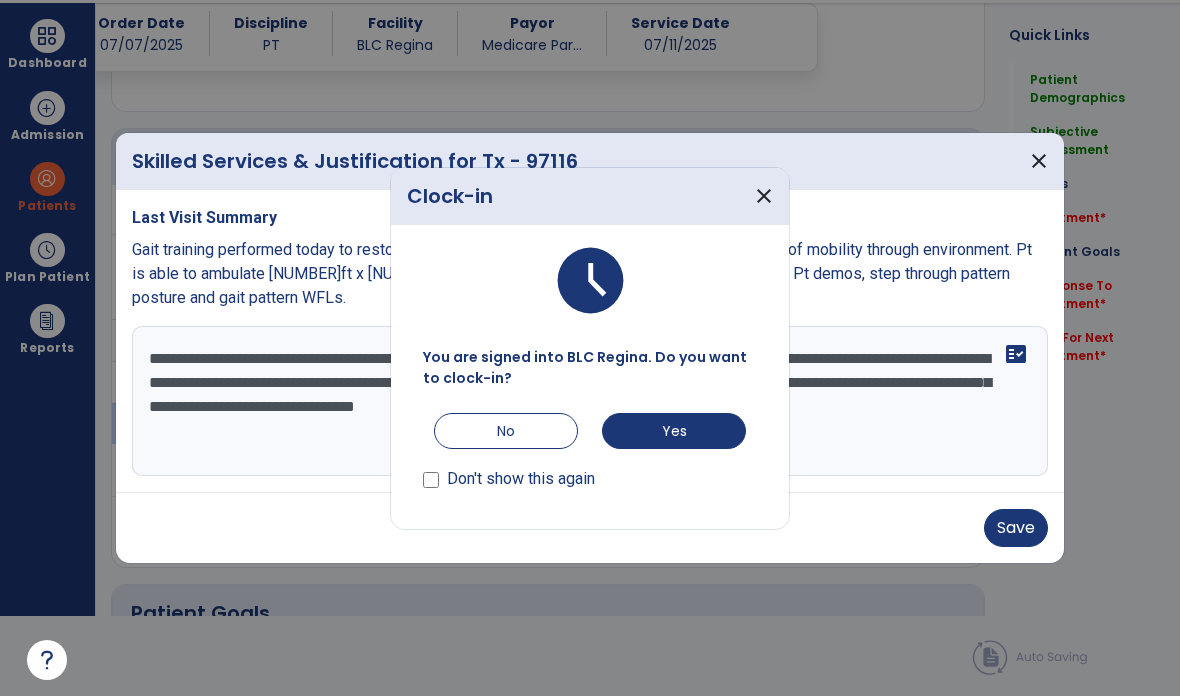 click on "close" at bounding box center [764, 196] 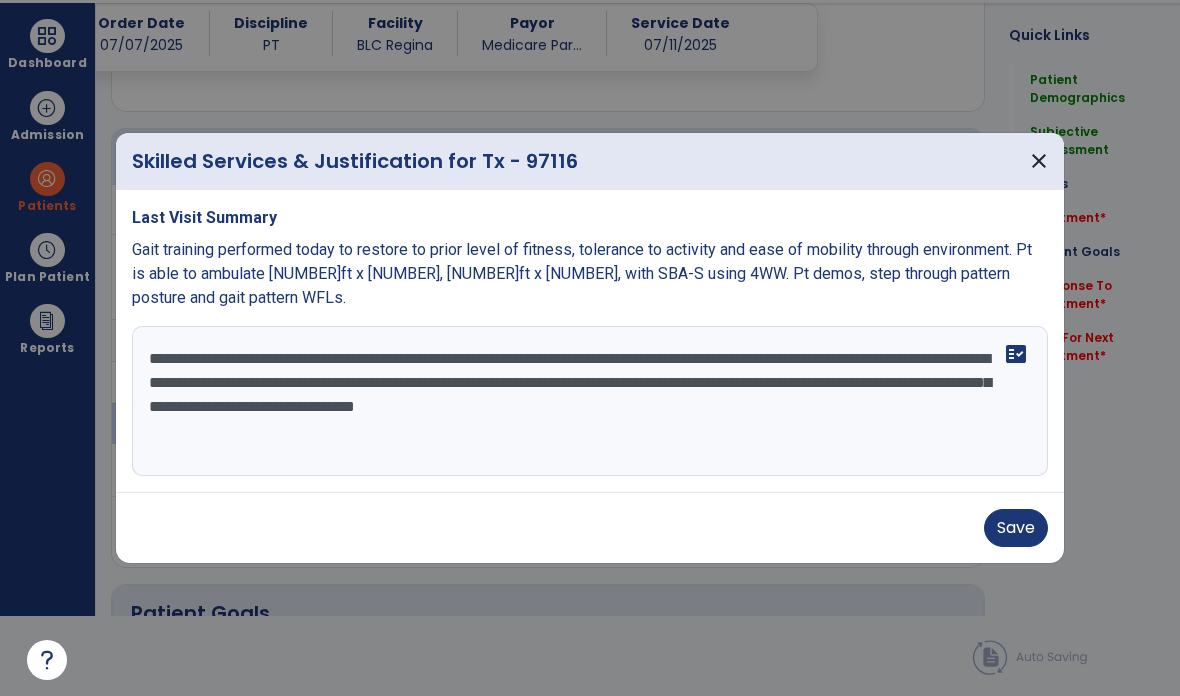 click on "**********" at bounding box center (590, 401) 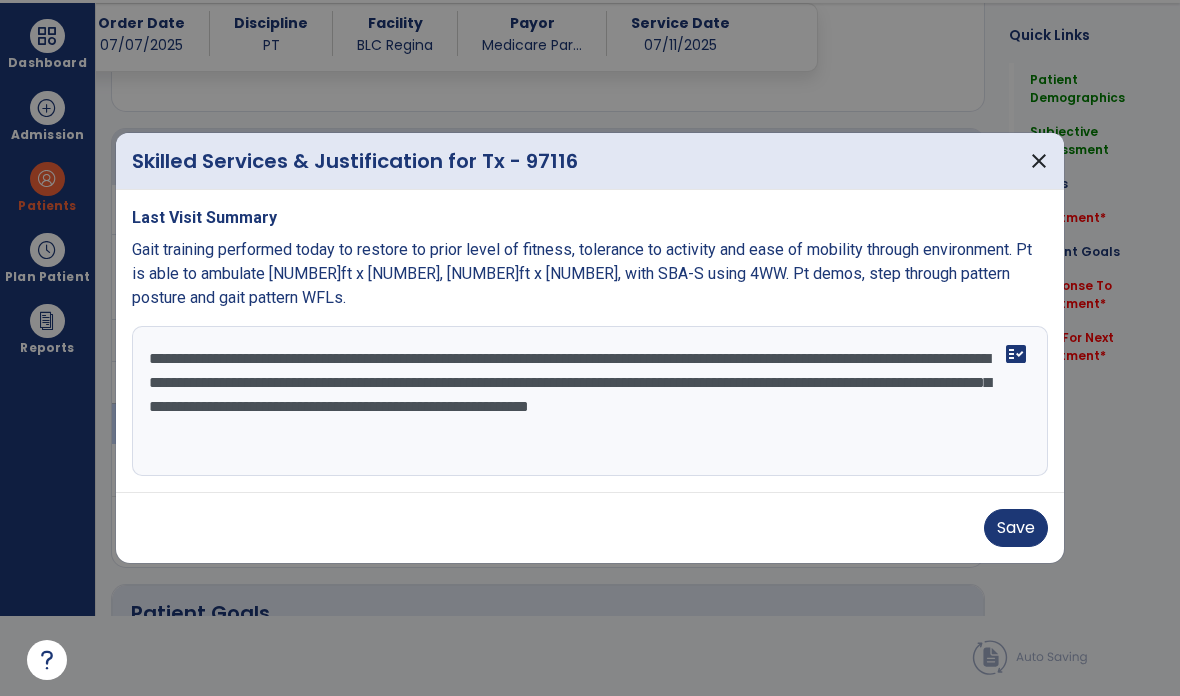 type on "**********" 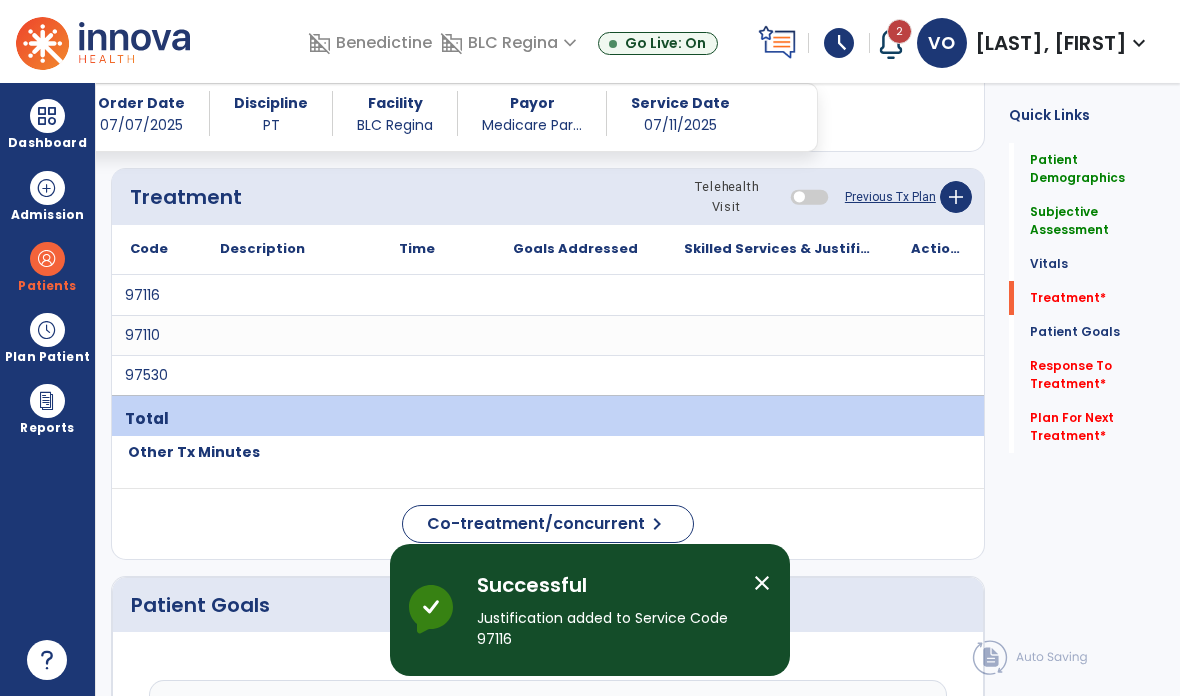scroll, scrollTop: 80, scrollLeft: 0, axis: vertical 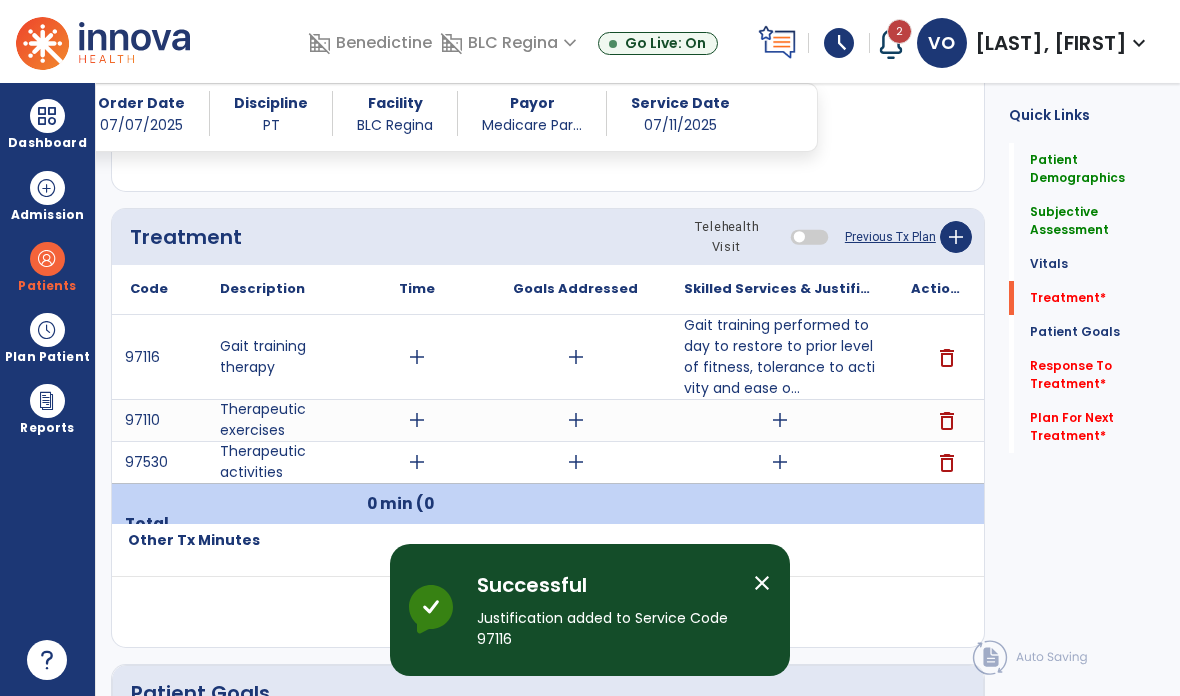 click on "add" at bounding box center (780, 420) 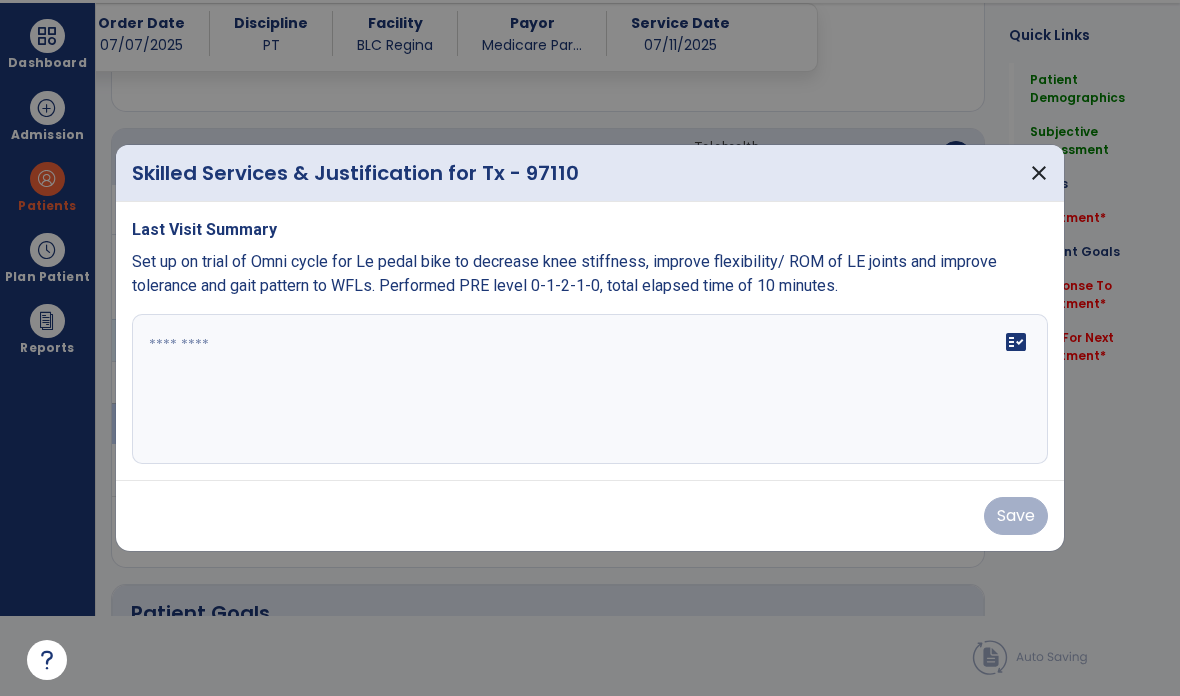 scroll, scrollTop: 0, scrollLeft: 0, axis: both 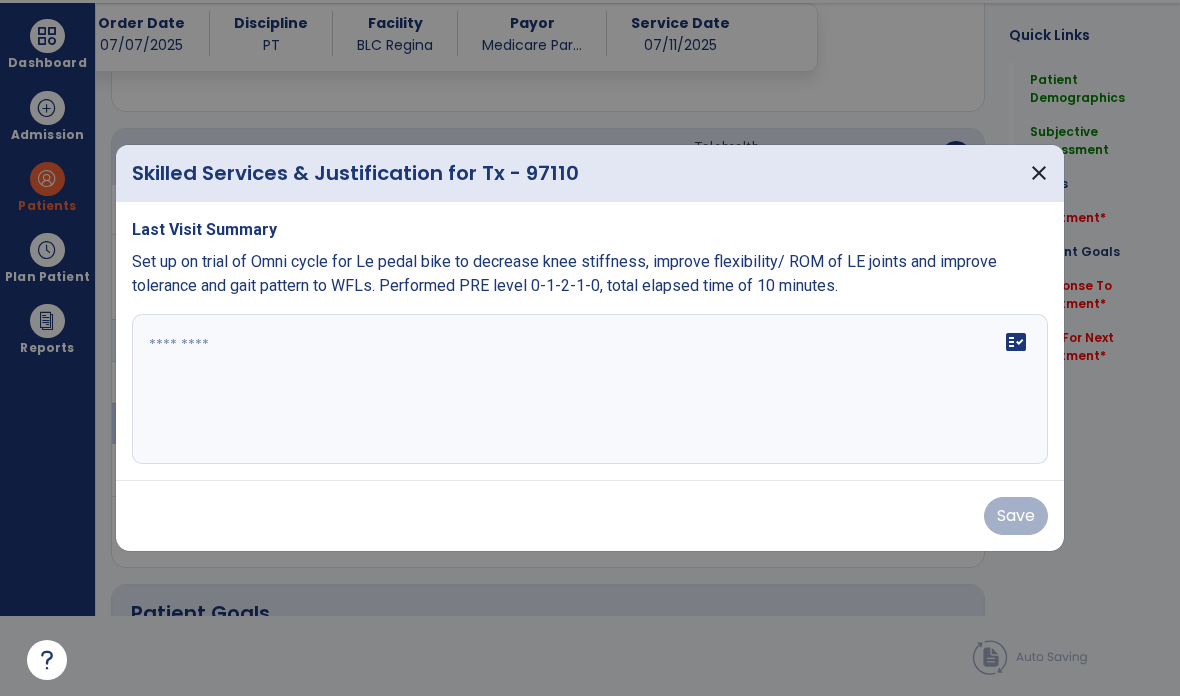 click on "fact_check" at bounding box center [590, 389] 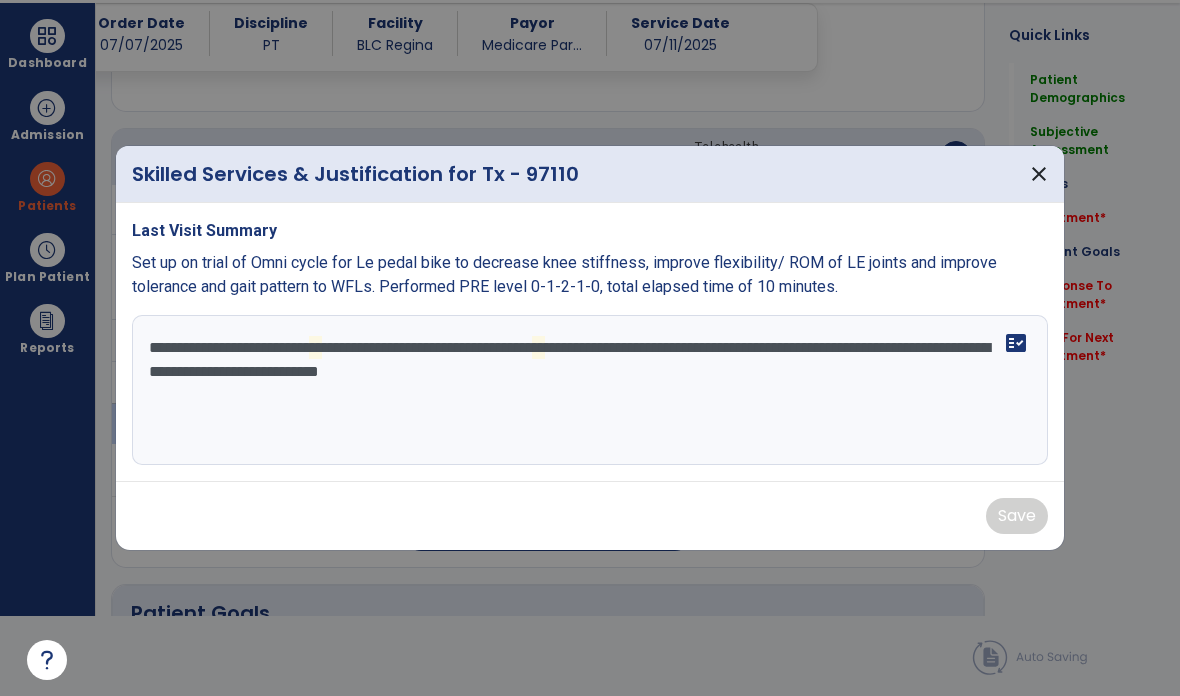 click on "**********" at bounding box center [590, 390] 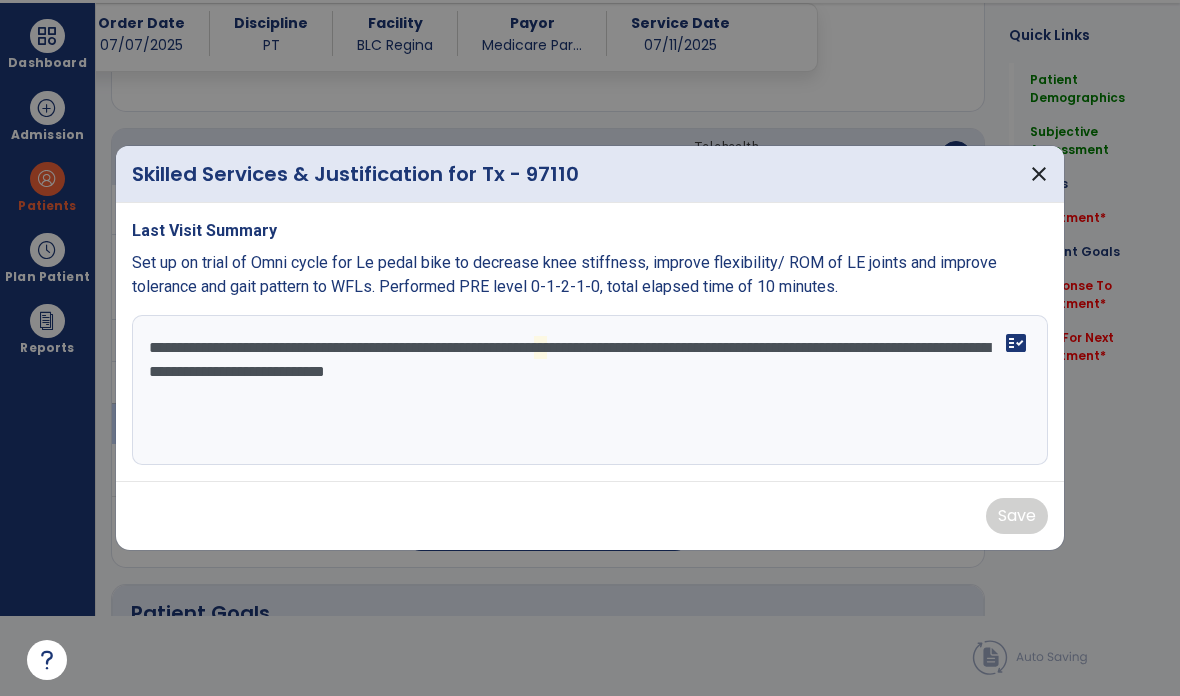 click on "**********" at bounding box center [590, 390] 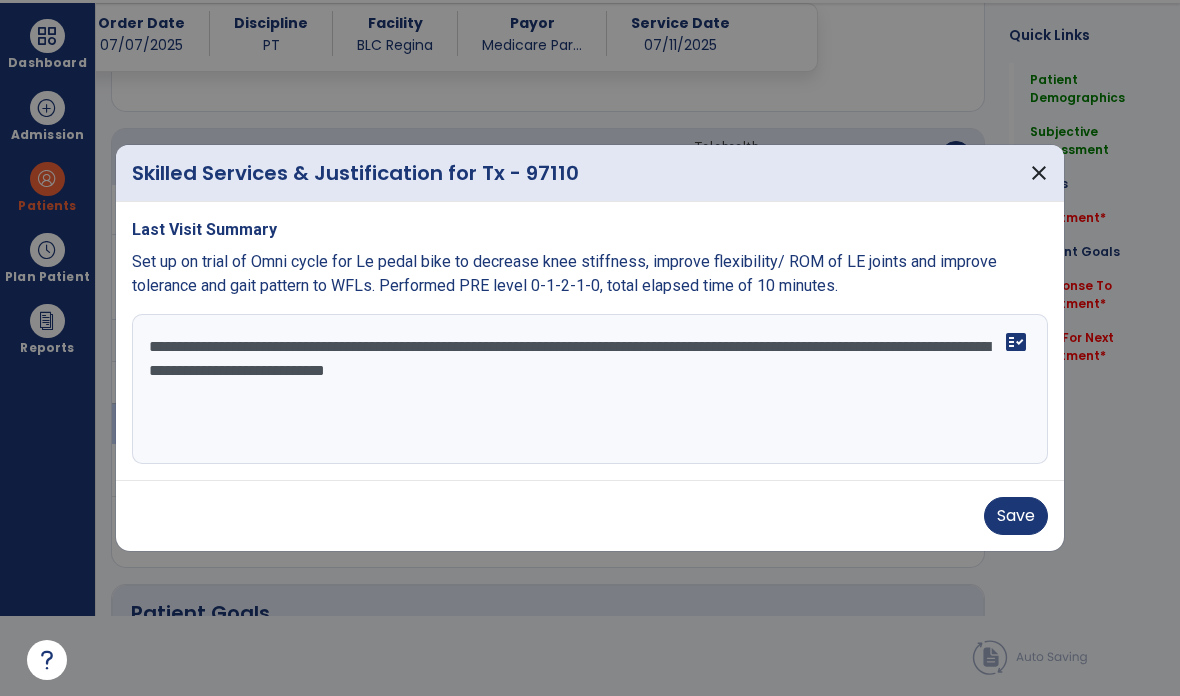 type on "**********" 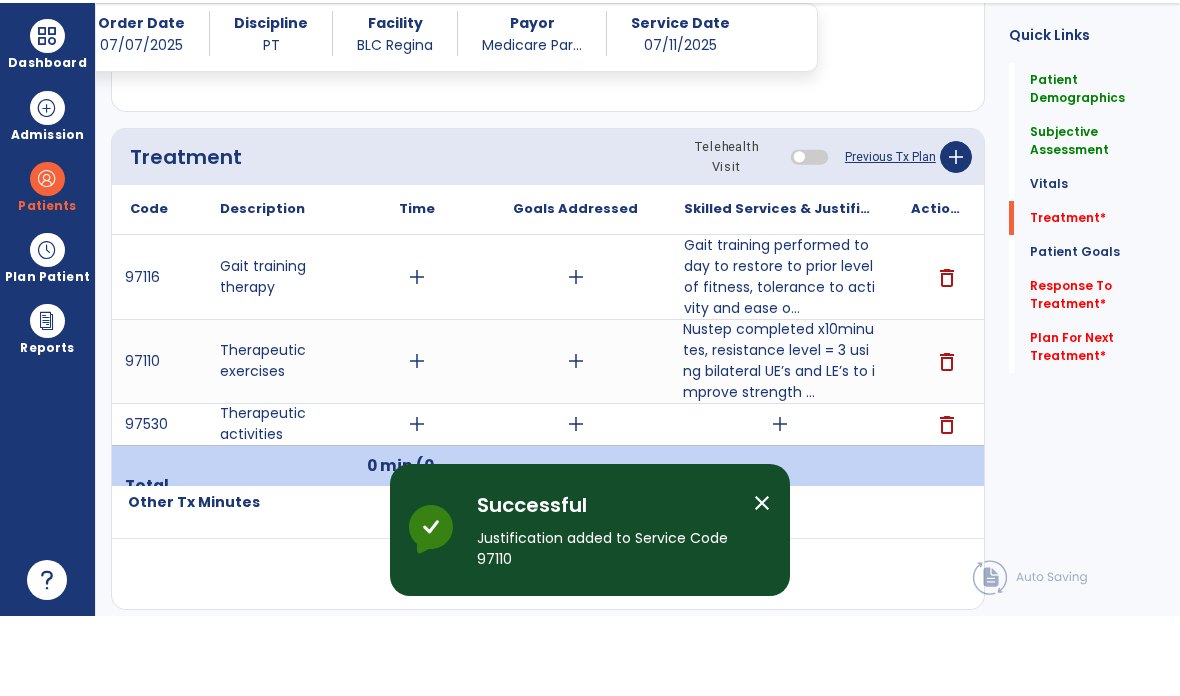 scroll, scrollTop: 80, scrollLeft: 0, axis: vertical 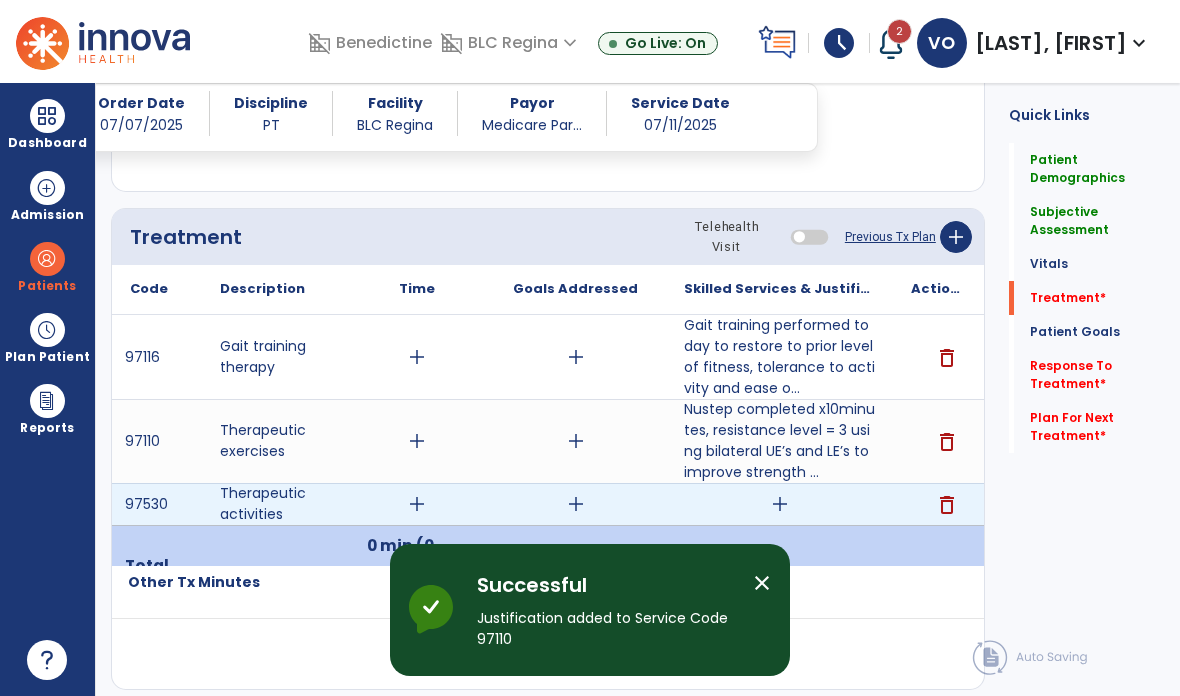 click on "add" at bounding box center [780, 504] 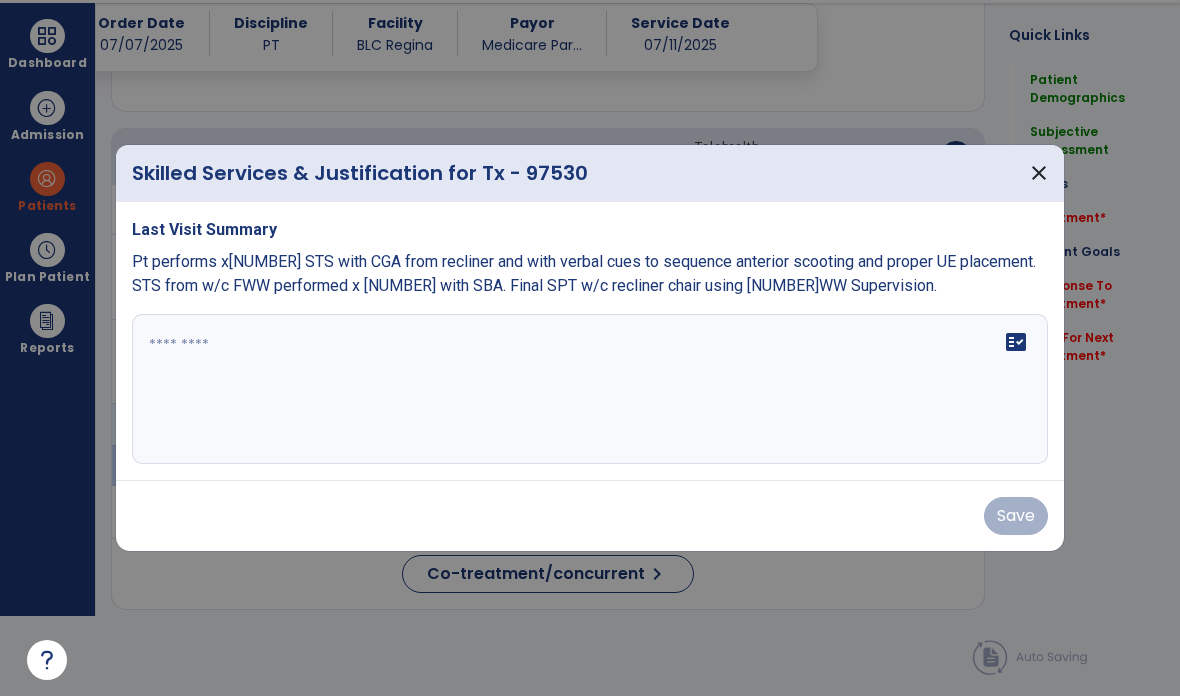 click on "fact_check" at bounding box center (590, 389) 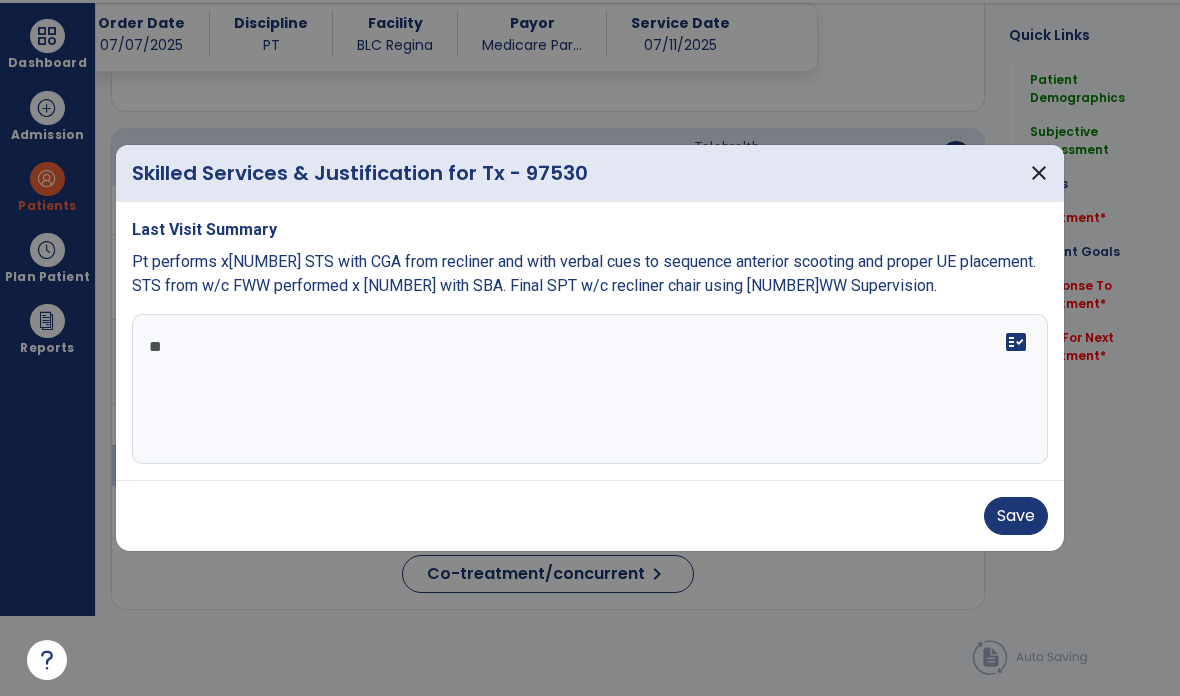 type on "*" 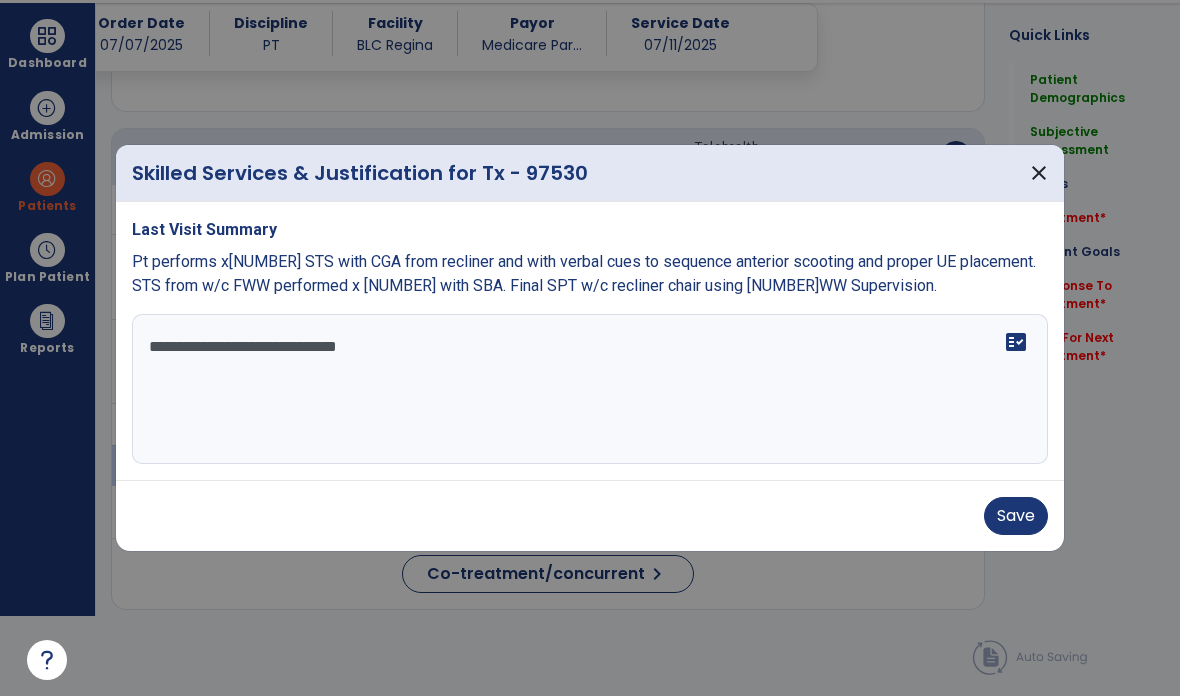 click on "**********" at bounding box center (590, 389) 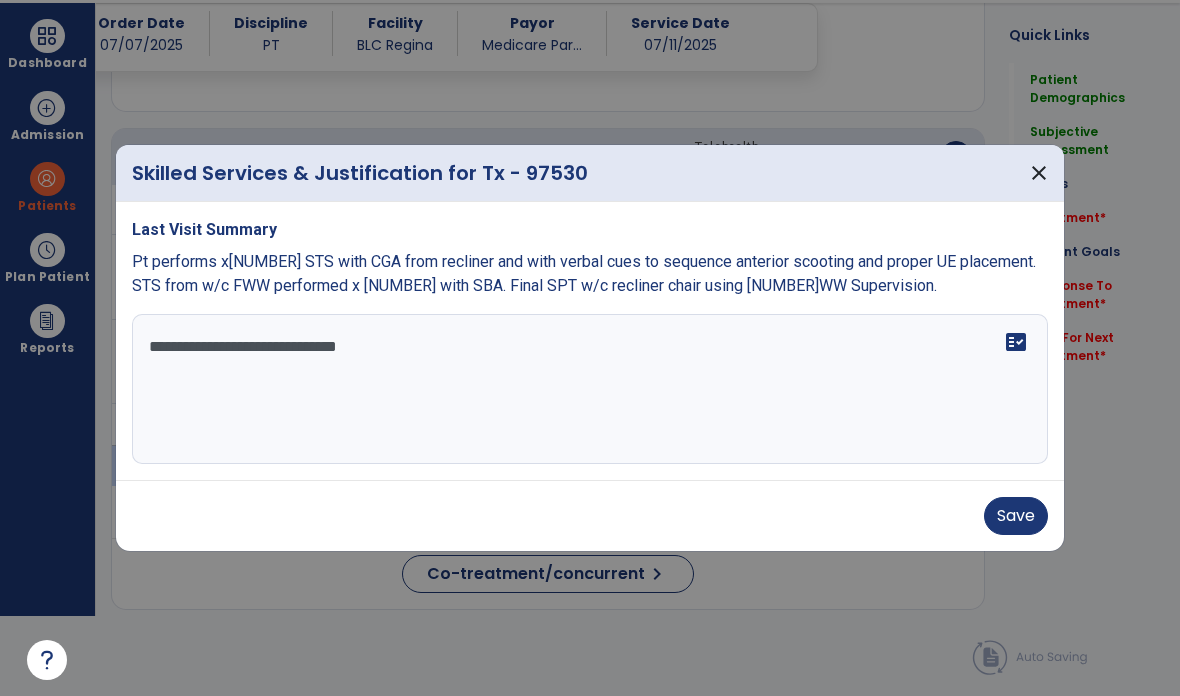 click on "**********" at bounding box center [590, 389] 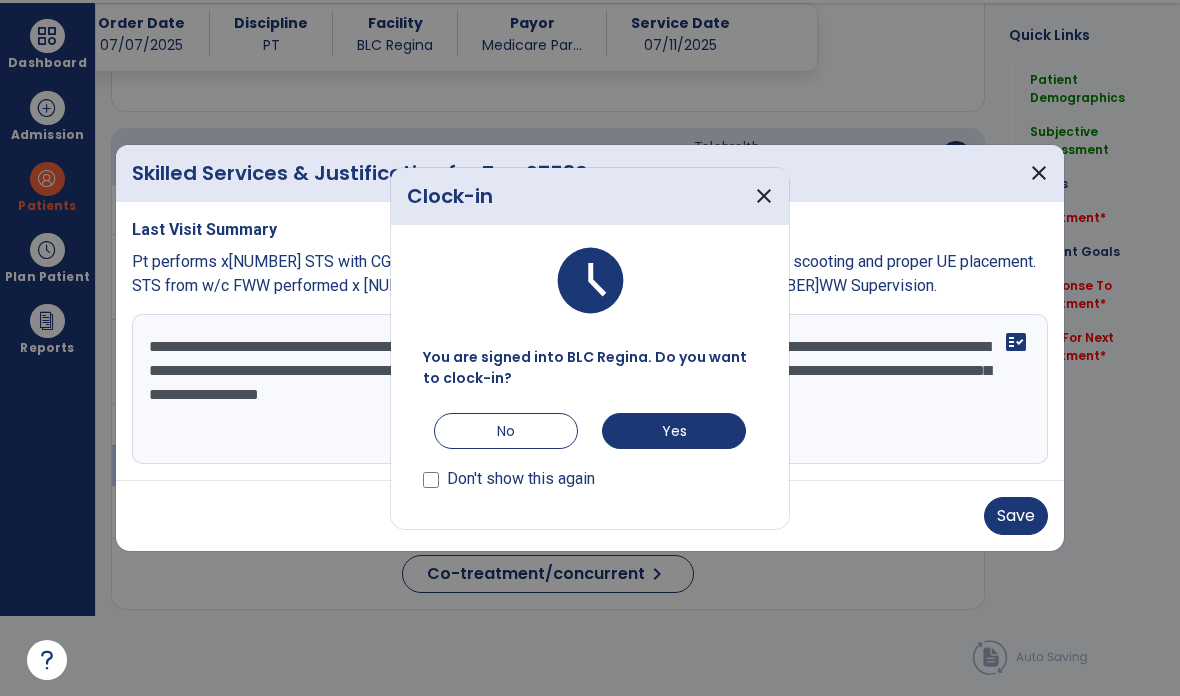 click on "close" at bounding box center (764, 196) 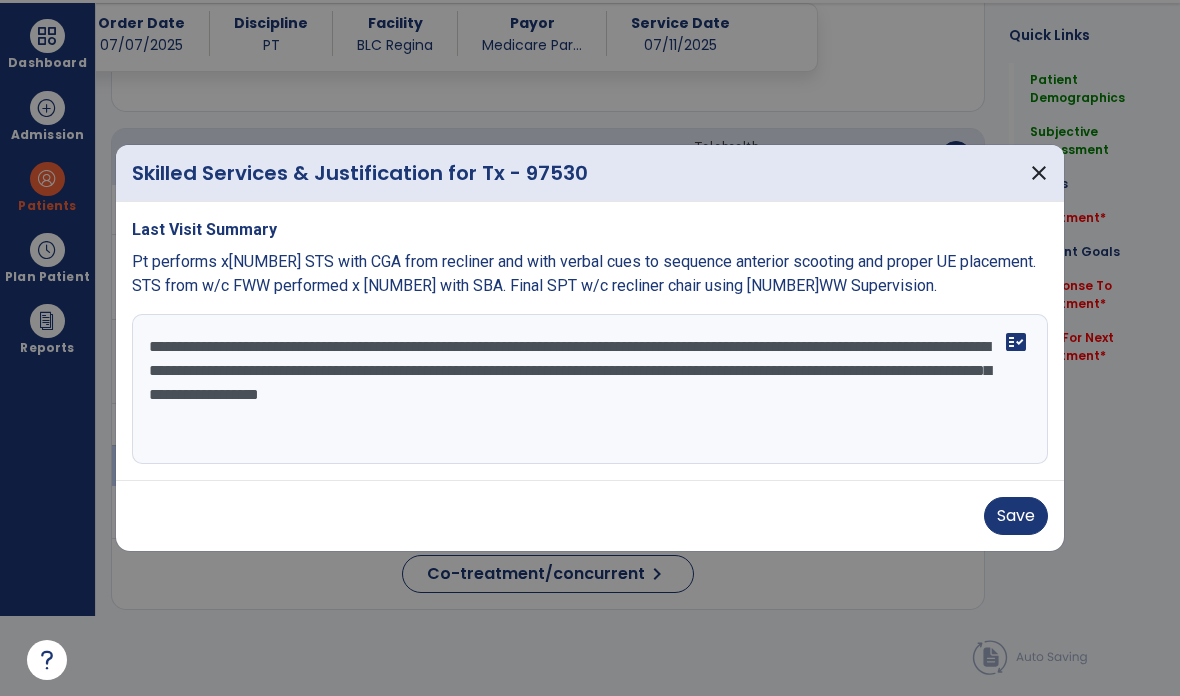 click on "**********" at bounding box center (590, 389) 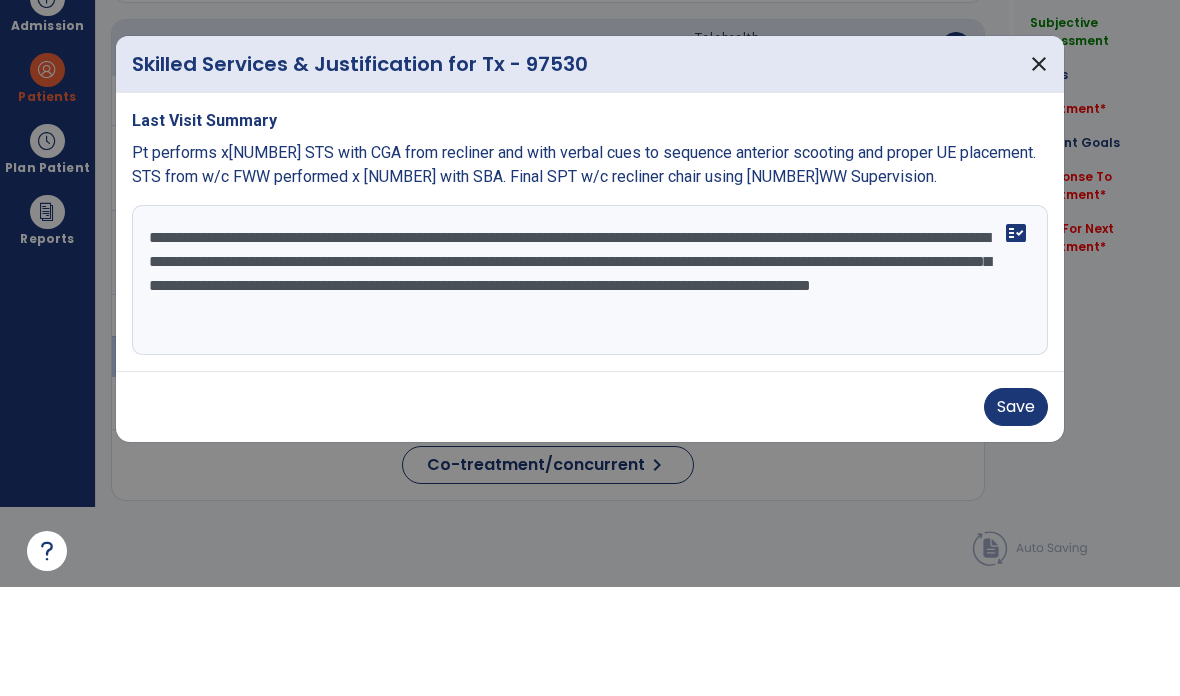 type on "**********" 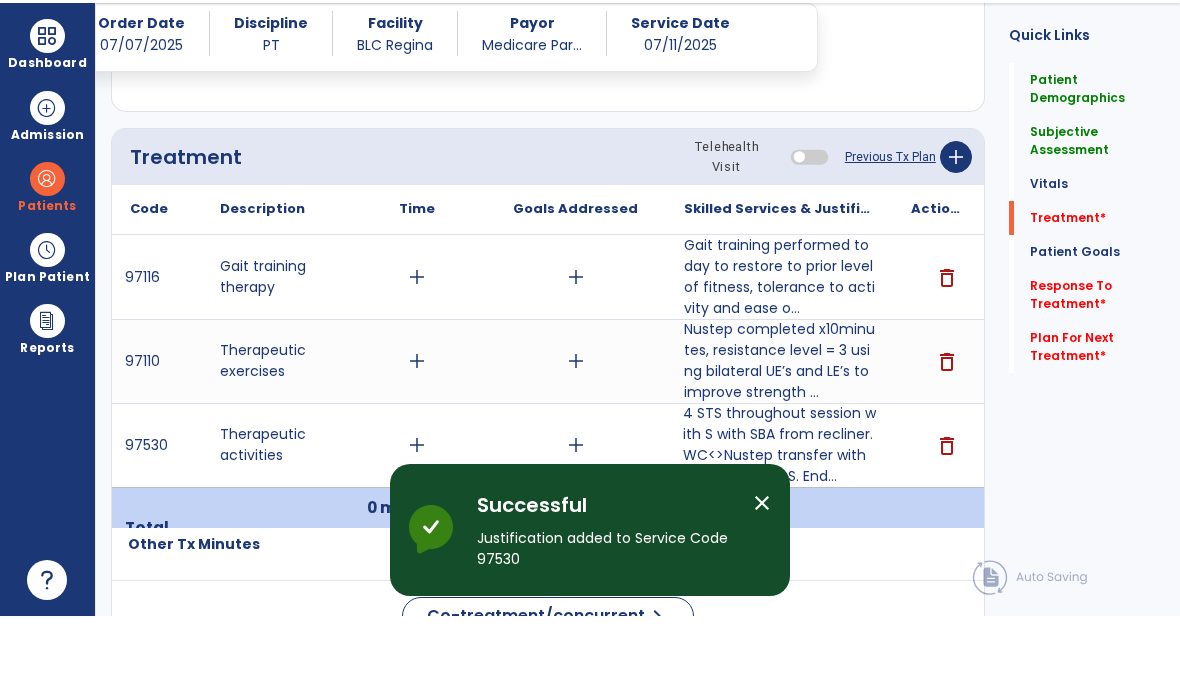 scroll, scrollTop: 80, scrollLeft: 0, axis: vertical 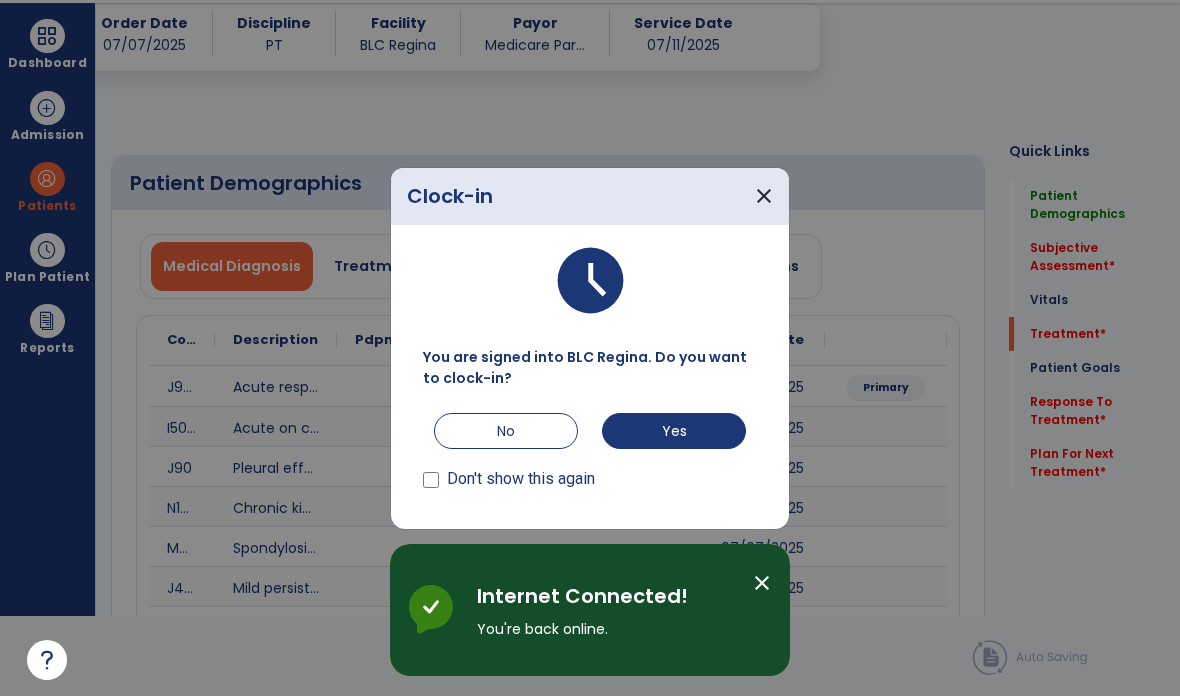 select on "*" 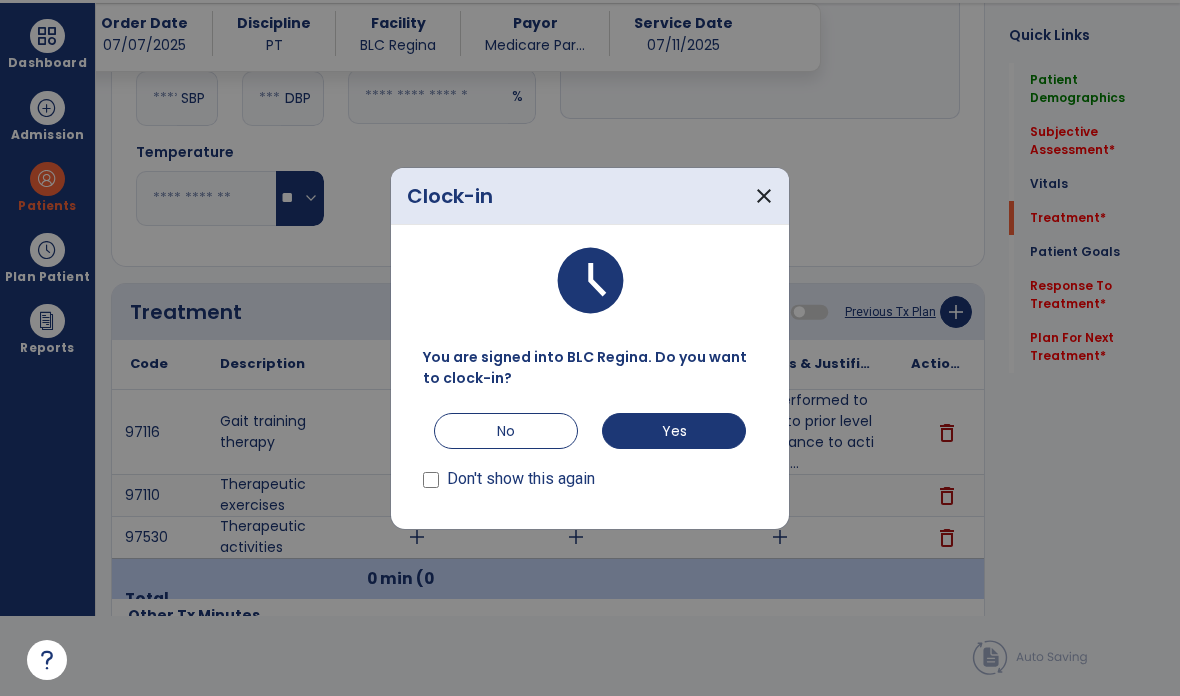 click on "close" at bounding box center (764, 196) 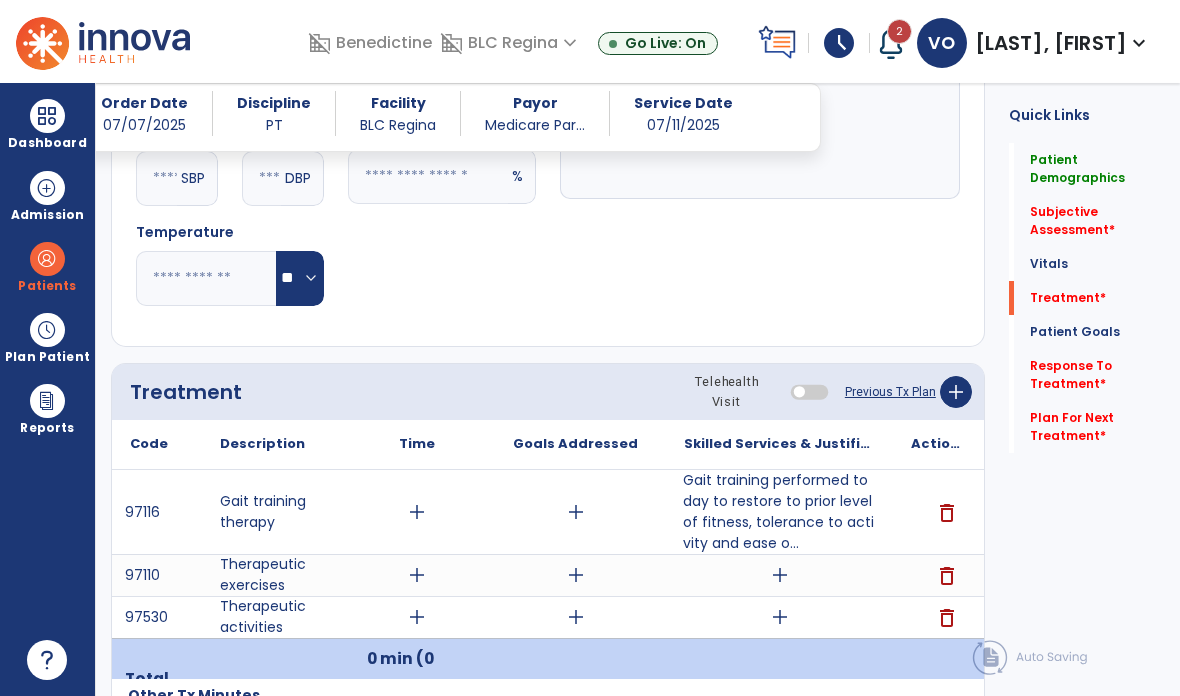 scroll, scrollTop: 80, scrollLeft: 0, axis: vertical 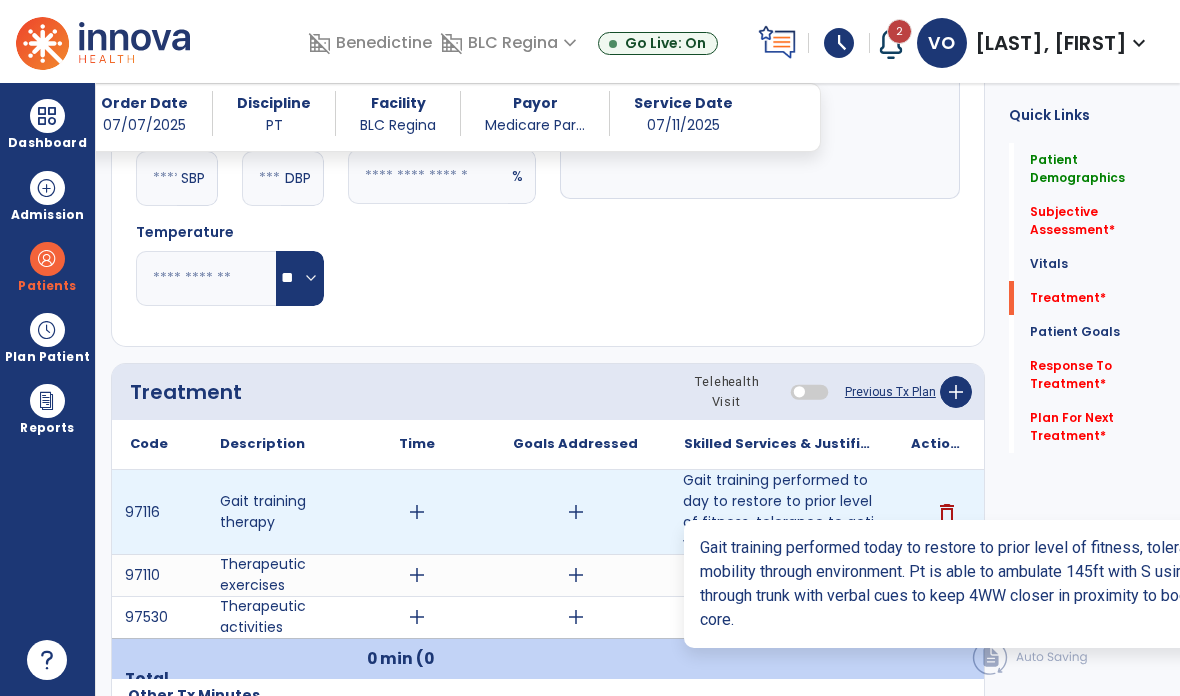 click on "Gait training performed today to restore to prior level of fitness, tolerance to activity and ease o..." at bounding box center [779, 512] 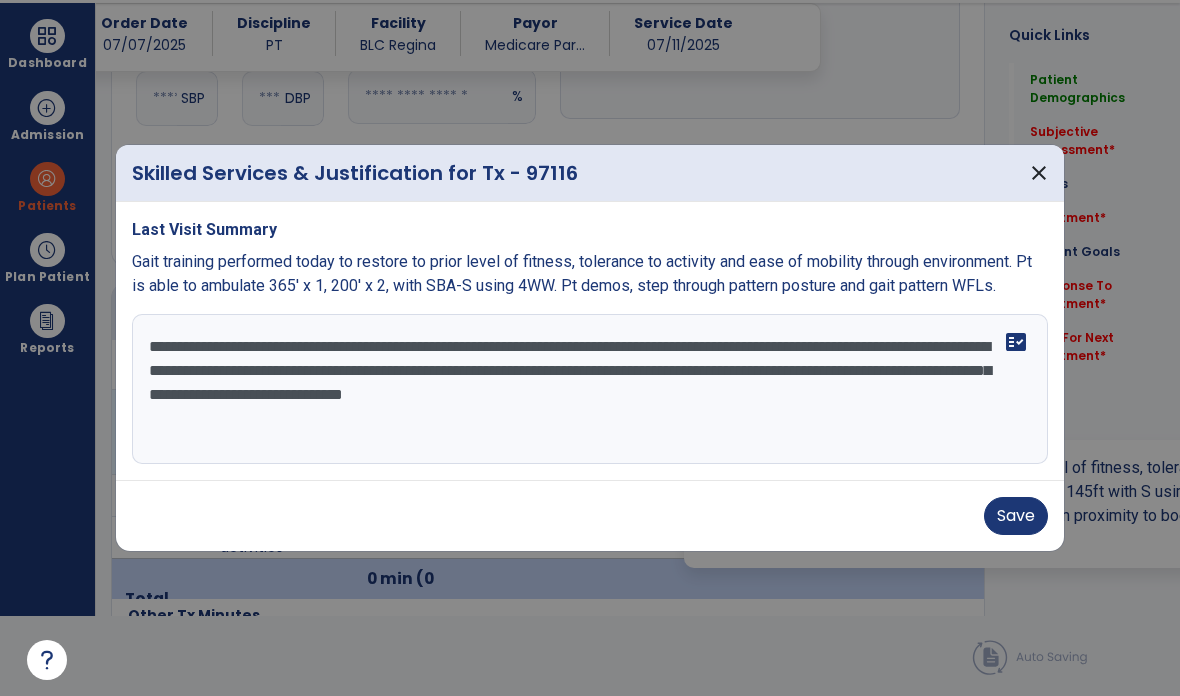 click on "close" at bounding box center (1039, 173) 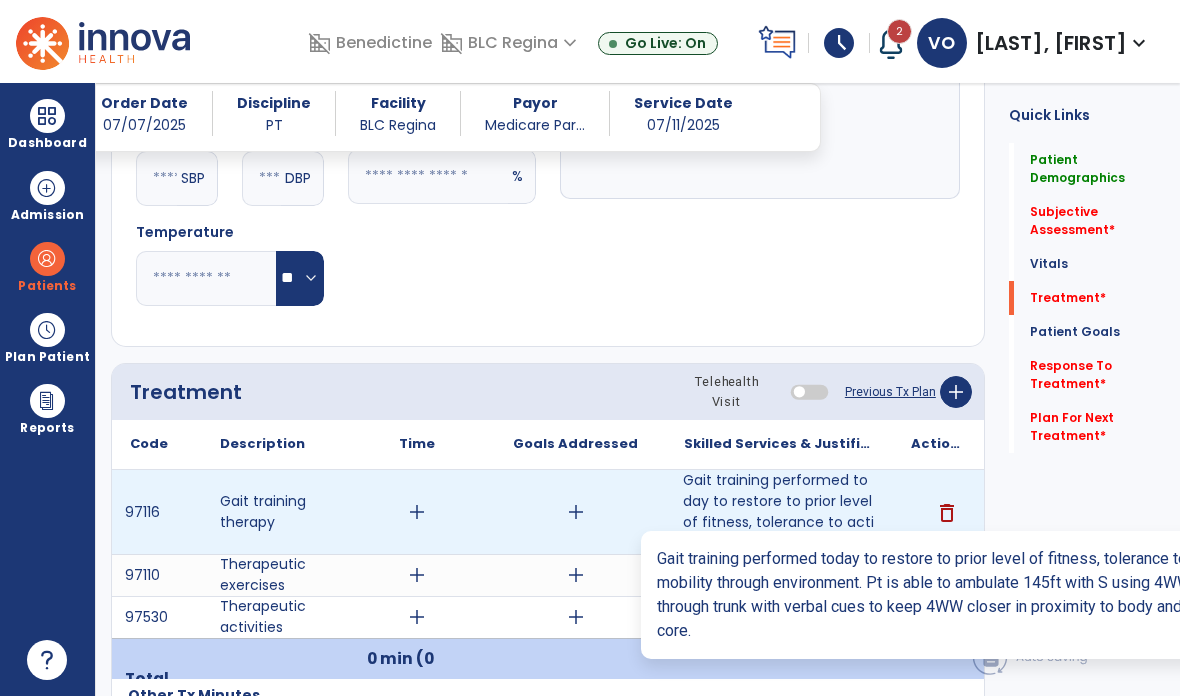 click on "Gait training performed today to restore to prior level of fitness, tolerance to activity and ease o..." at bounding box center [779, 512] 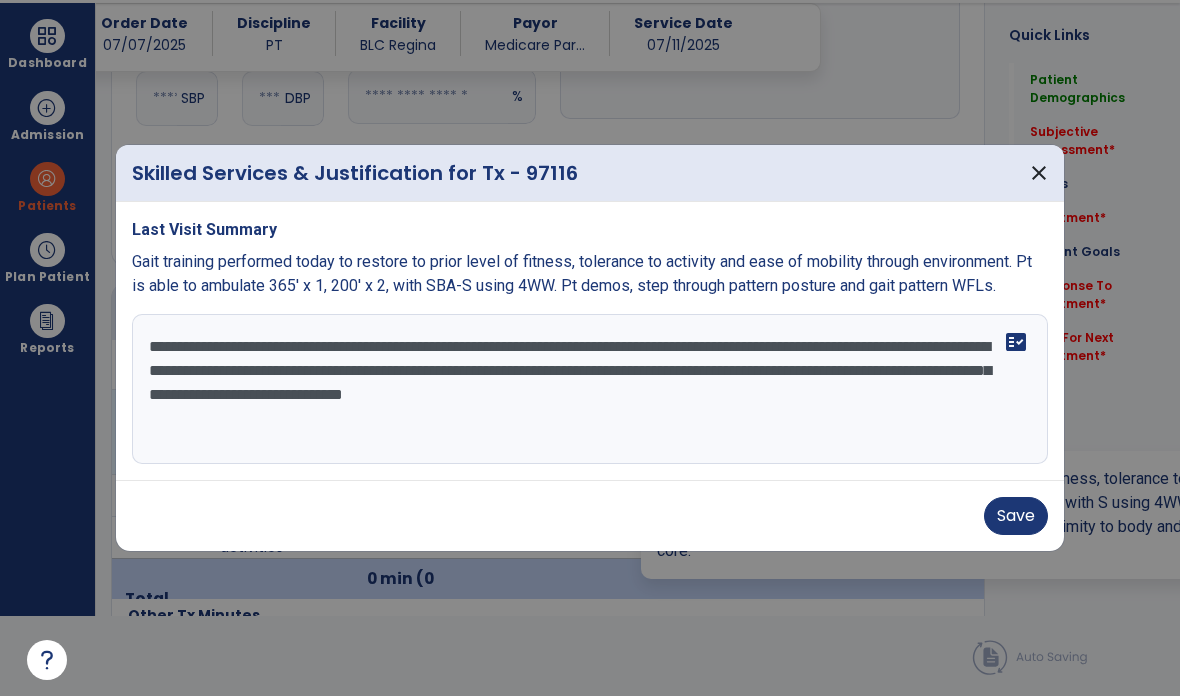 click on "**********" at bounding box center [590, 389] 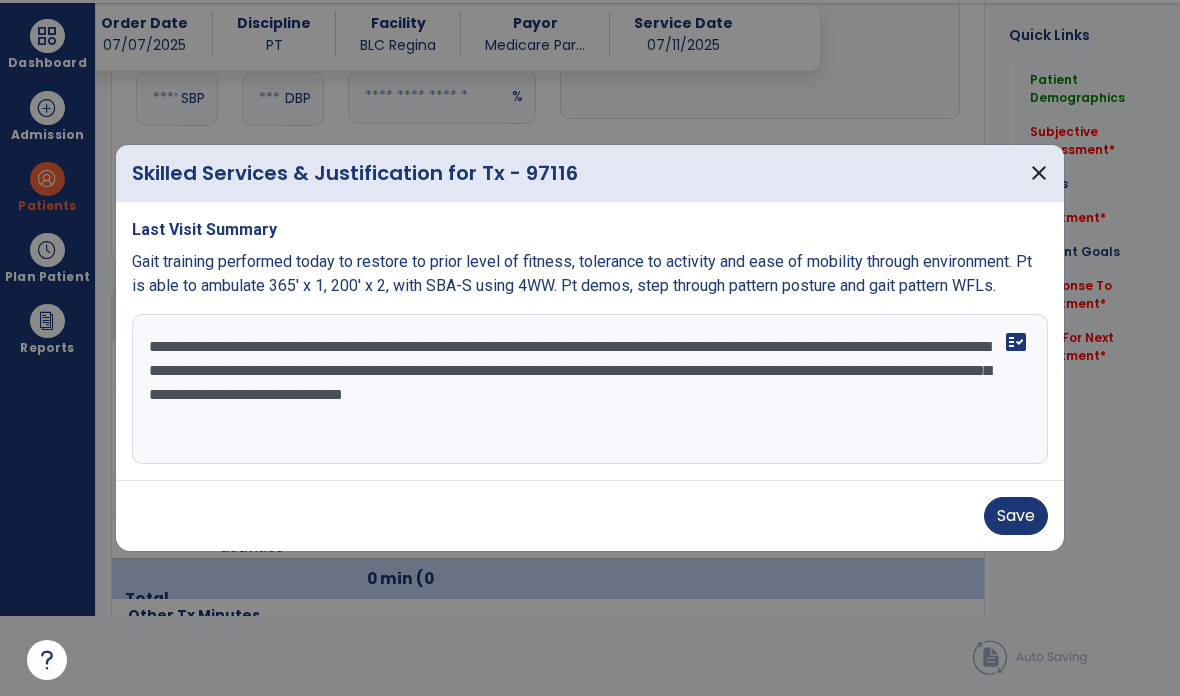 click at bounding box center [590, 348] 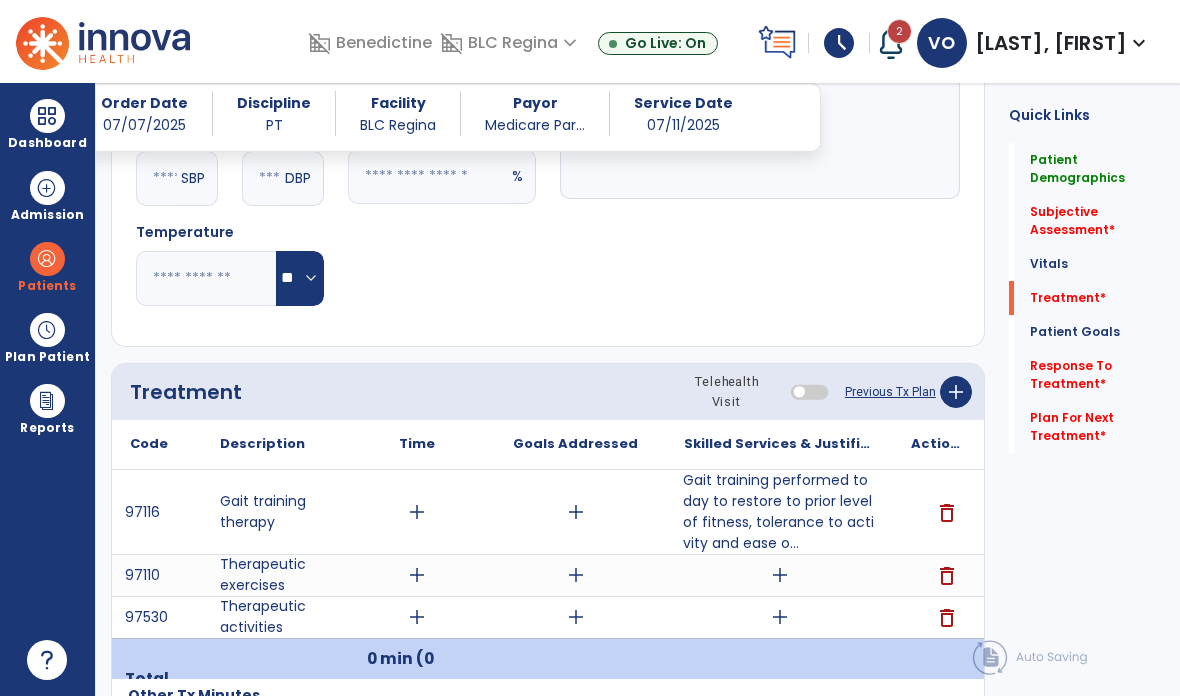 scroll, scrollTop: 0, scrollLeft: 0, axis: both 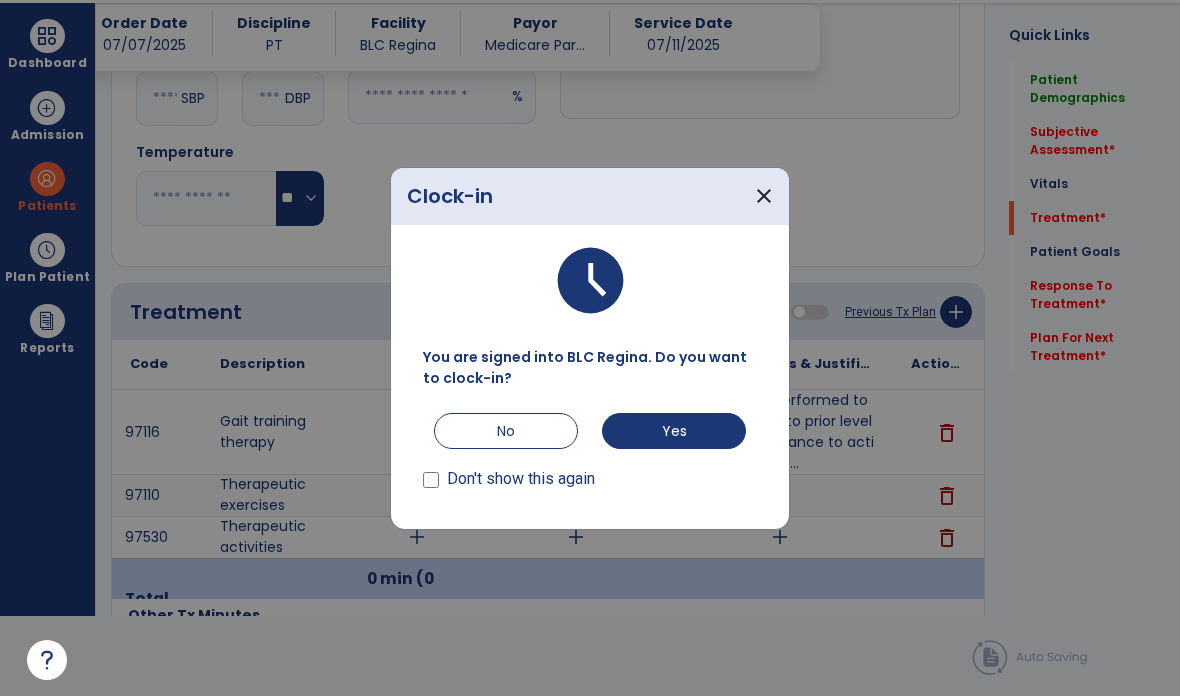 click on "close" at bounding box center (764, 196) 